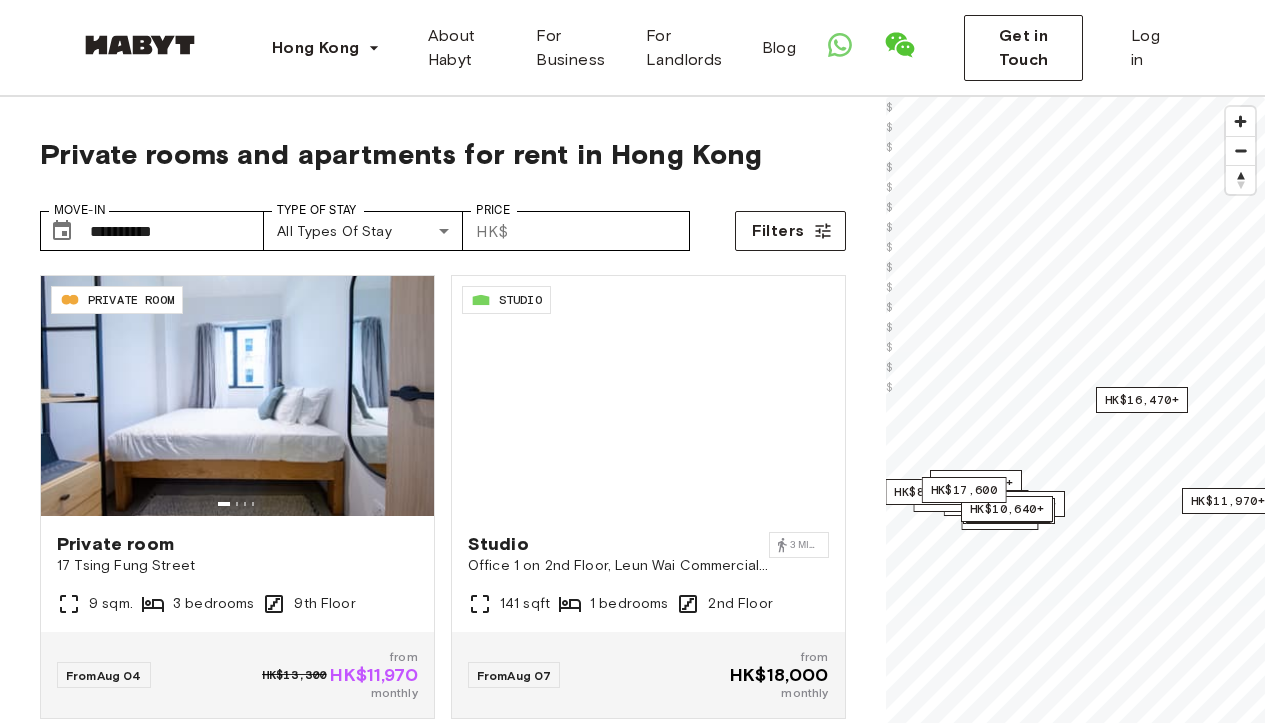 scroll, scrollTop: 0, scrollLeft: 0, axis: both 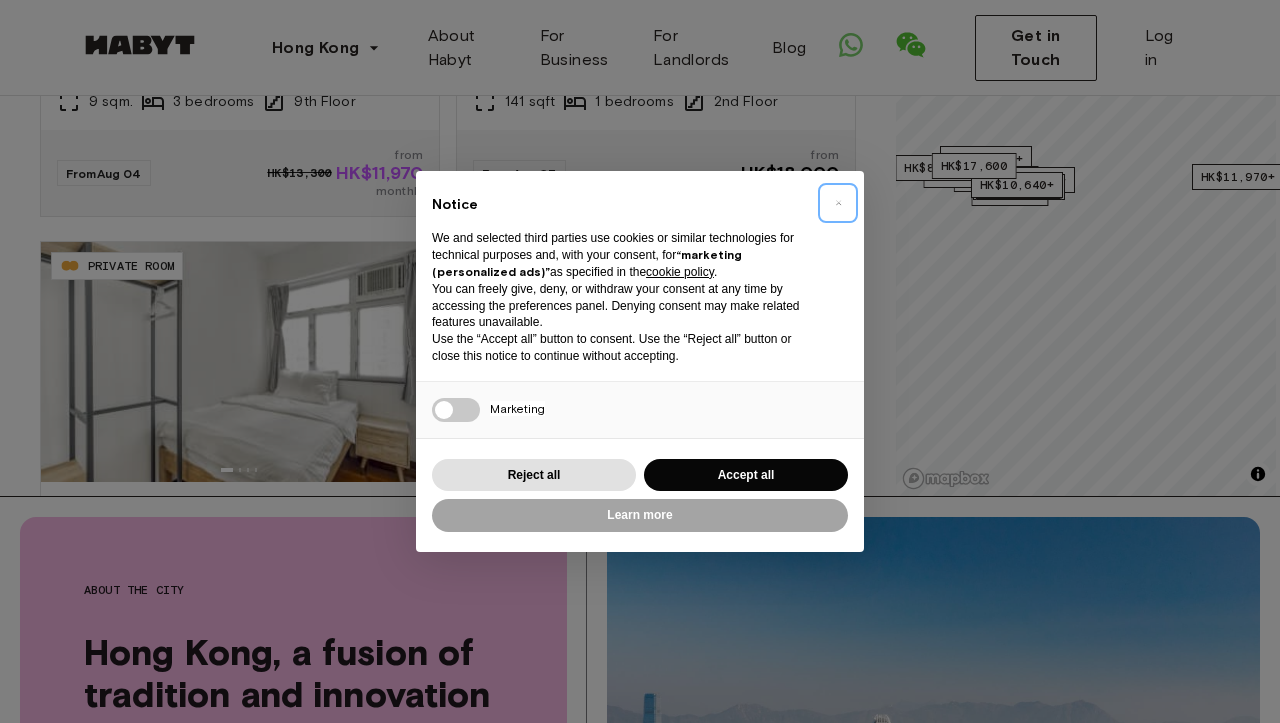click on "×" at bounding box center (838, 203) 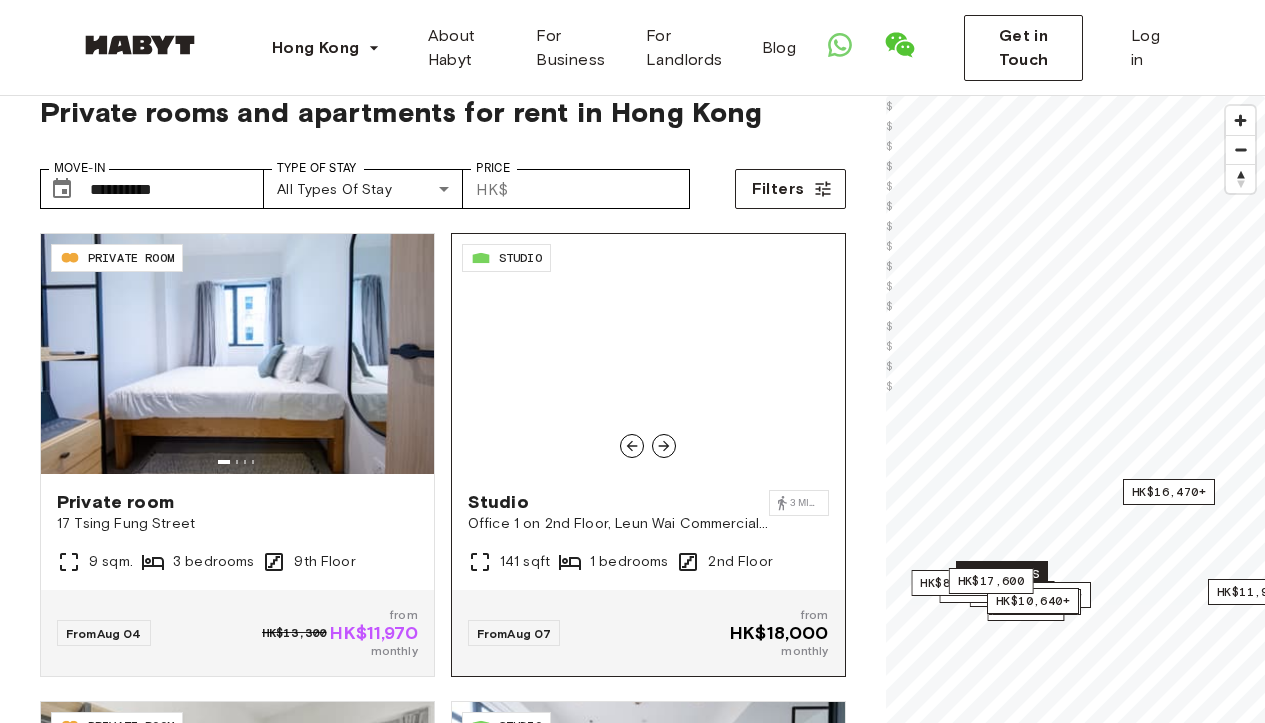 scroll, scrollTop: 0, scrollLeft: 0, axis: both 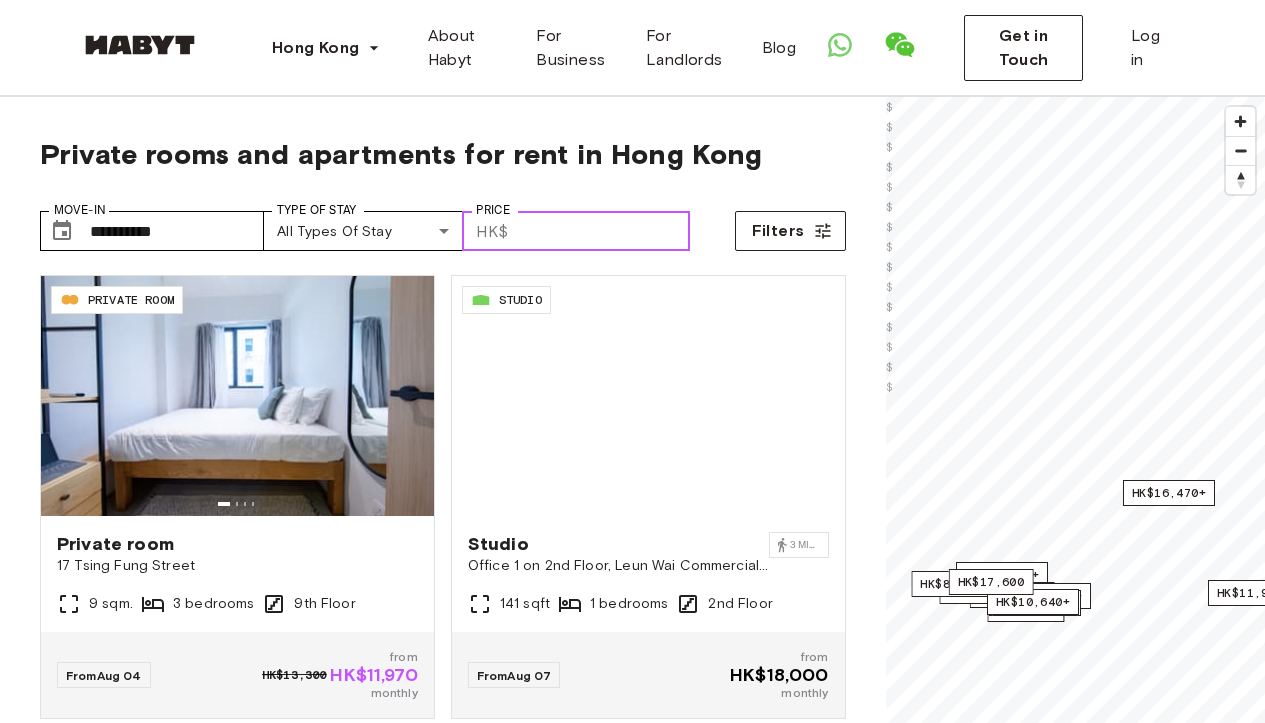 click on "Price" at bounding box center (603, 231) 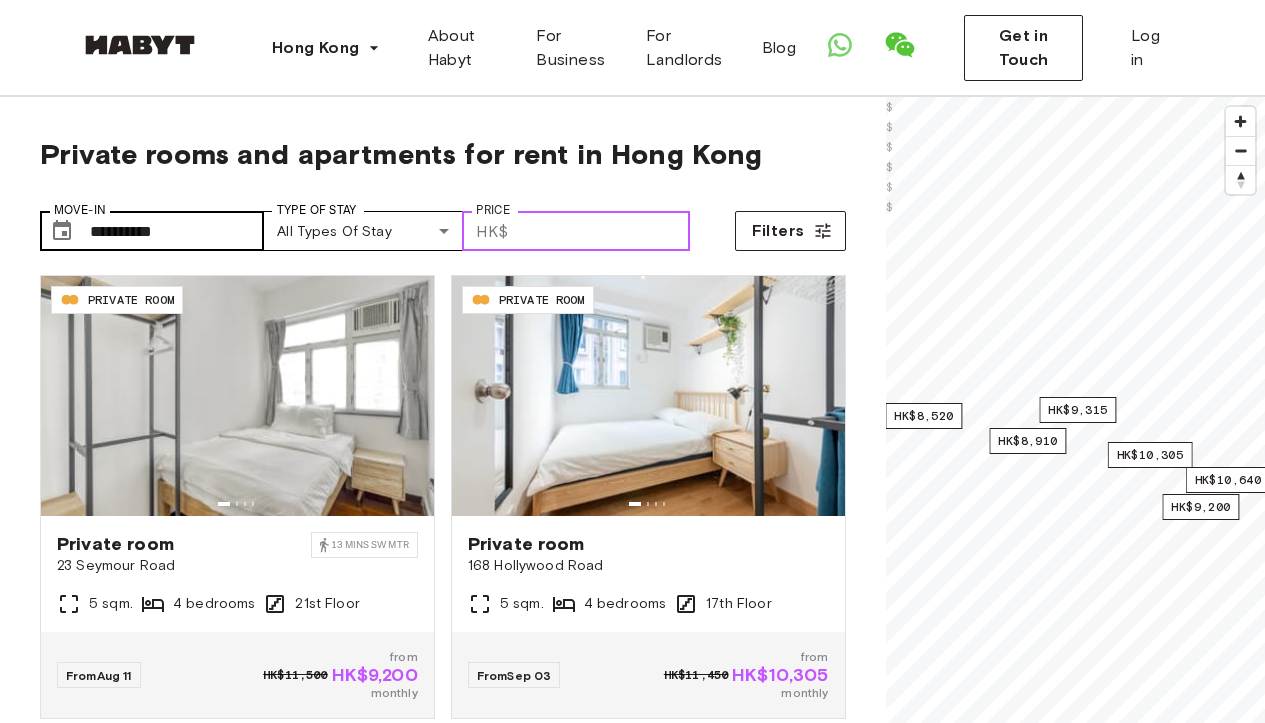 type on "*****" 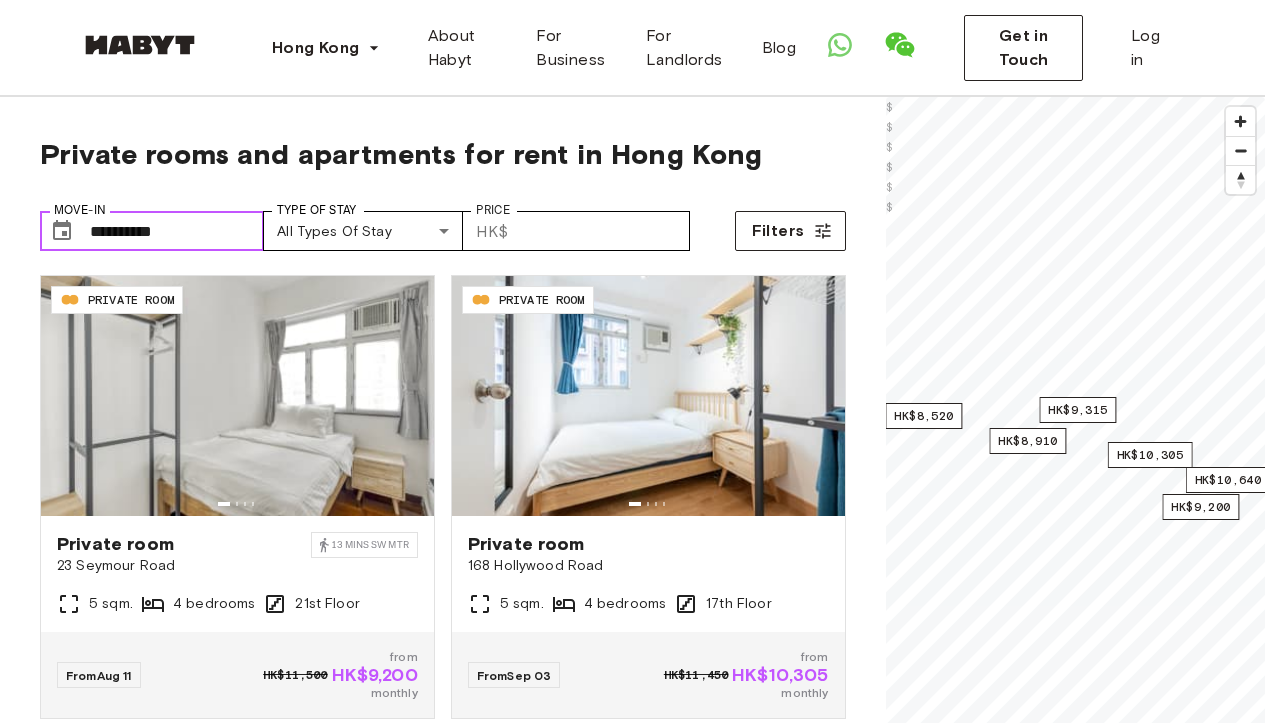 click on "**********" at bounding box center (177, 231) 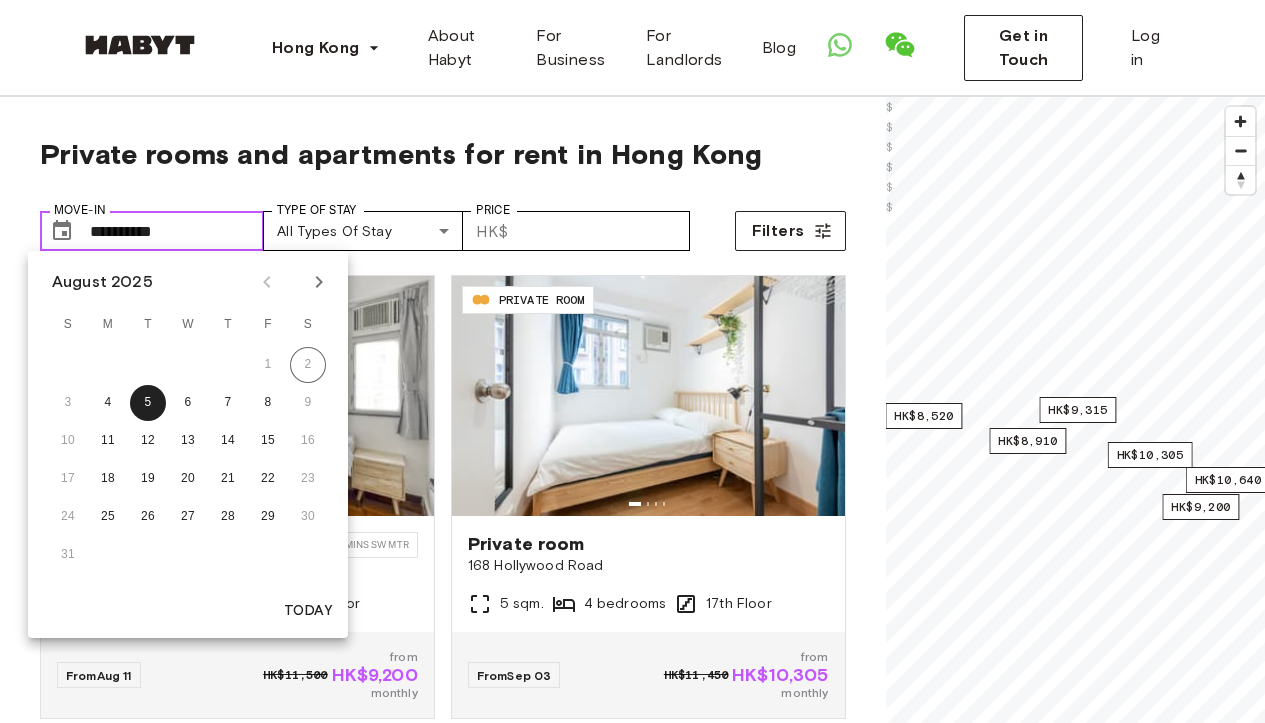 click on "**********" at bounding box center [177, 231] 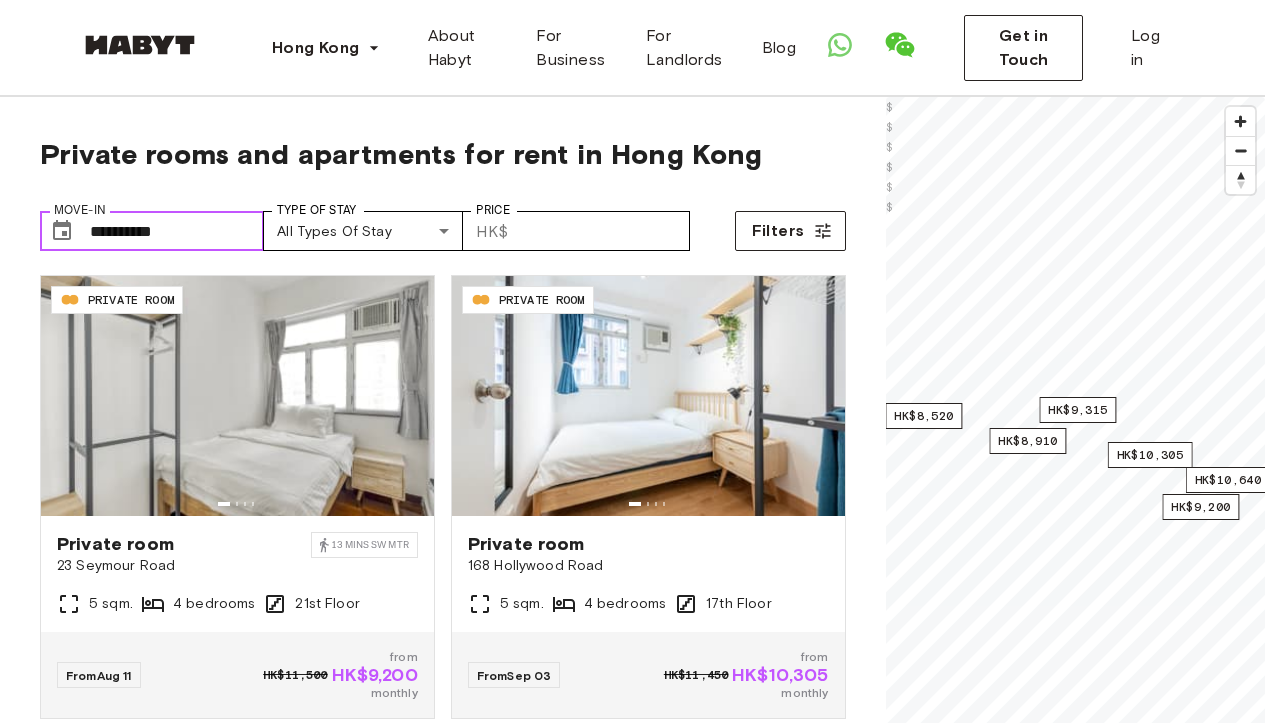 click on "**********" at bounding box center [177, 231] 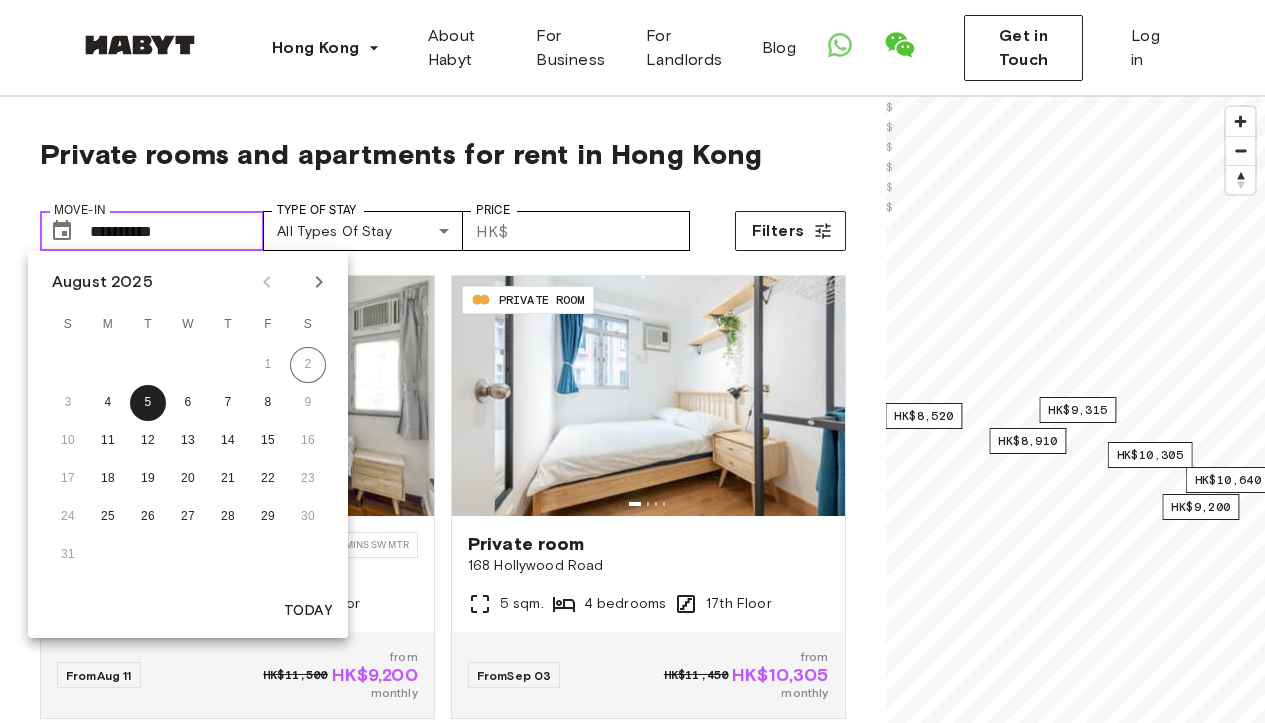 drag, startPoint x: 108, startPoint y: 229, endPoint x: 84, endPoint y: 226, distance: 24.186773 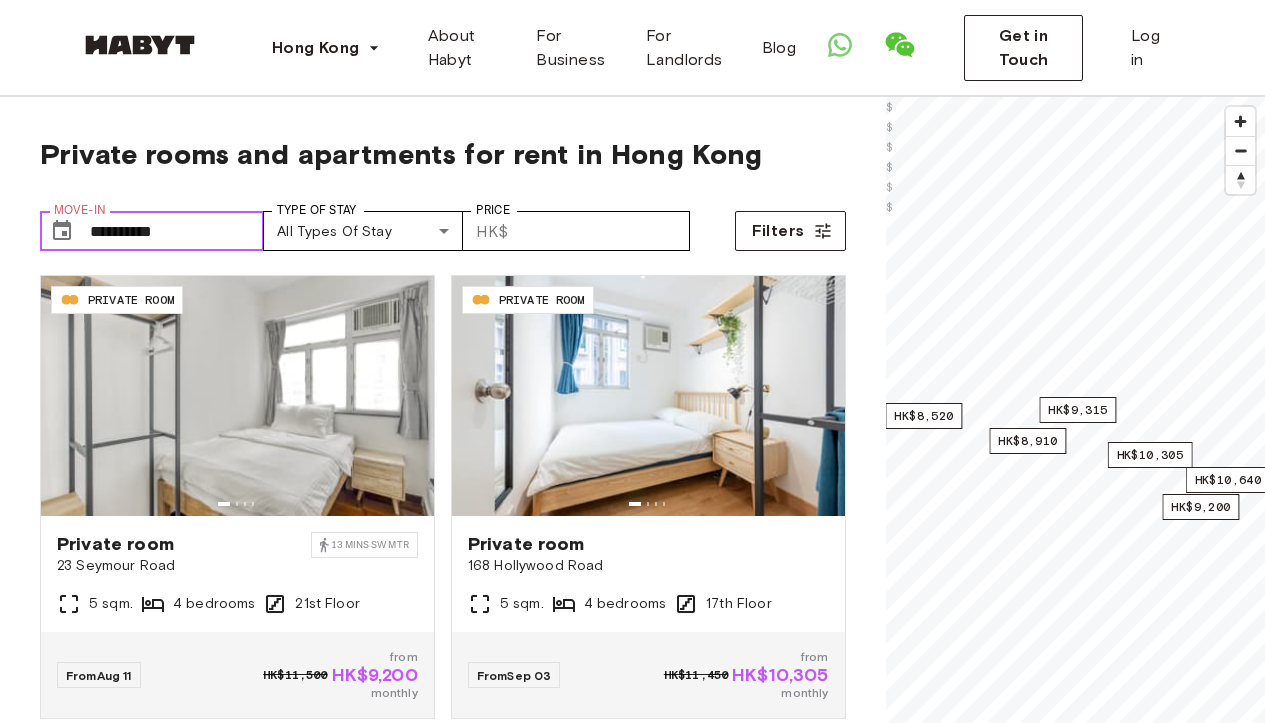 click on "**********" at bounding box center [177, 231] 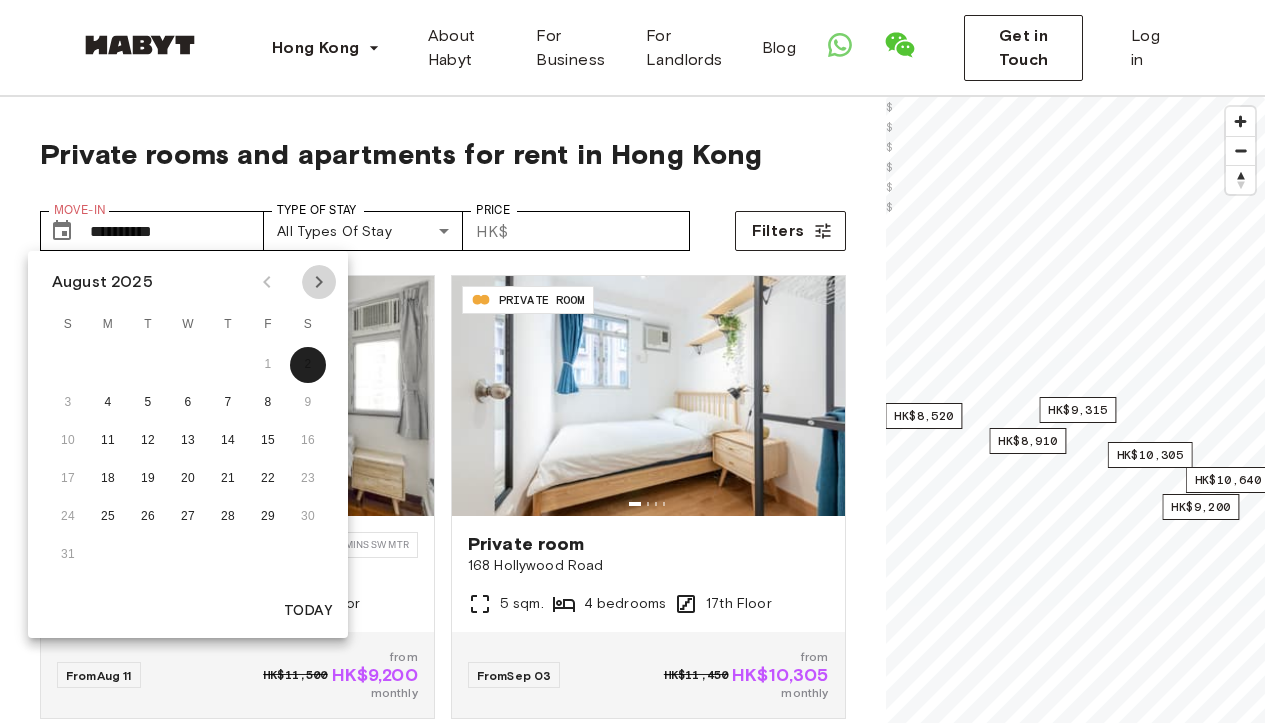 click 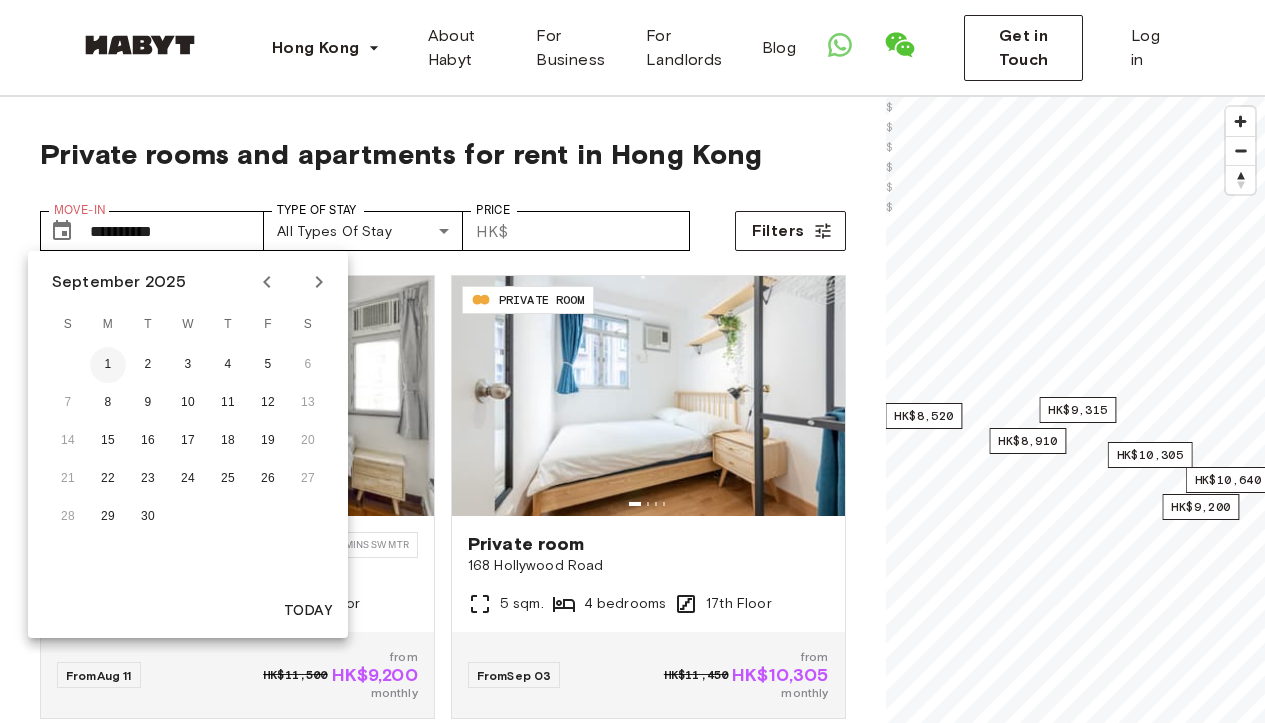 click on "1" at bounding box center (108, 365) 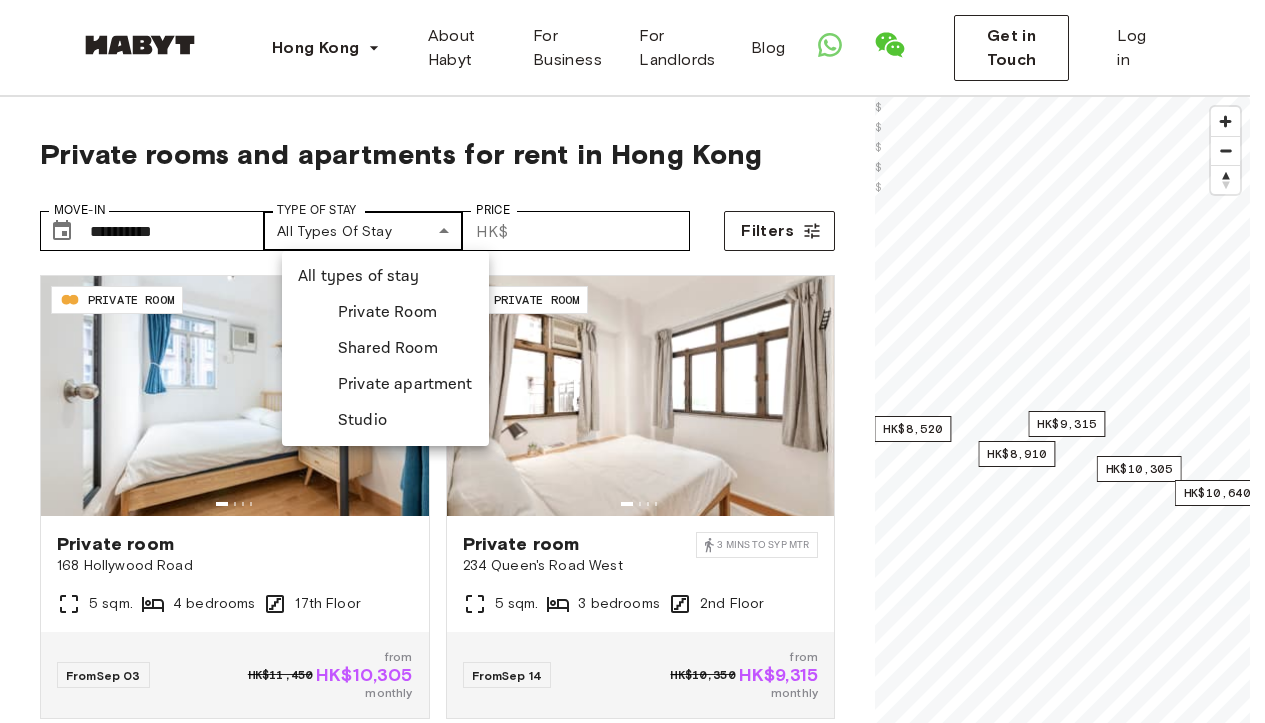 click on "**********" at bounding box center [632, 2397] 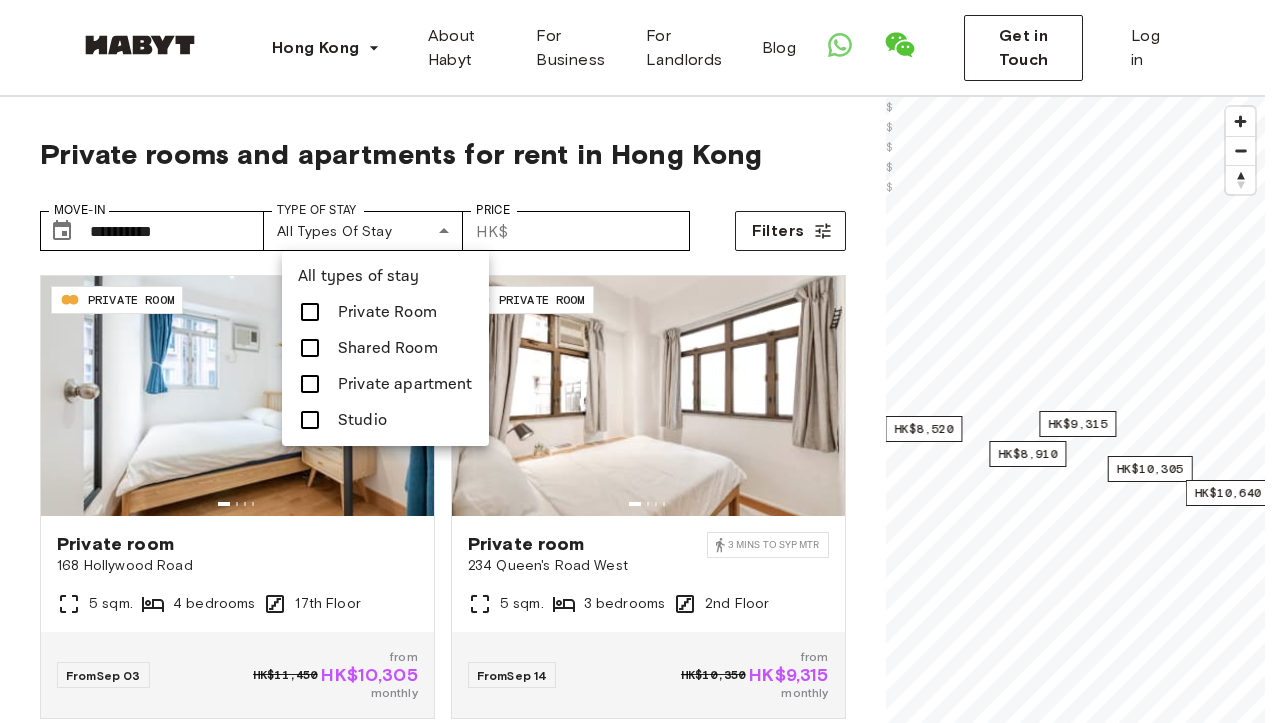 click at bounding box center (640, 361) 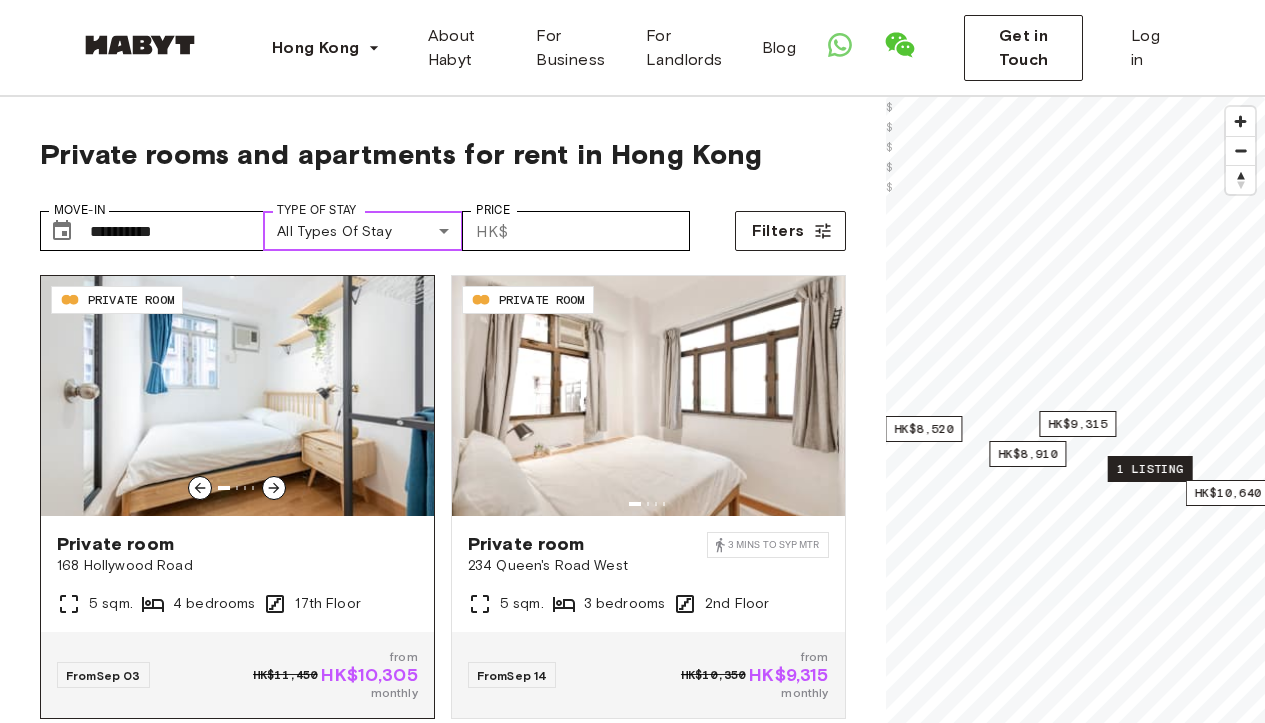 scroll, scrollTop: 35, scrollLeft: 0, axis: vertical 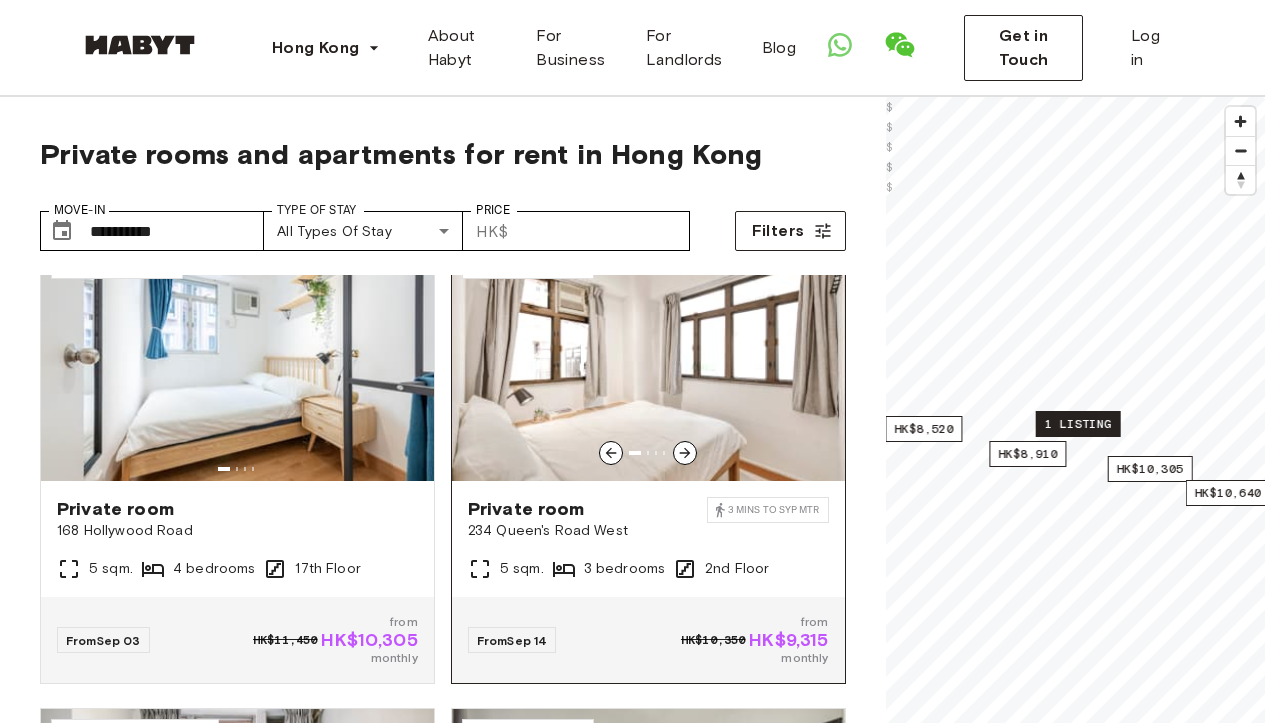 click 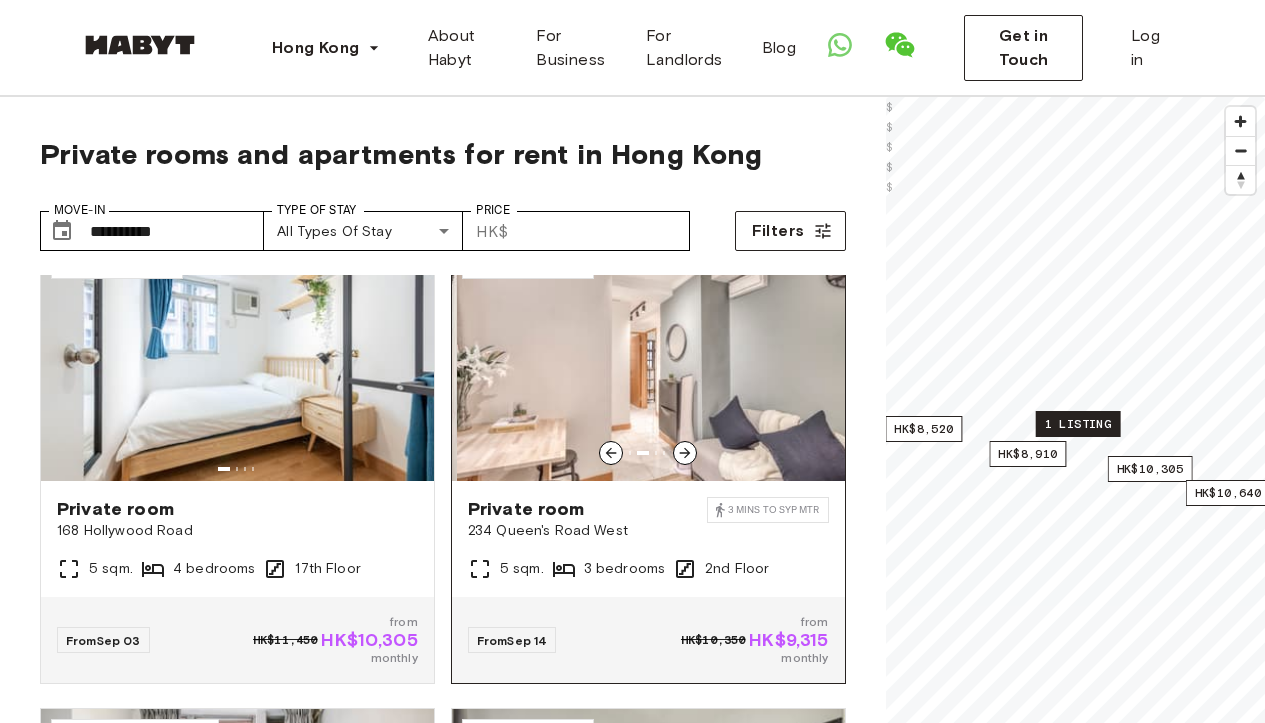click 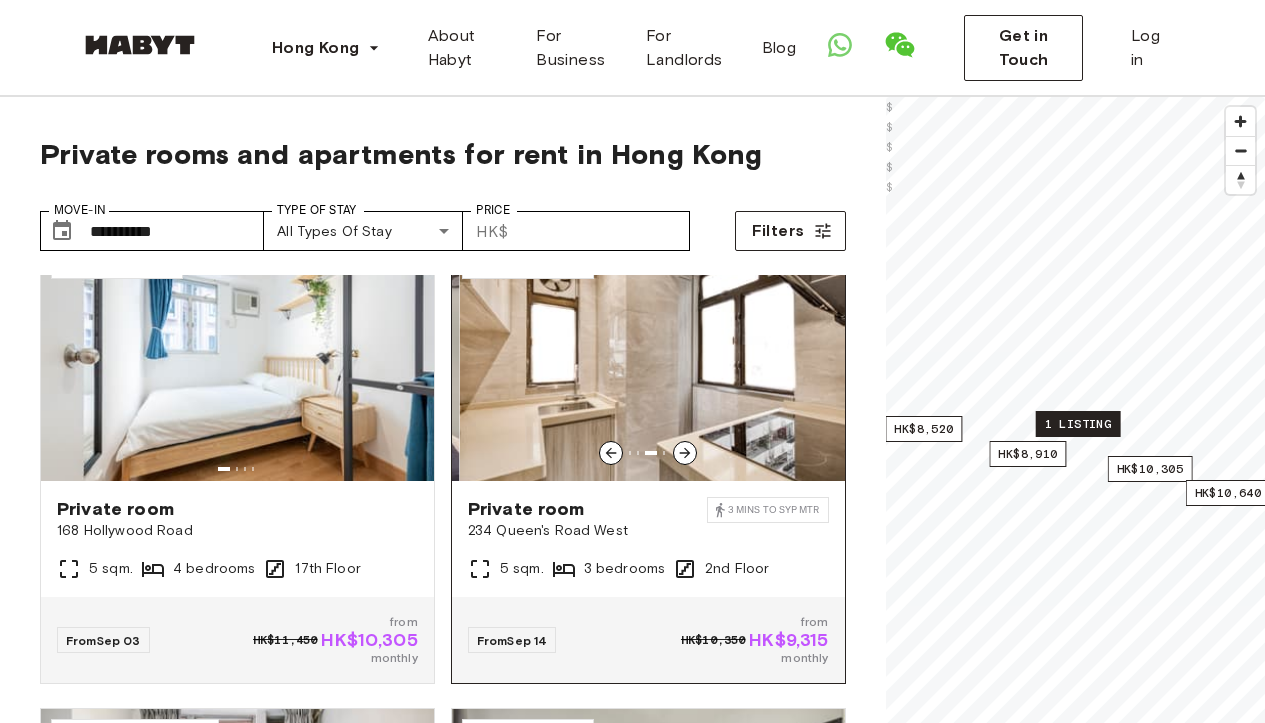 click 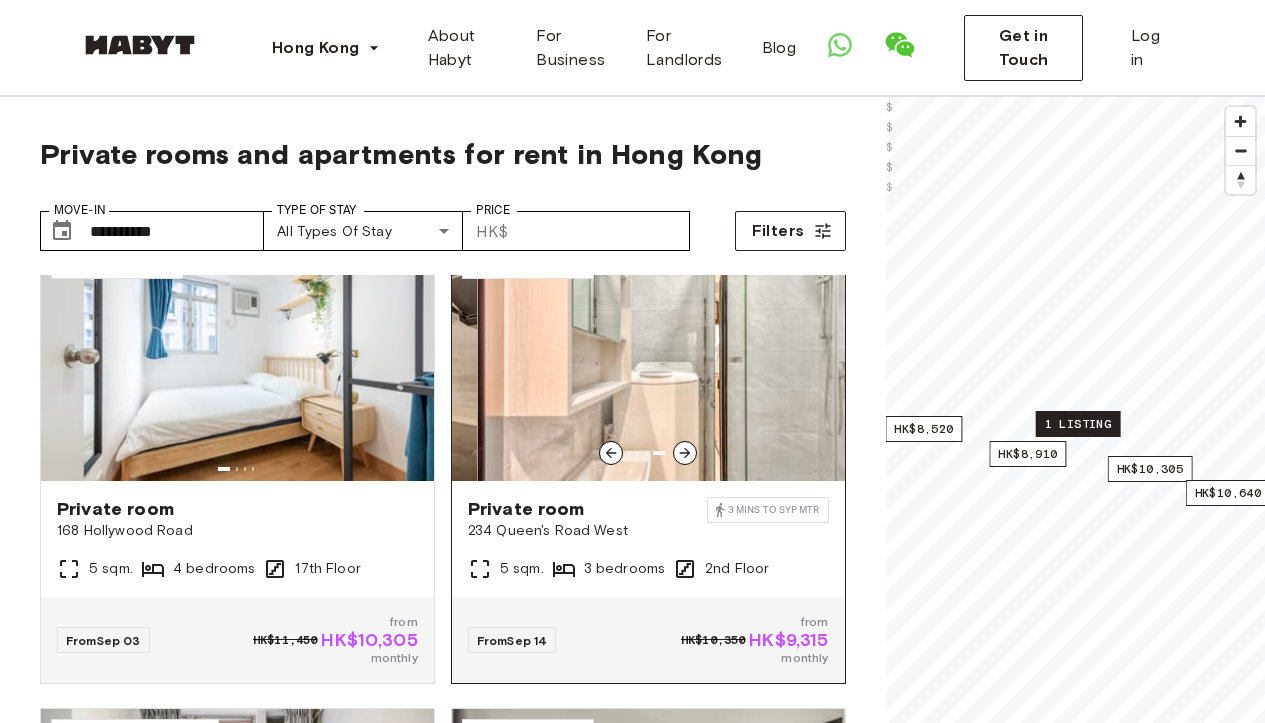 click 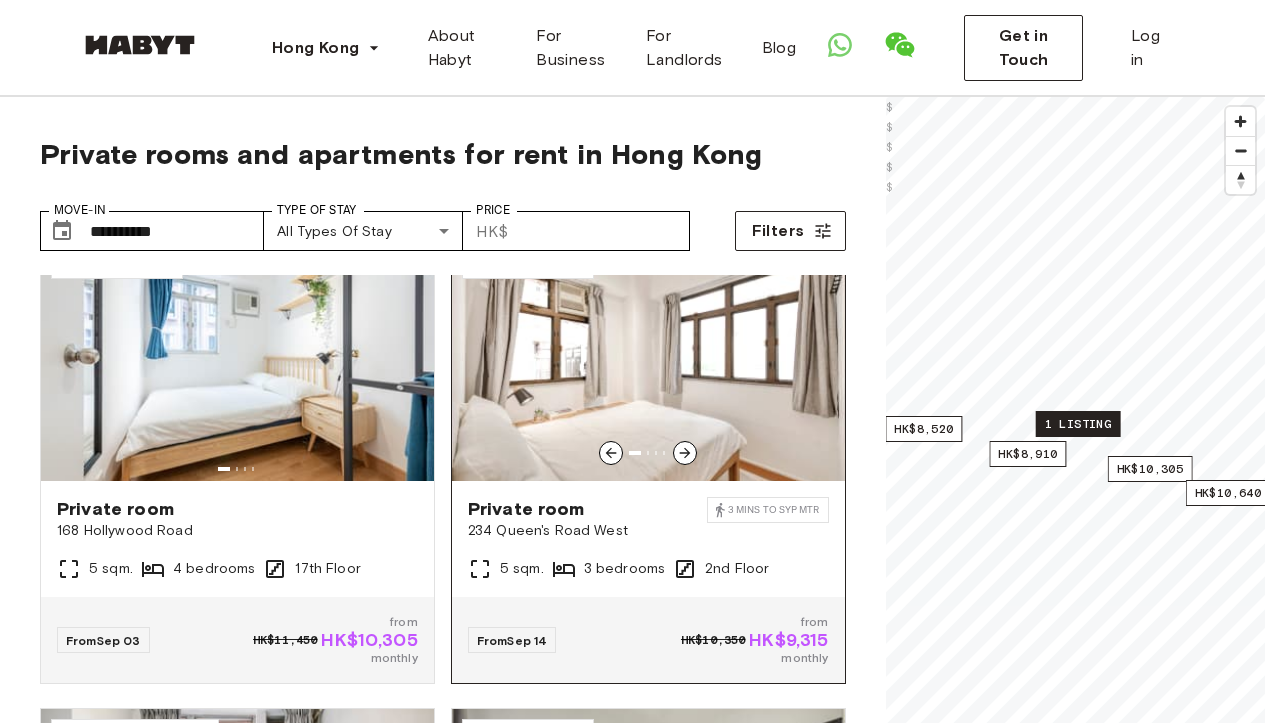 click 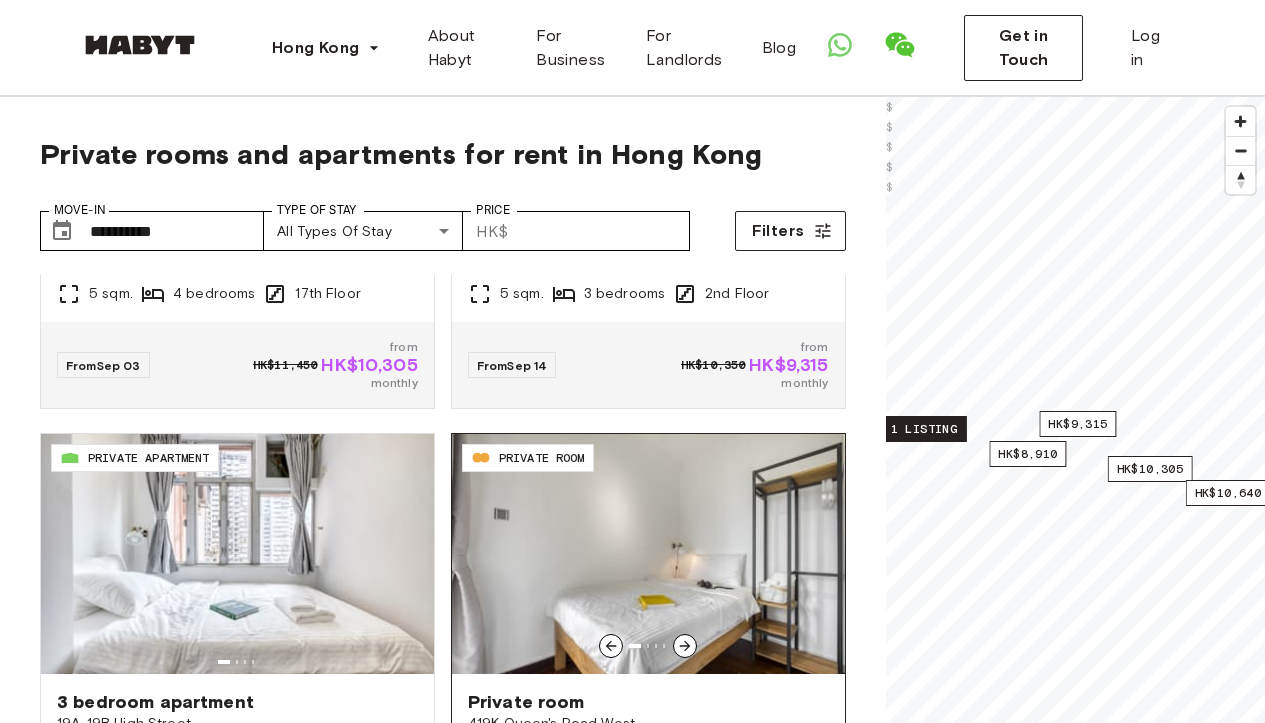 scroll, scrollTop: 505, scrollLeft: 0, axis: vertical 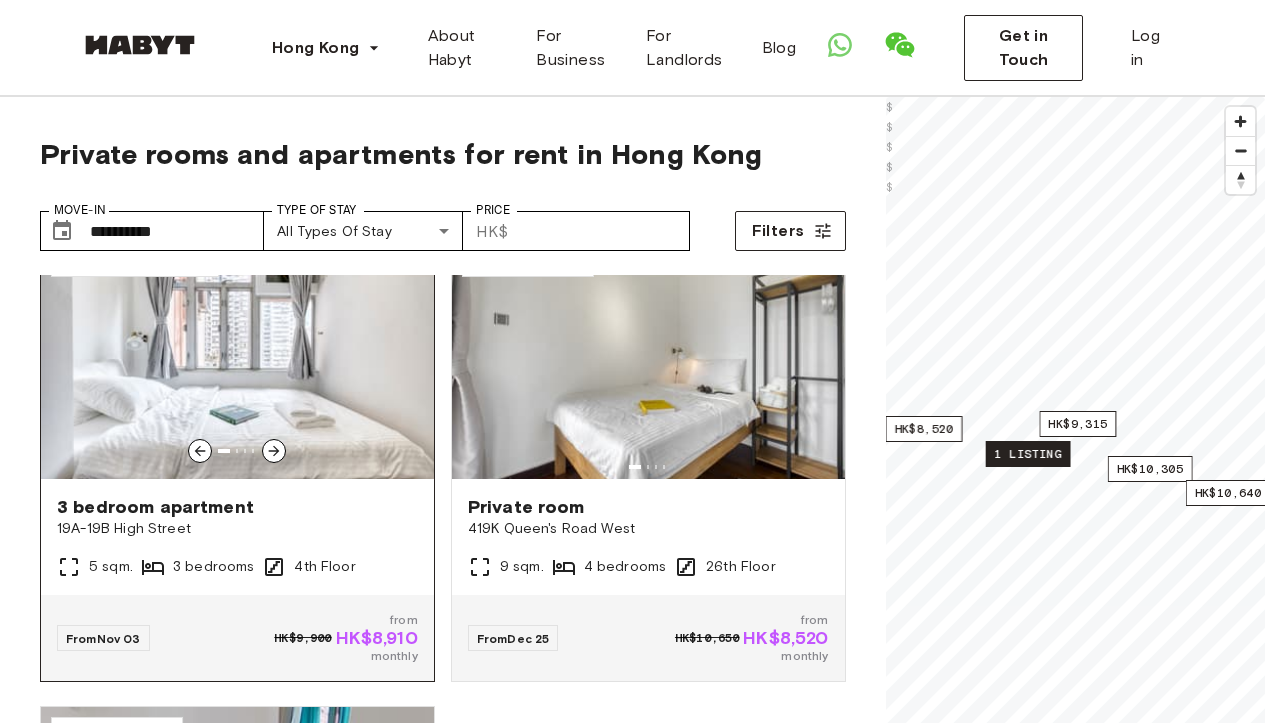 click 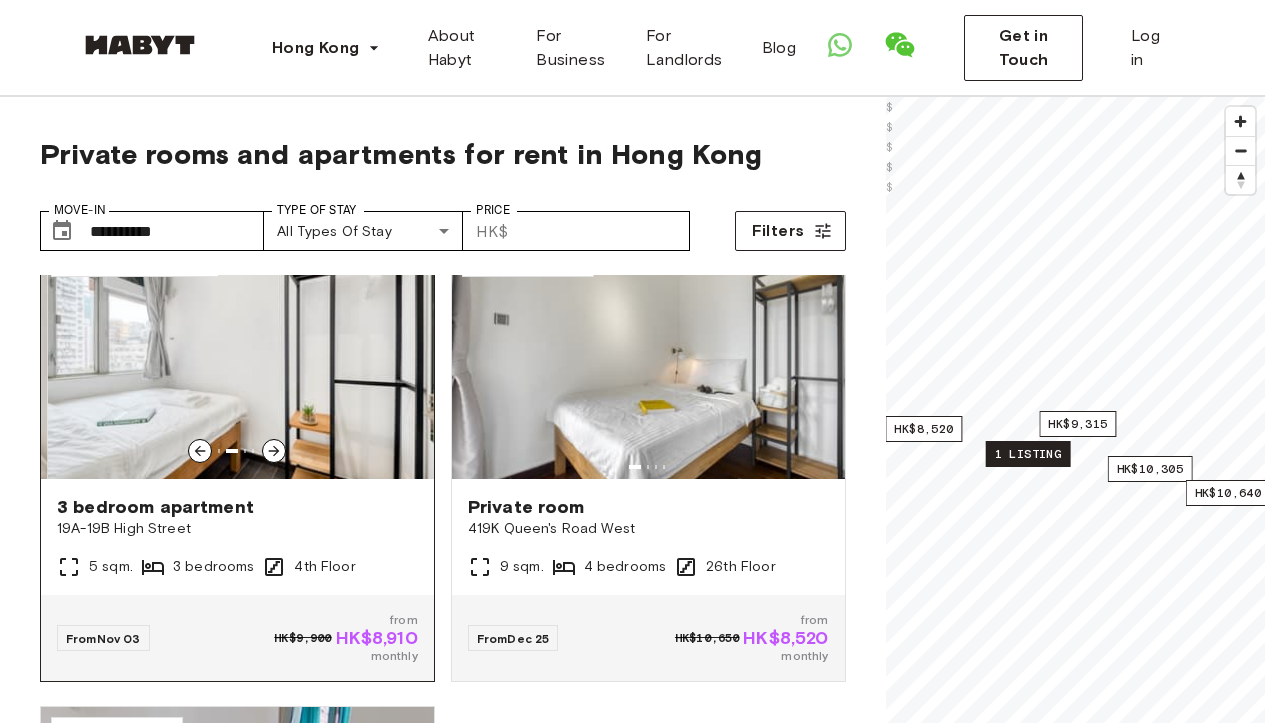 click 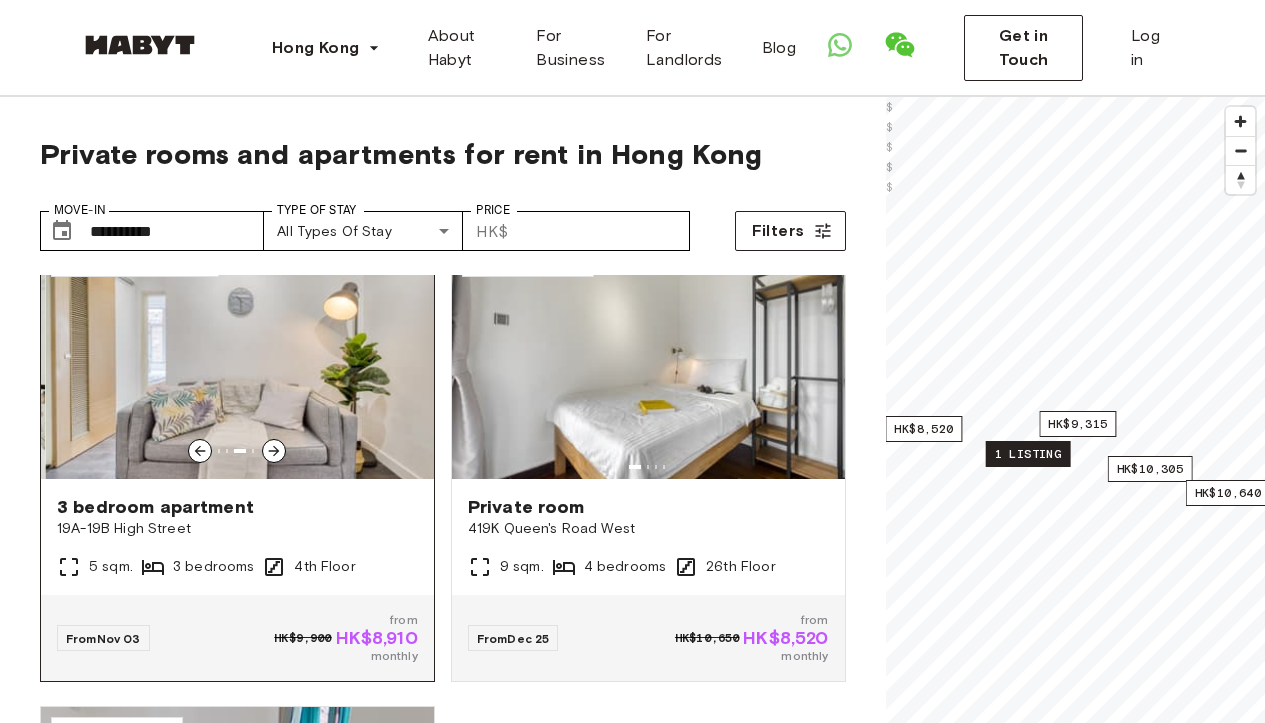 click 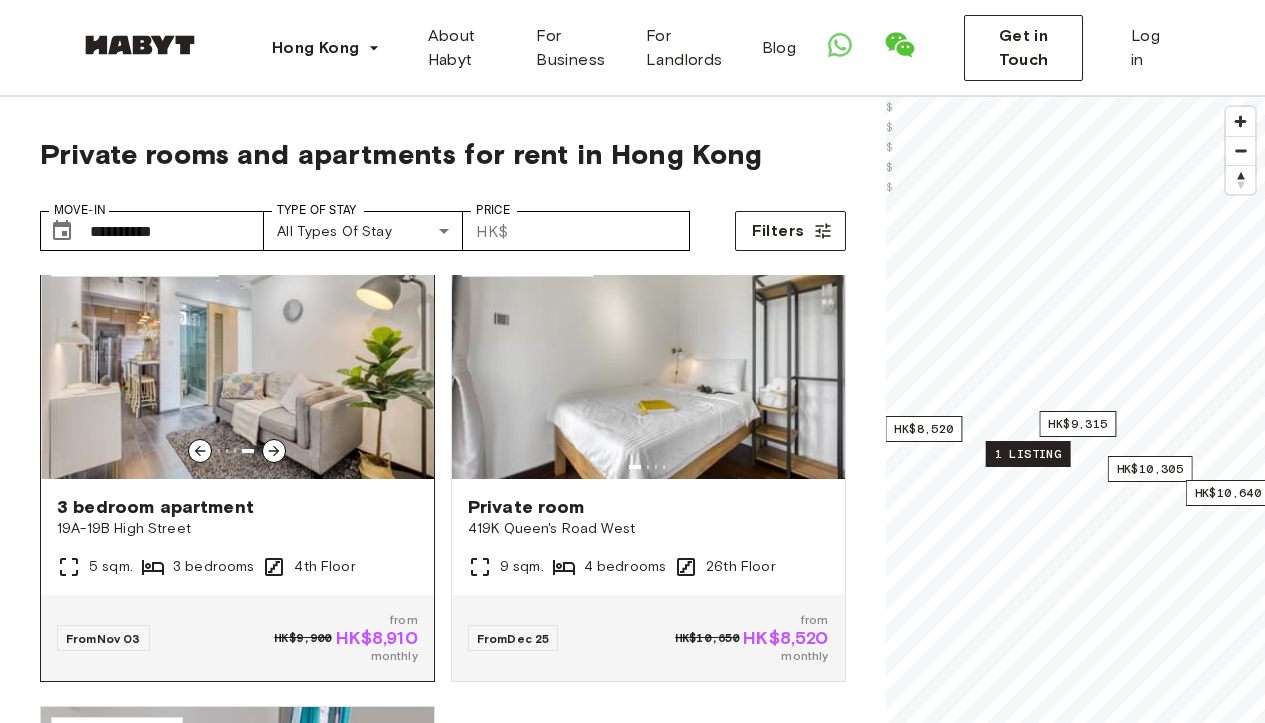 click 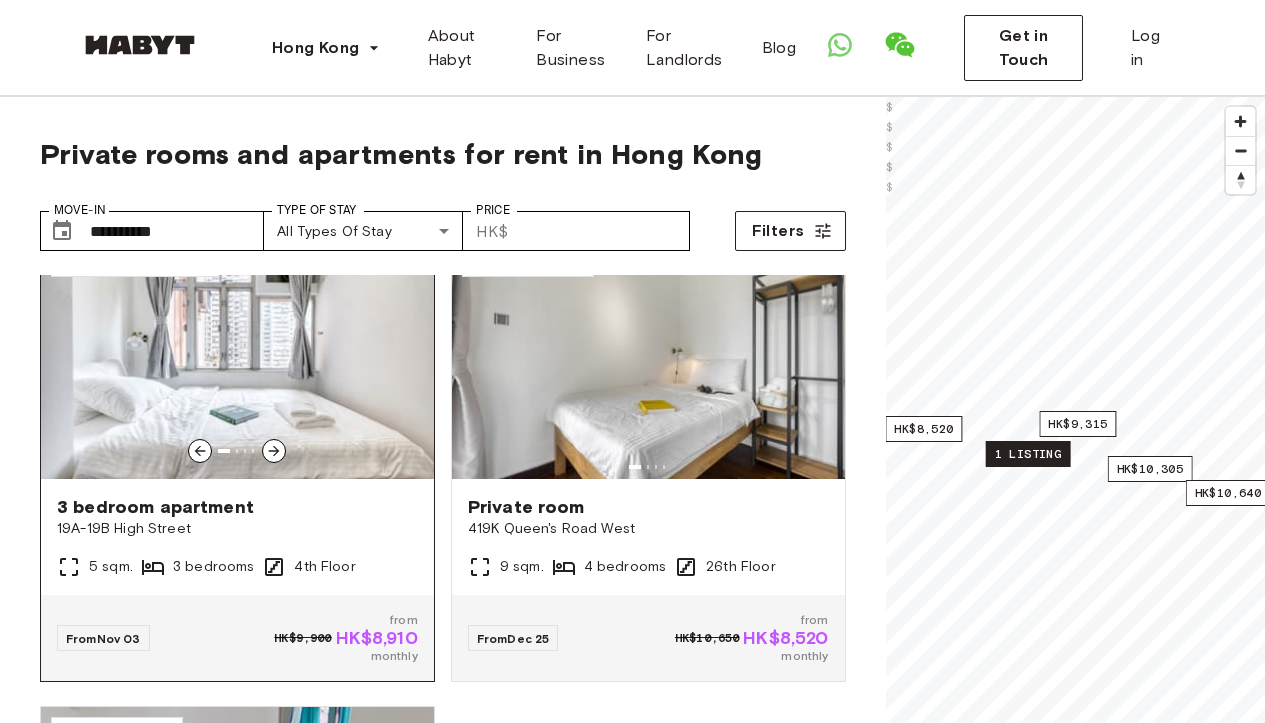 click at bounding box center (237, 359) 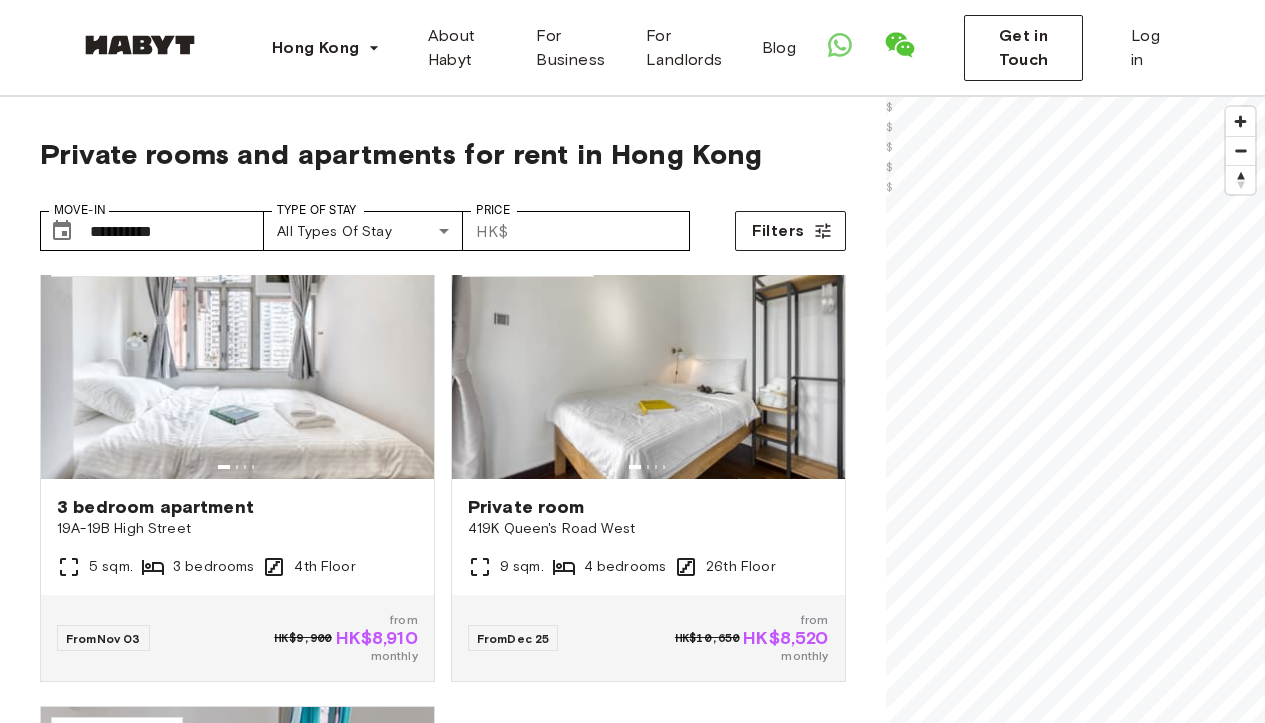 scroll, scrollTop: 4, scrollLeft: 0, axis: vertical 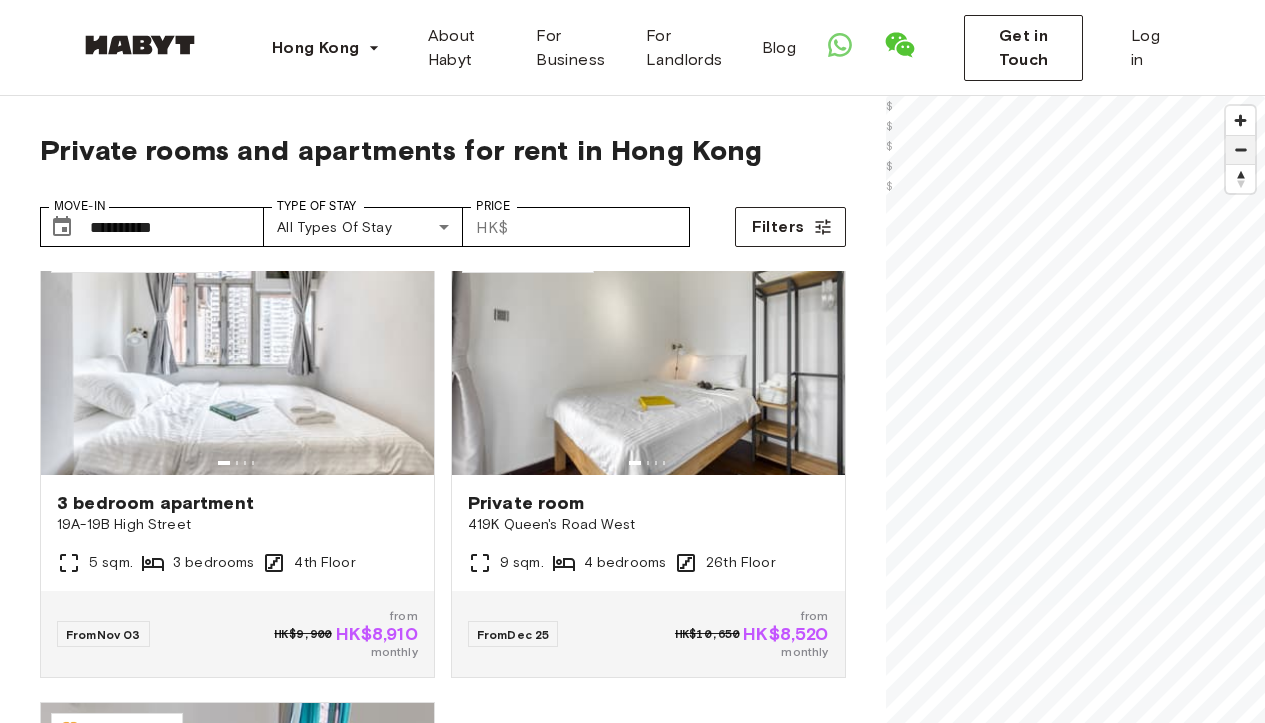 click at bounding box center [1240, 150] 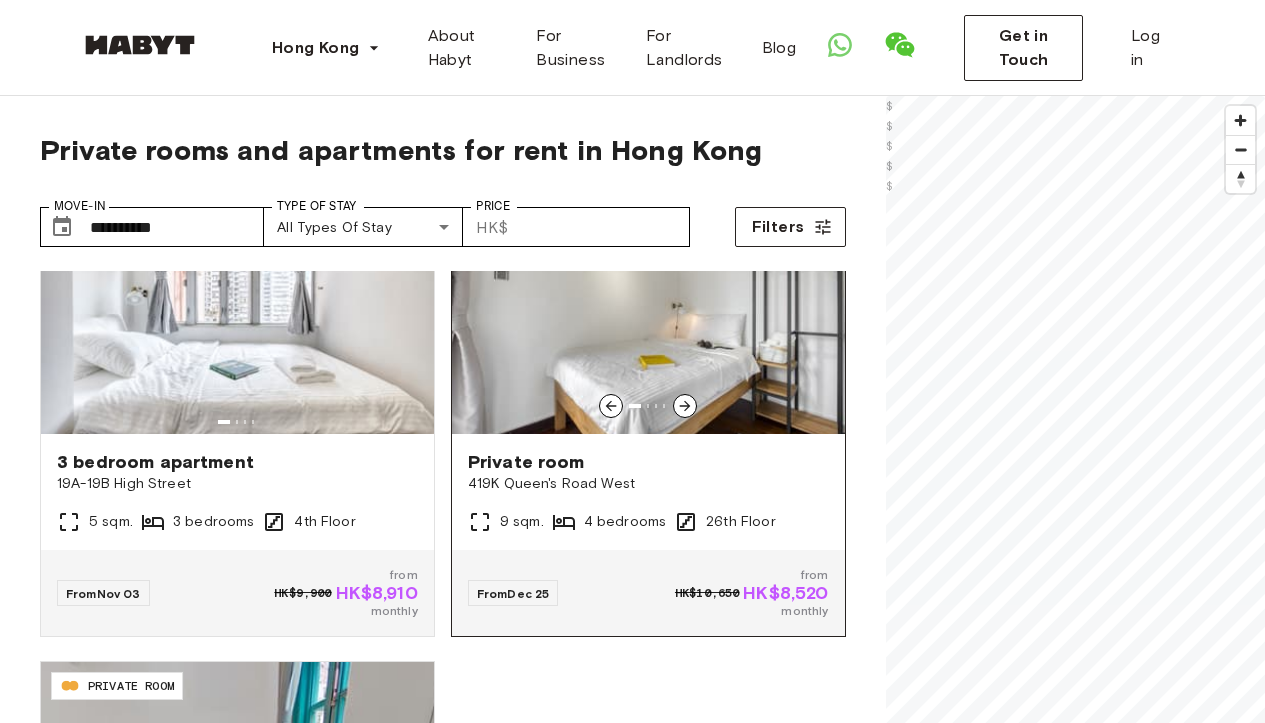 scroll, scrollTop: 712, scrollLeft: 0, axis: vertical 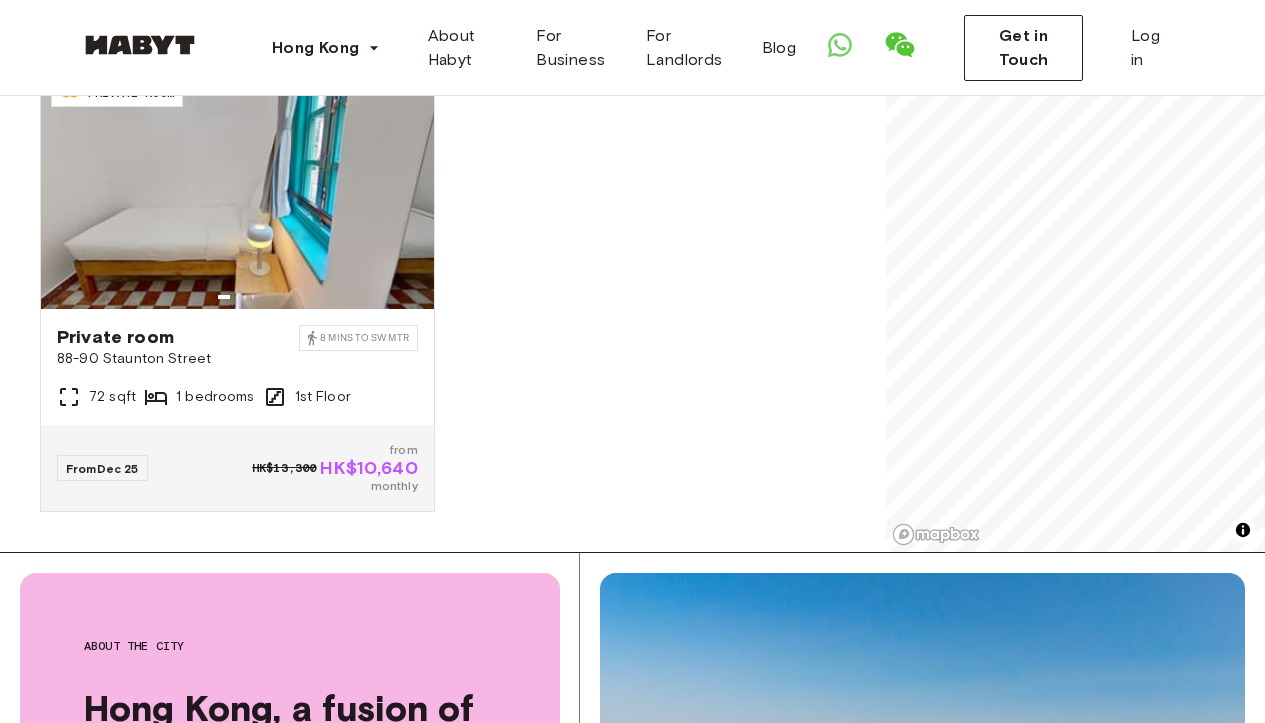 drag, startPoint x: 547, startPoint y: 469, endPoint x: 538, endPoint y: 526, distance: 57.706154 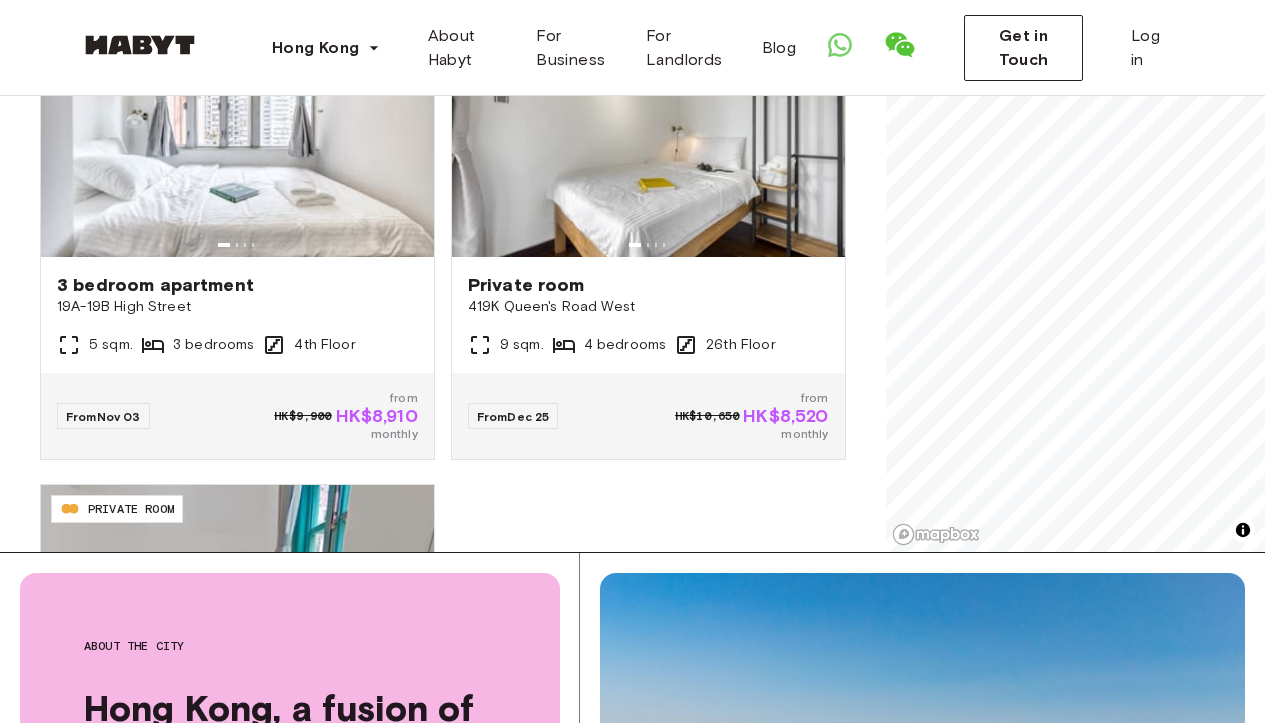 scroll, scrollTop: 108, scrollLeft: 0, axis: vertical 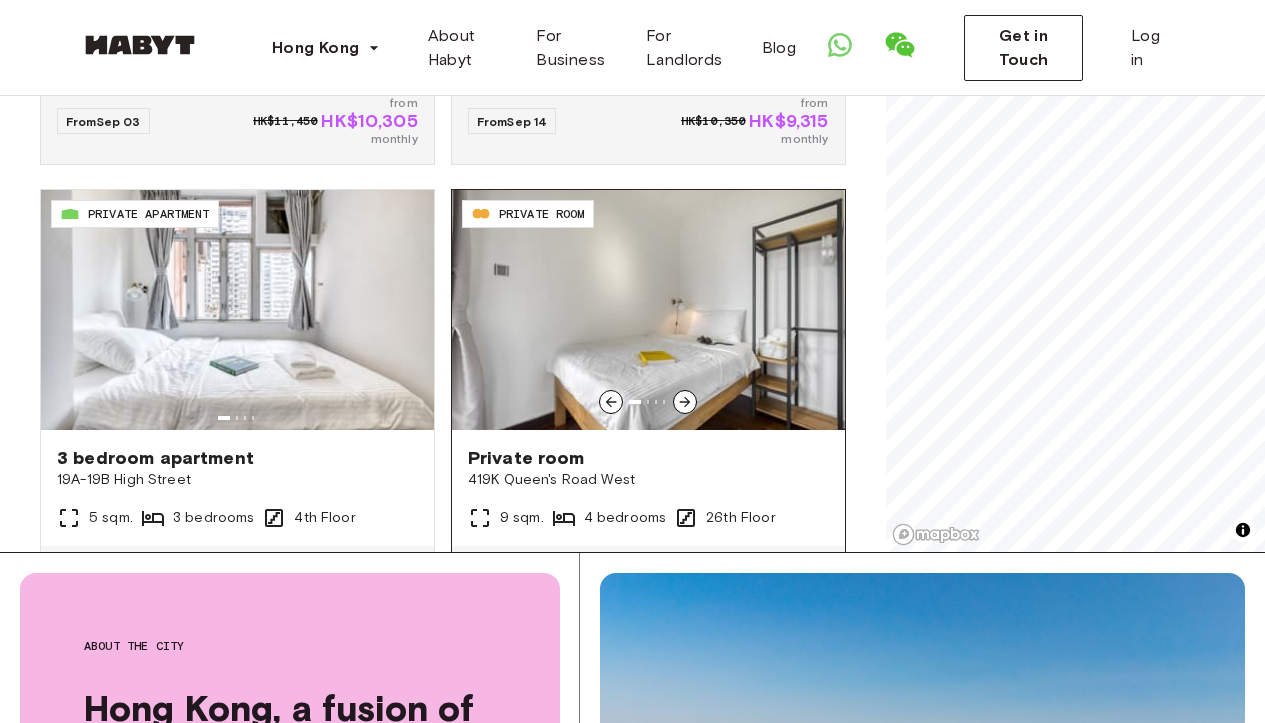 click at bounding box center [648, 310] 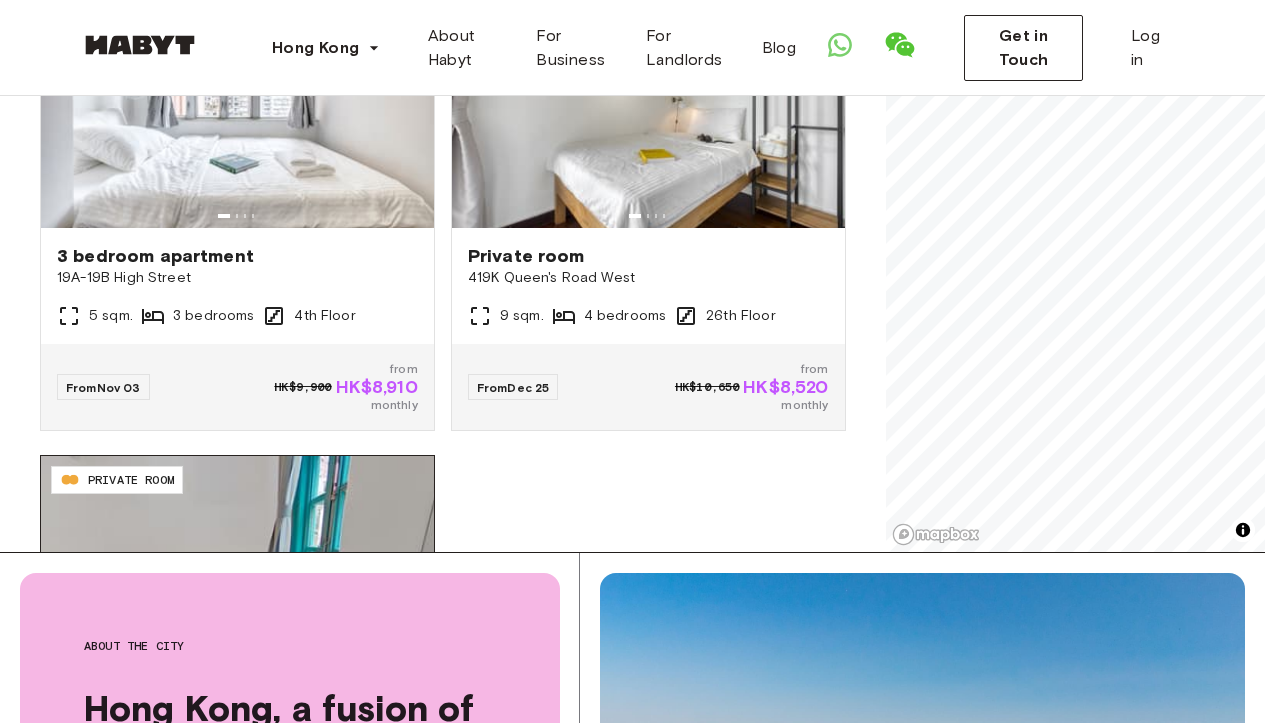 scroll, scrollTop: 0, scrollLeft: 0, axis: both 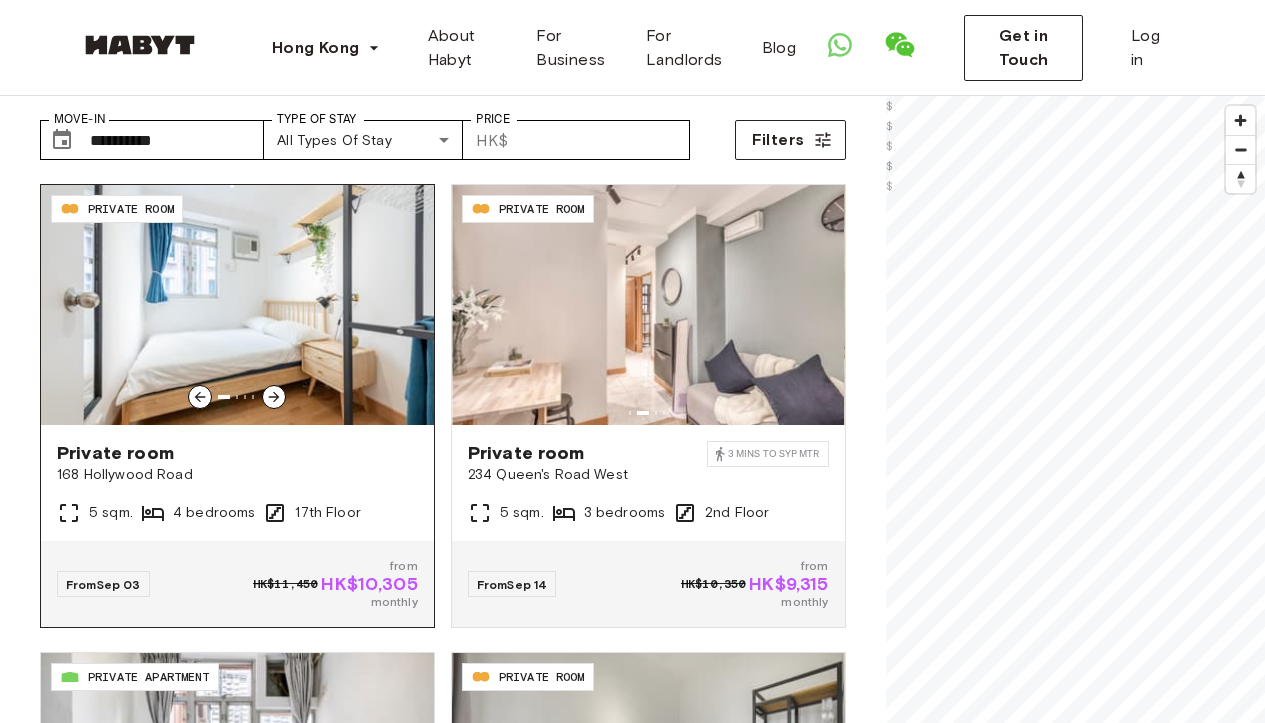 click at bounding box center (237, 305) 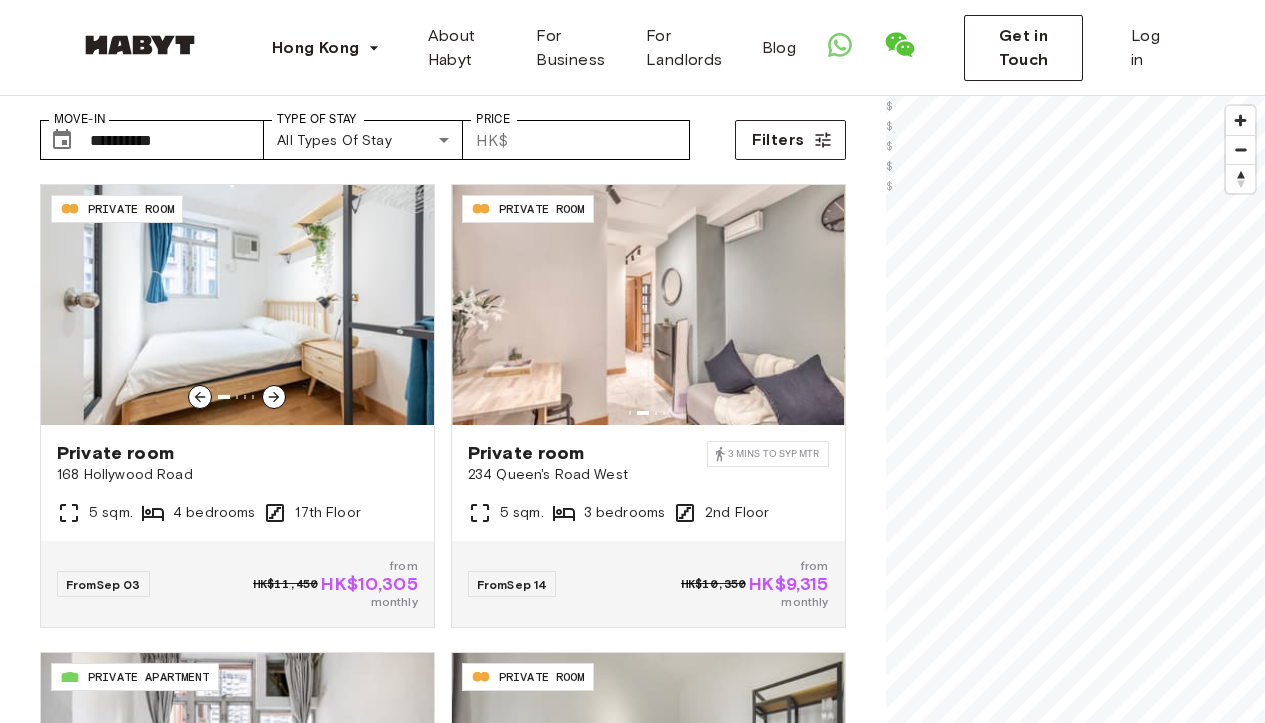 scroll, scrollTop: 0, scrollLeft: 0, axis: both 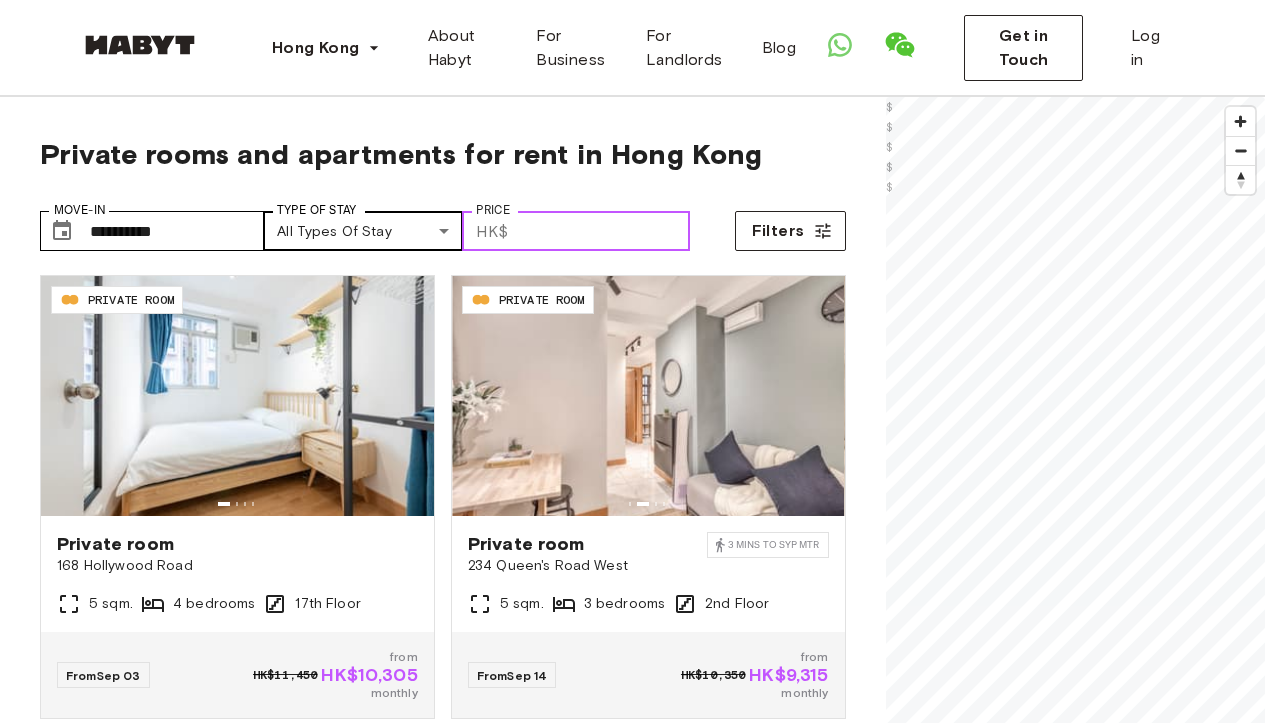 drag, startPoint x: 673, startPoint y: 241, endPoint x: 364, endPoint y: 233, distance: 309.10355 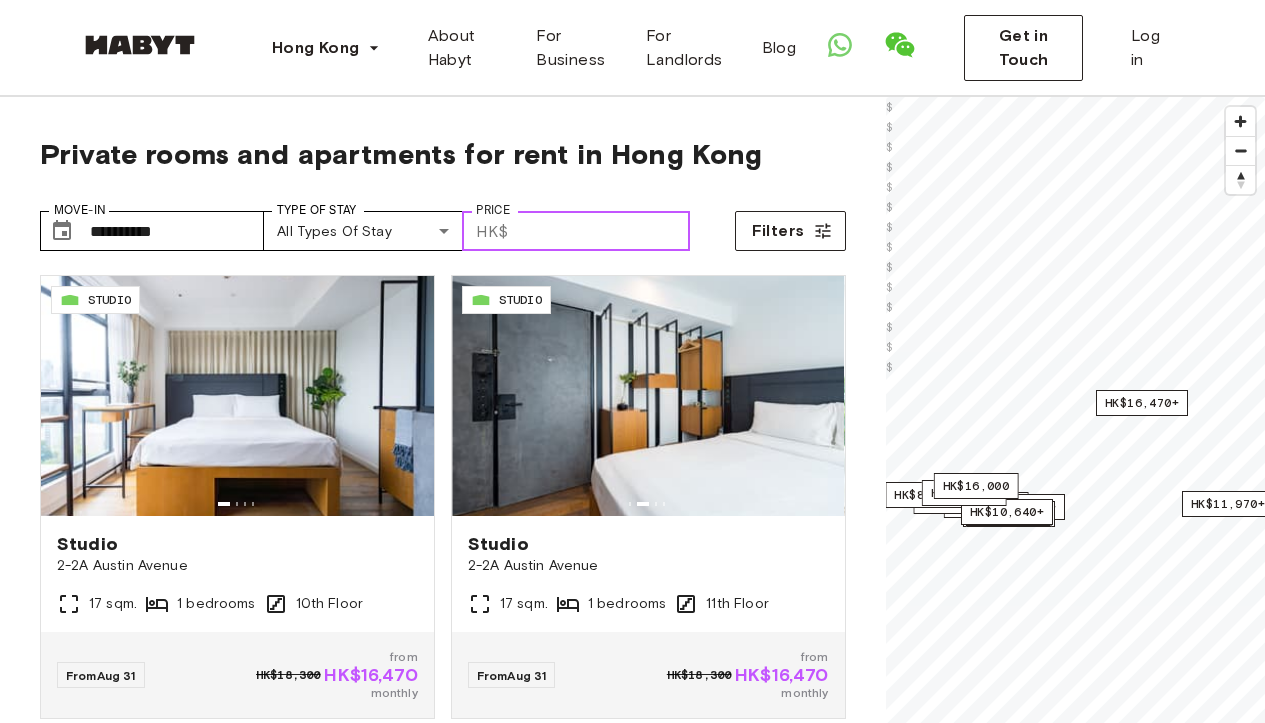 type 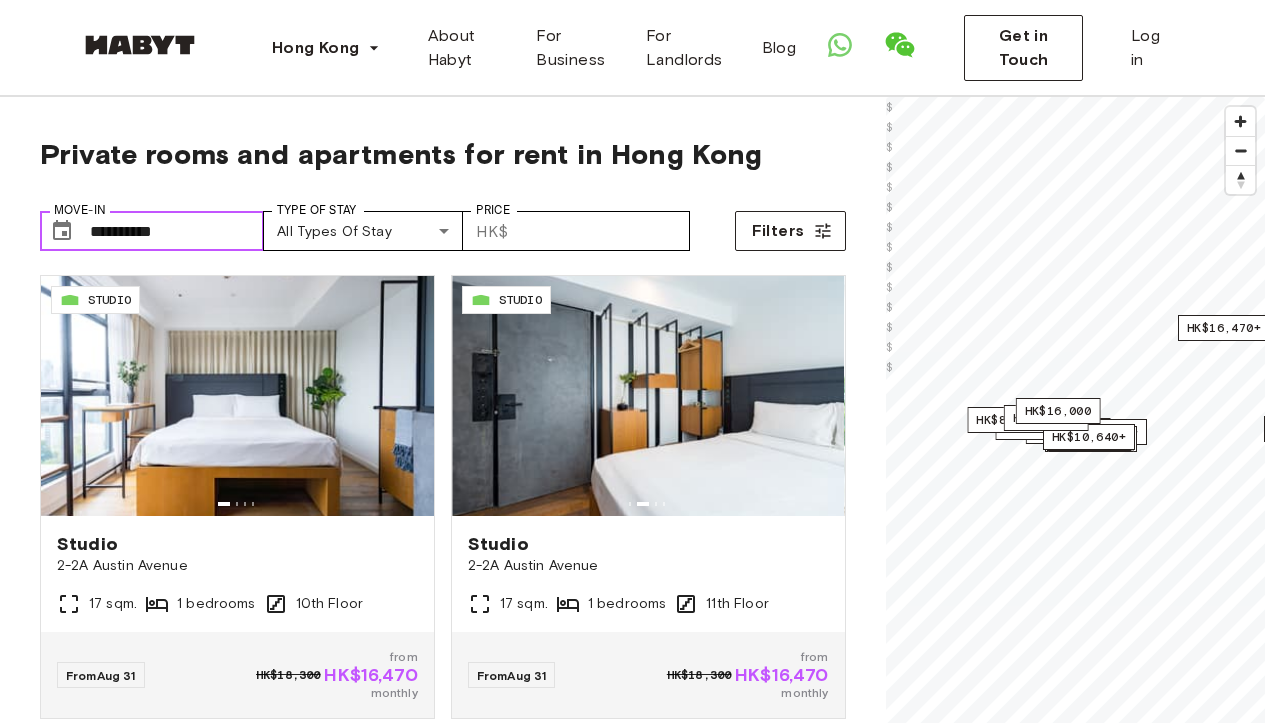 click on "**********" at bounding box center (177, 231) 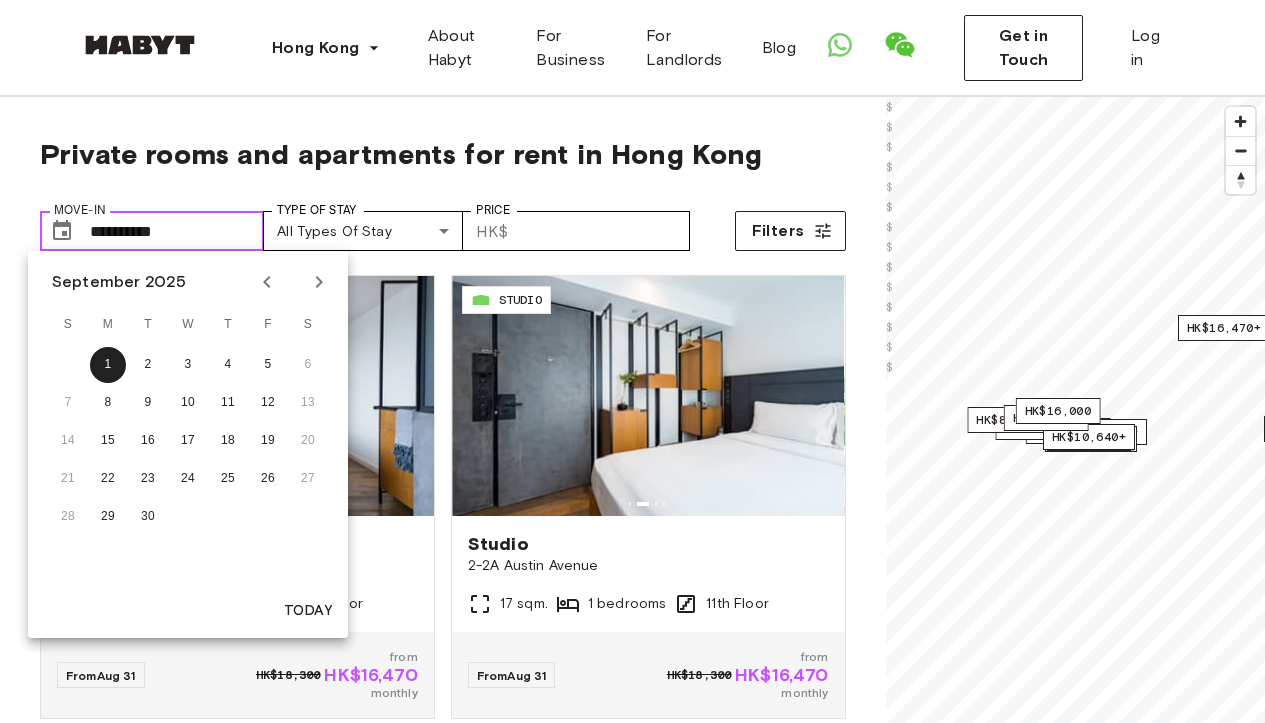 drag, startPoint x: 234, startPoint y: 225, endPoint x: 2, endPoint y: 222, distance: 232.0194 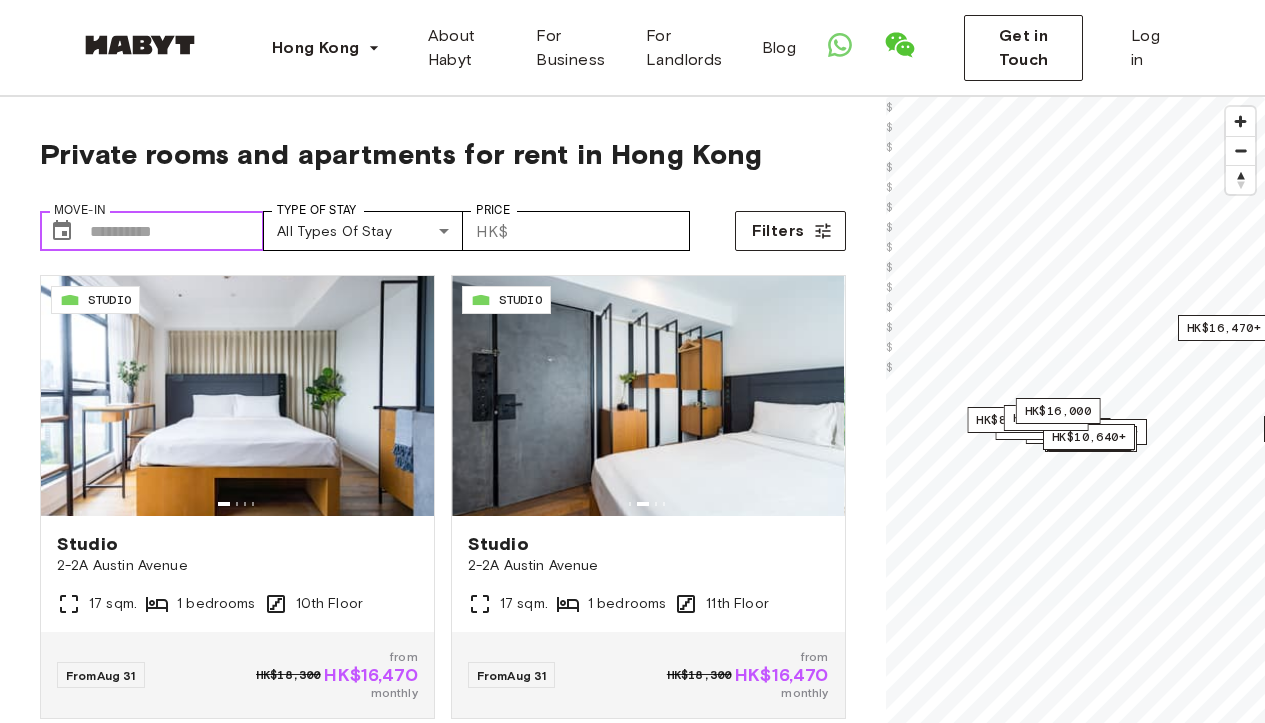 type on "**********" 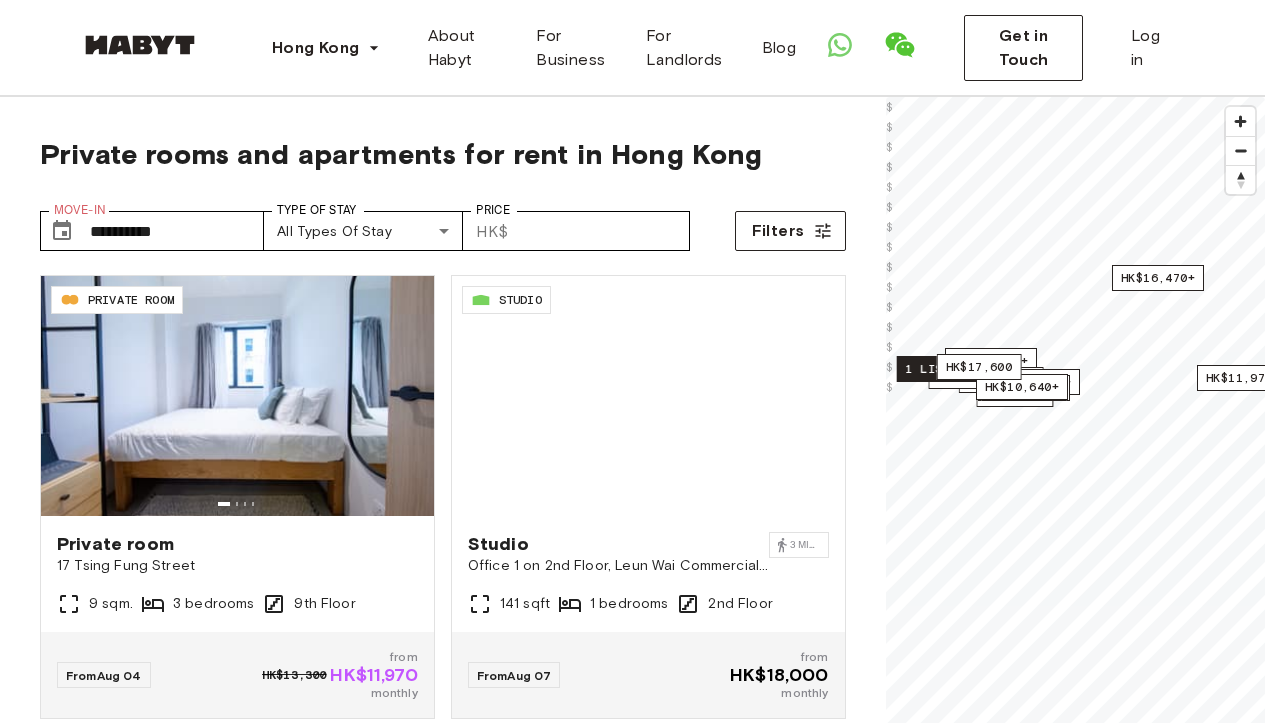 click on "1 listing" at bounding box center (938, 369) 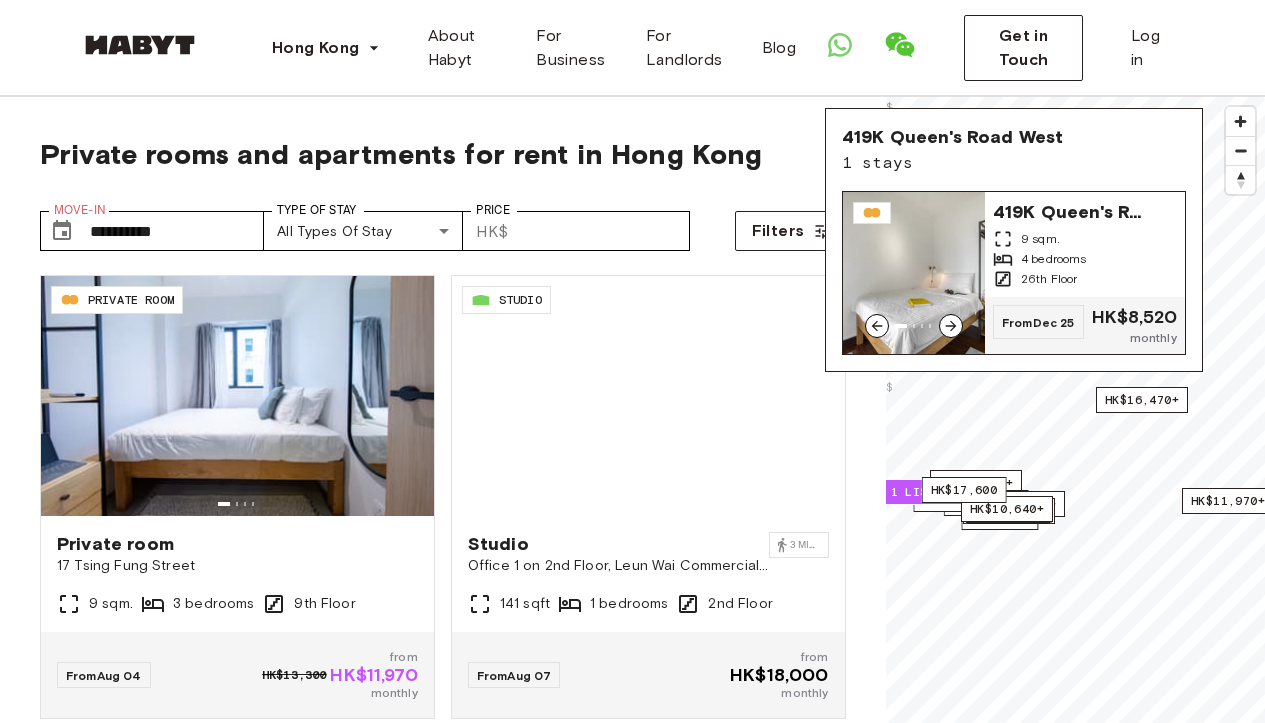 click 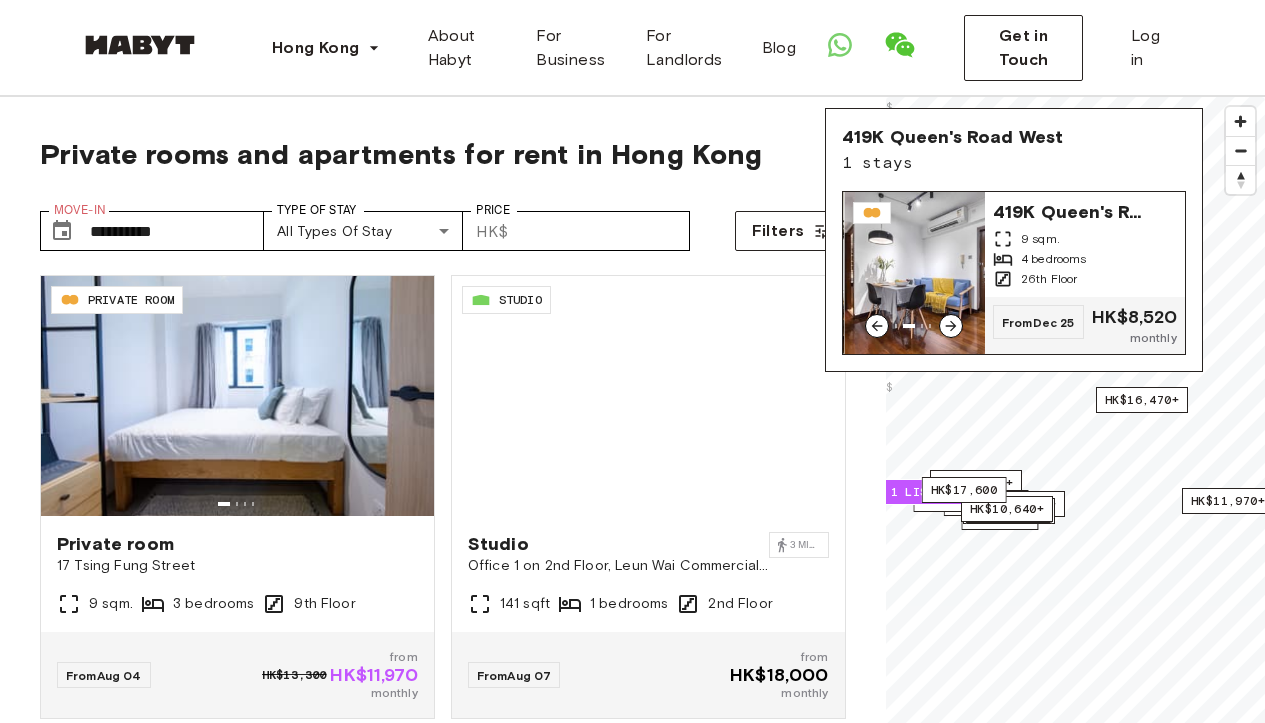 click 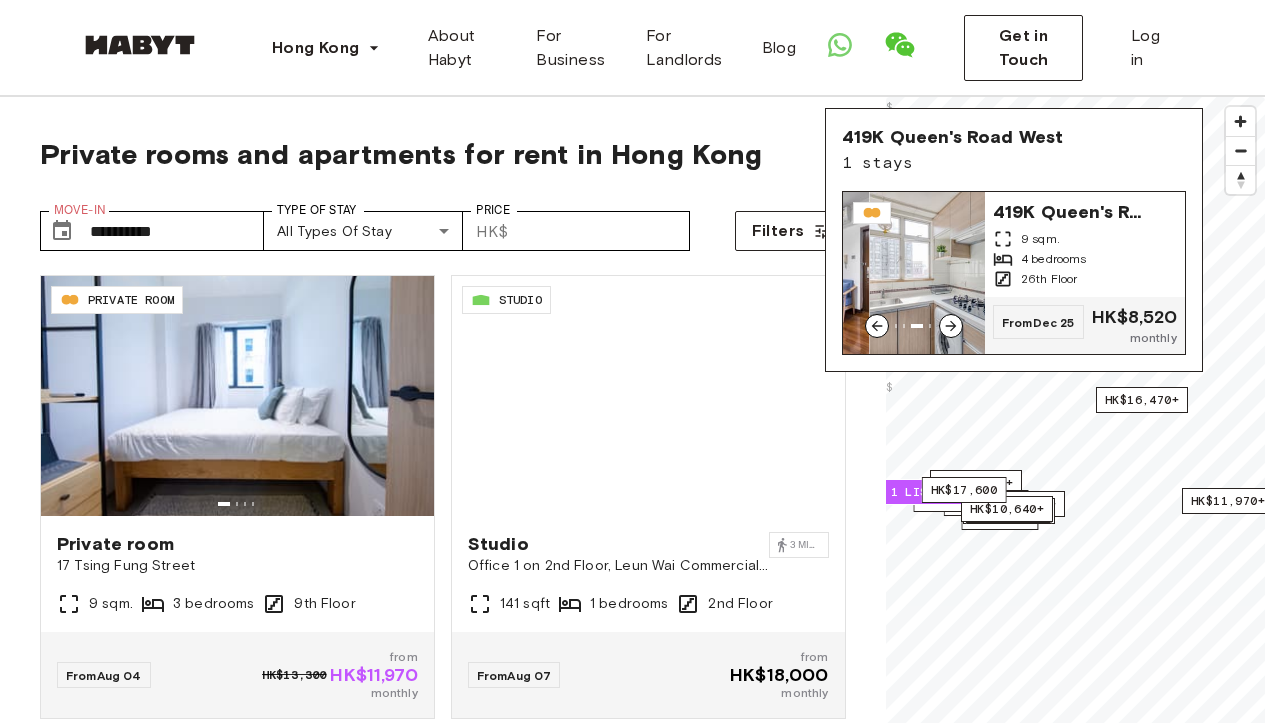 click 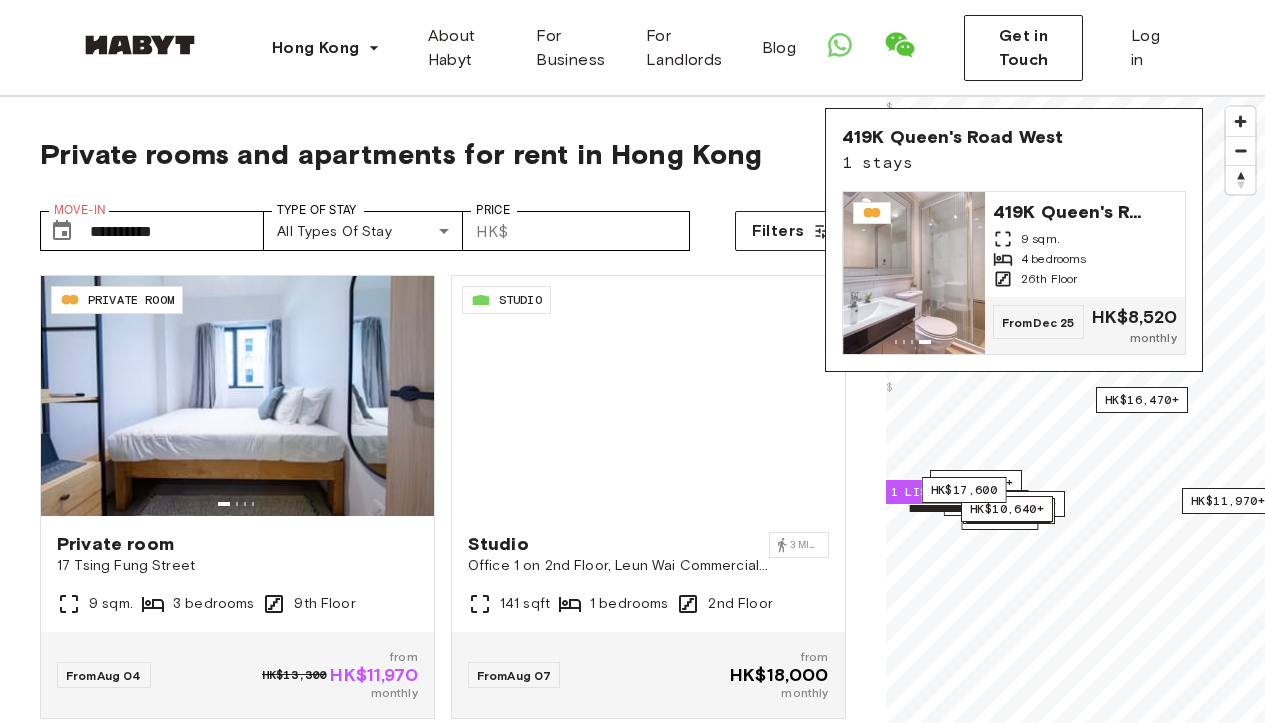 click on "1 listing" at bounding box center (951, 499) 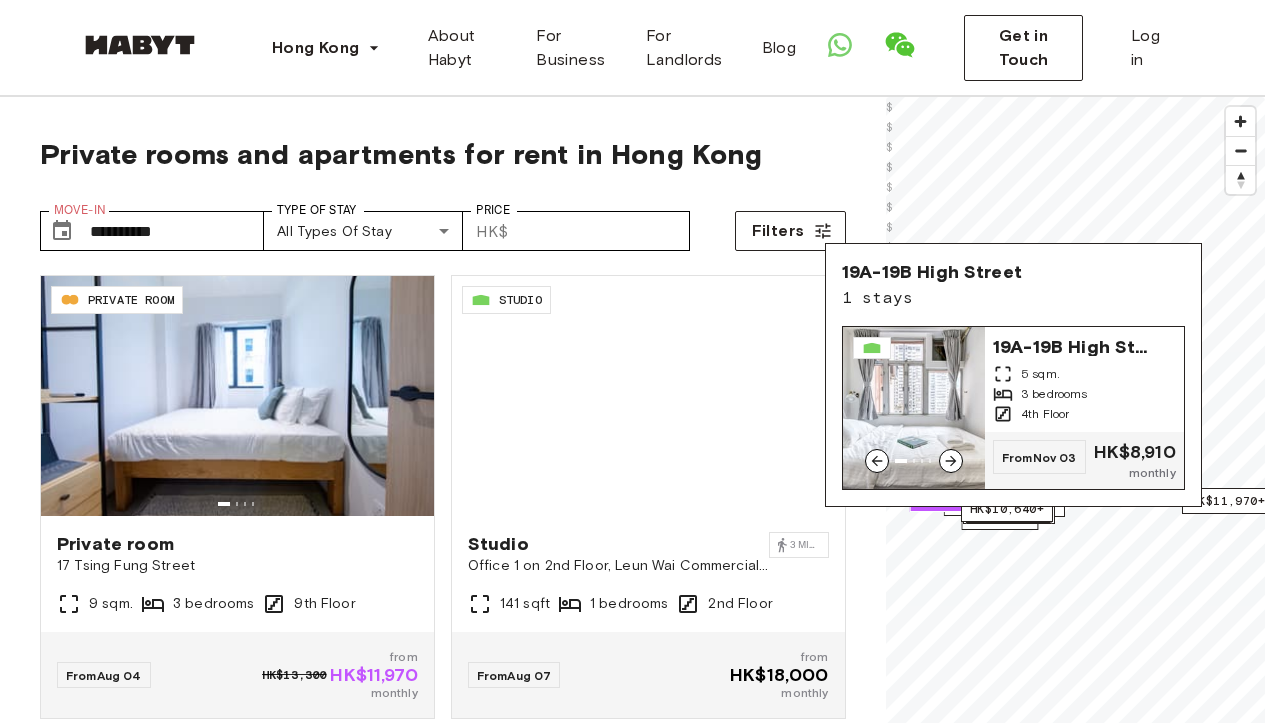 click 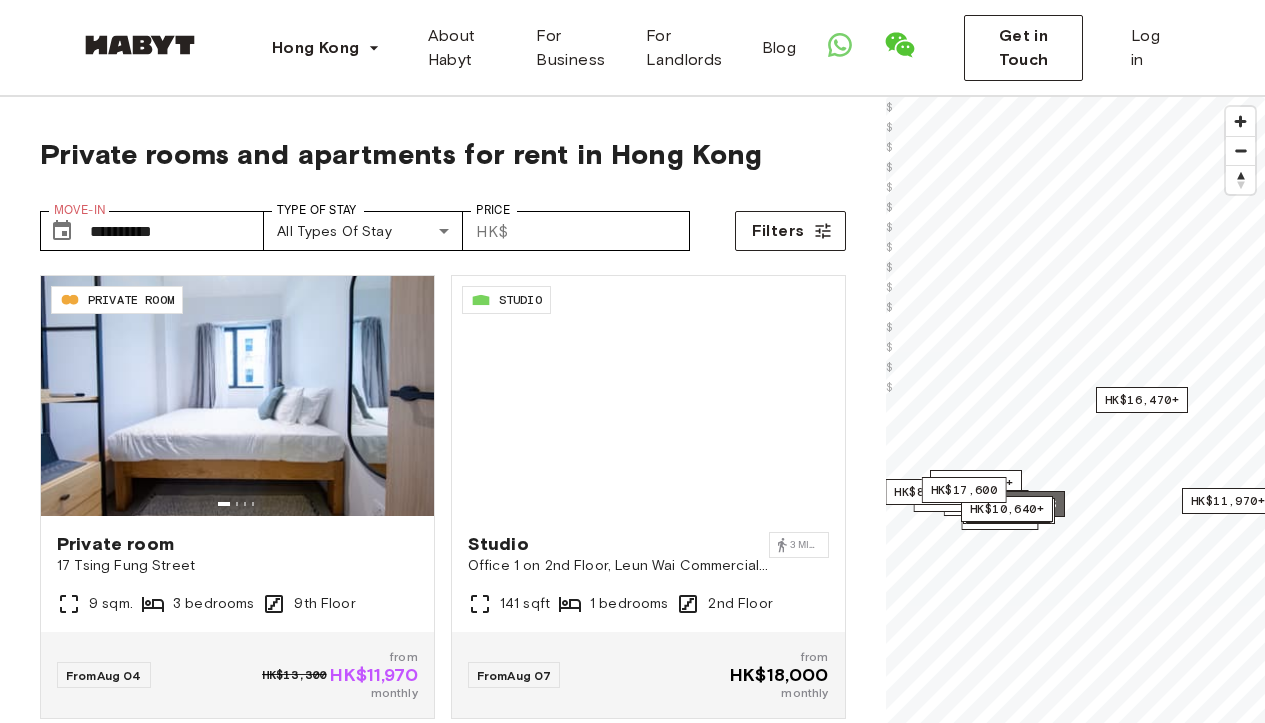 click on "2 listings" at bounding box center [1019, 504] 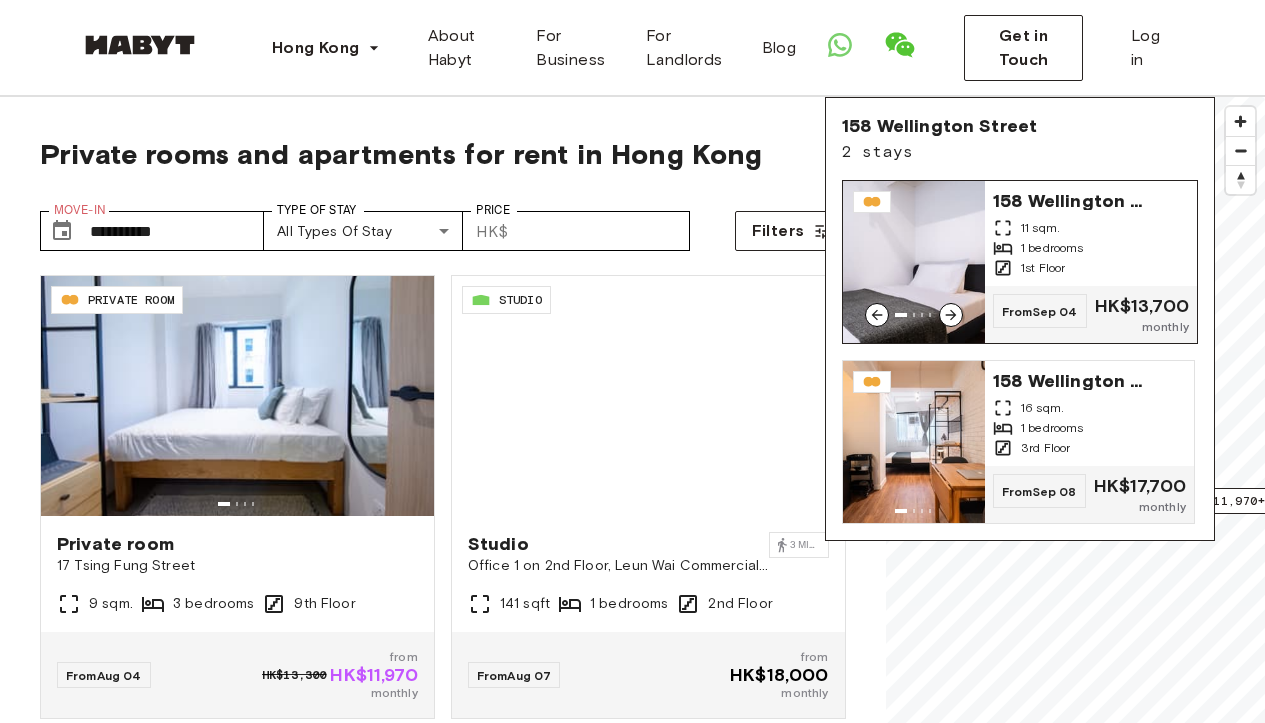 click on "158 Wellington Street" at bounding box center [1073, 199] 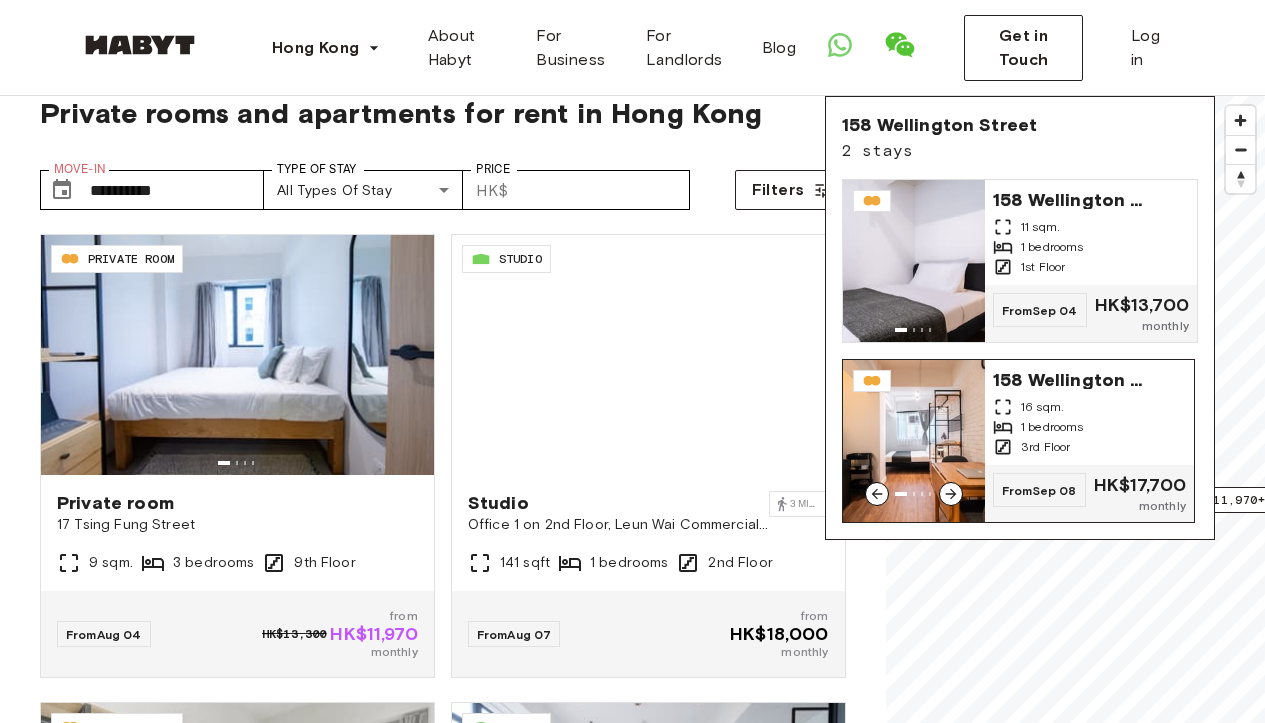 scroll, scrollTop: 45, scrollLeft: 0, axis: vertical 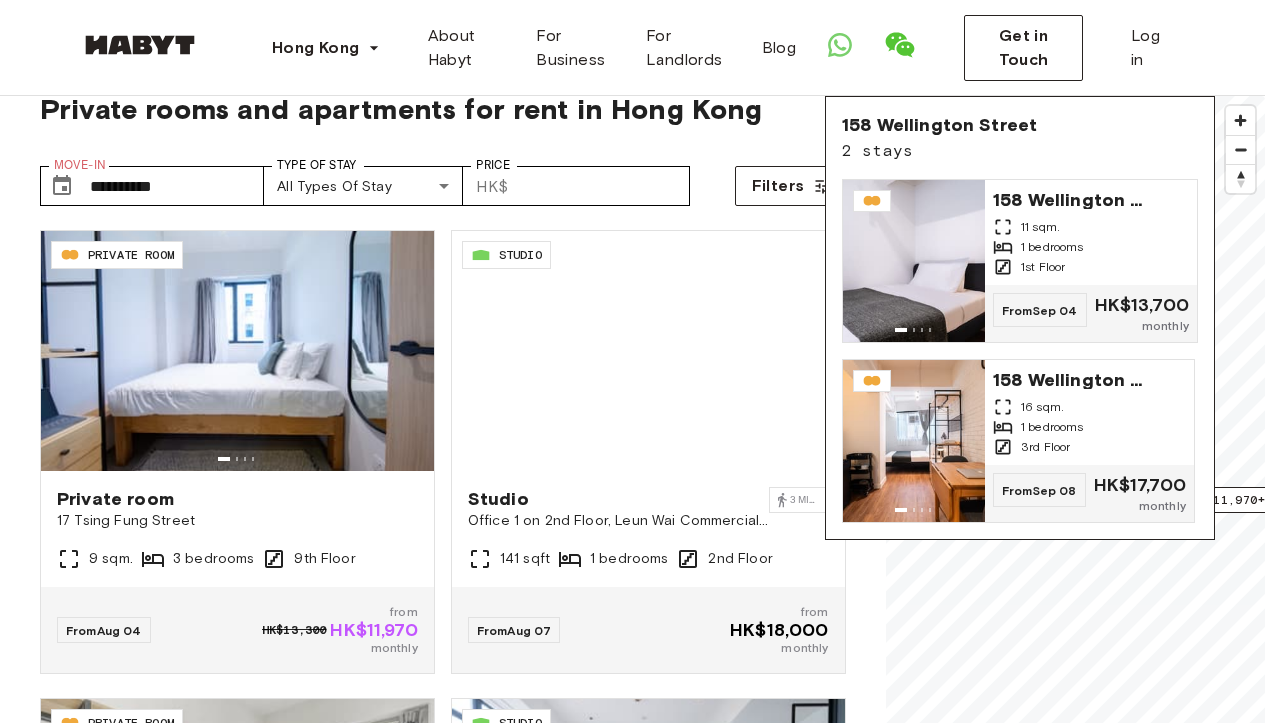 click on "**********" at bounding box center [443, 178] 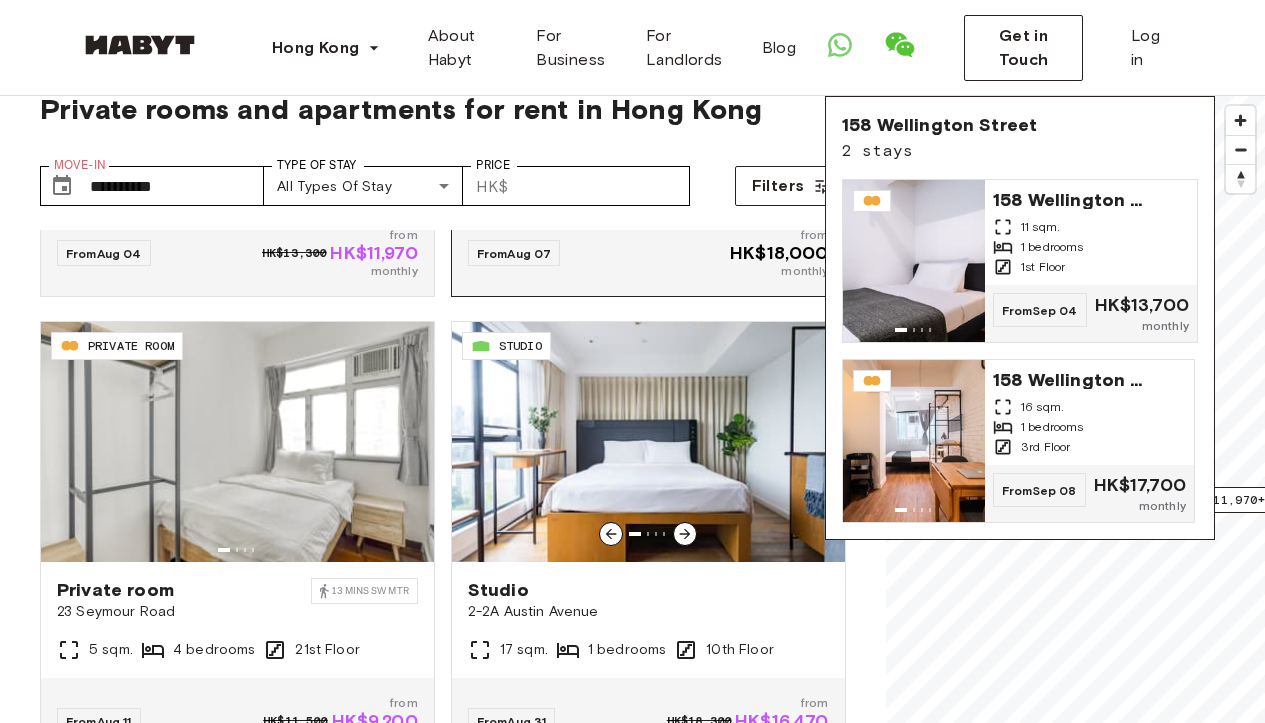scroll, scrollTop: 0, scrollLeft: 0, axis: both 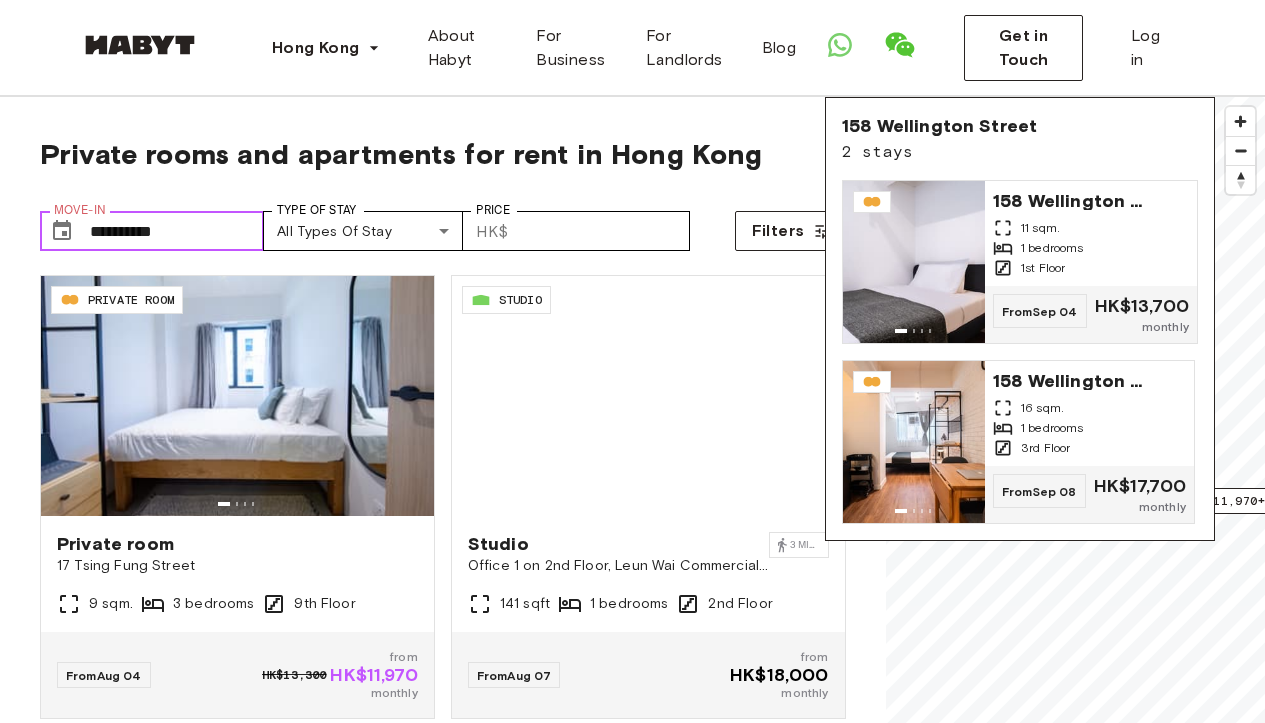 click on "**********" at bounding box center [177, 231] 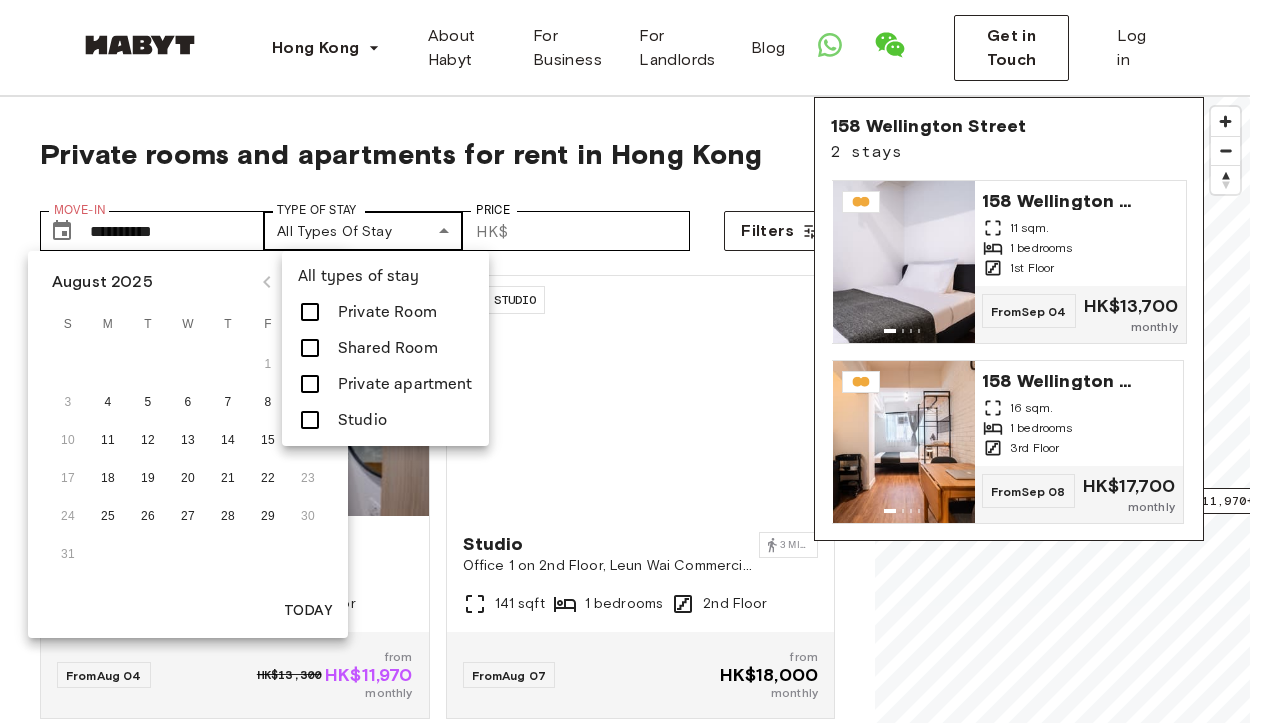 click on "**********" at bounding box center (632, 2397) 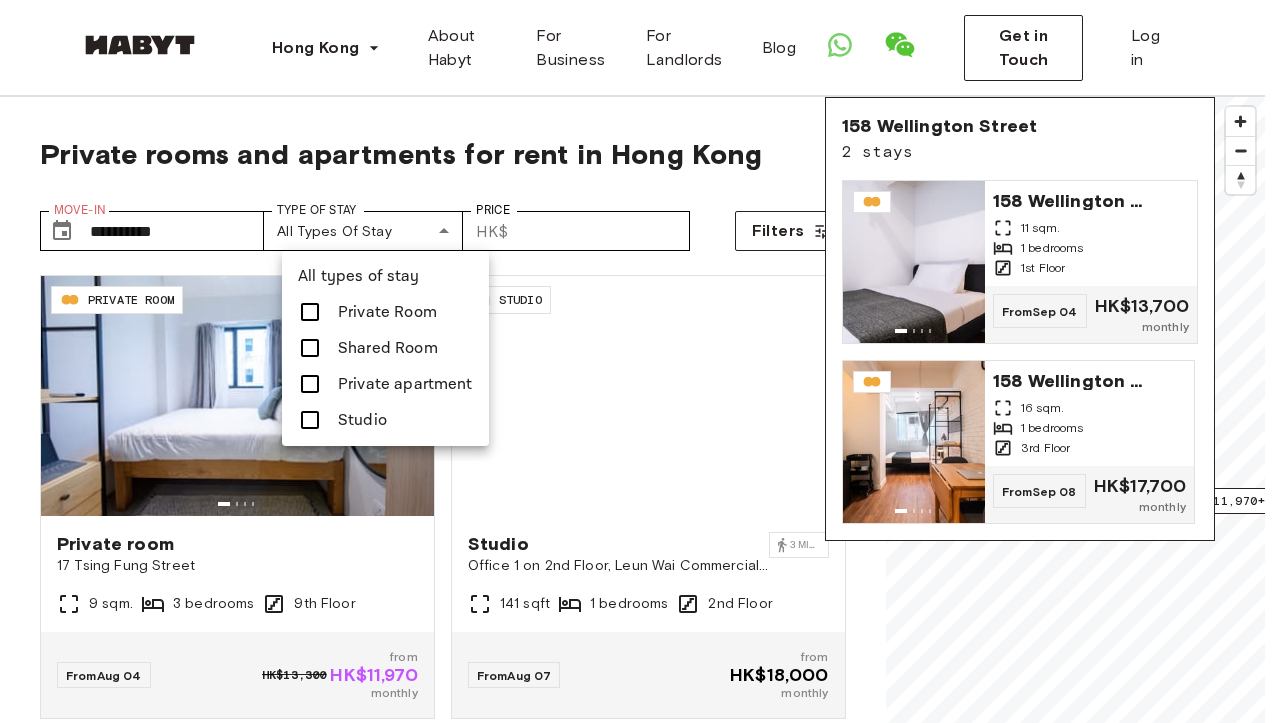 click on "Studio" at bounding box center (362, 420) 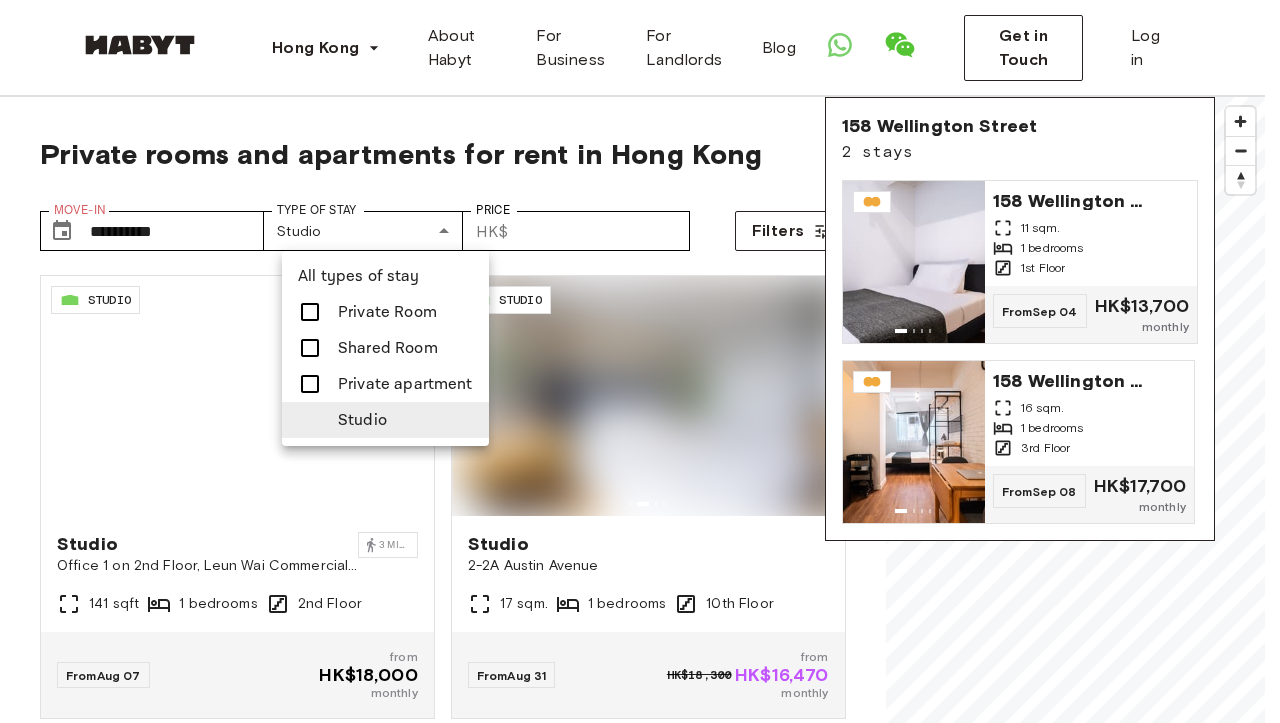 type on "******" 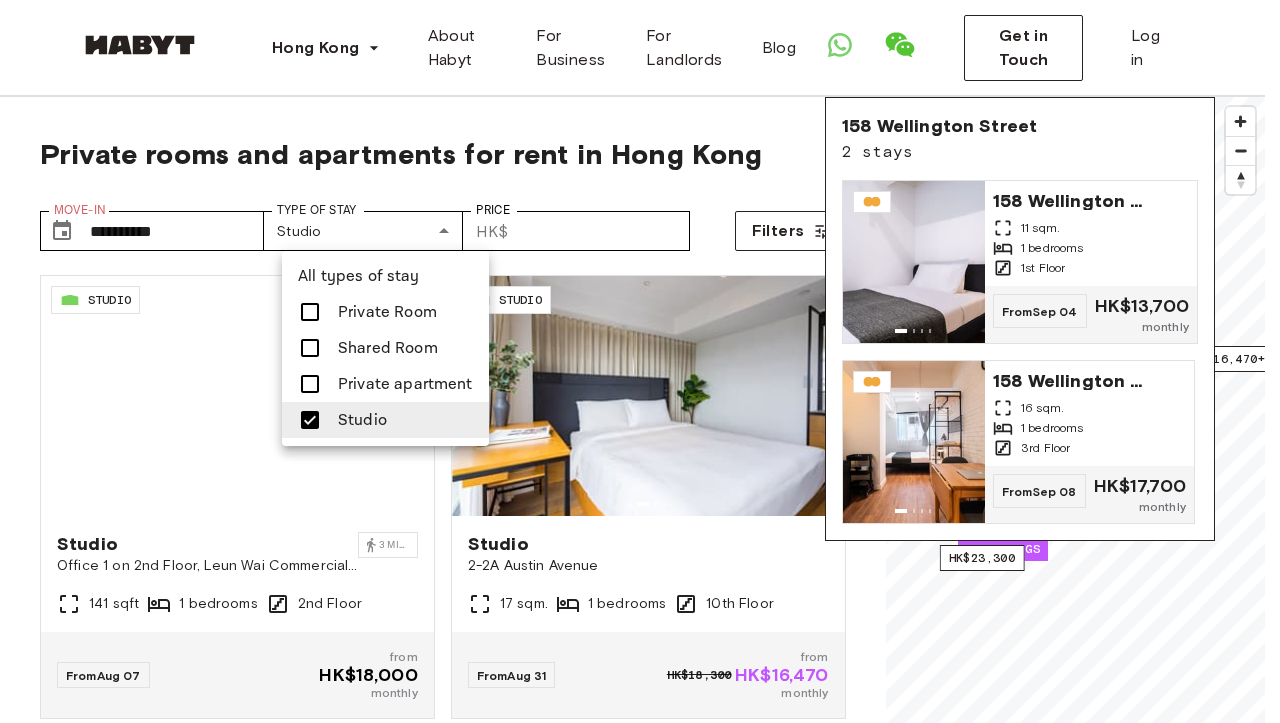 click at bounding box center (640, 361) 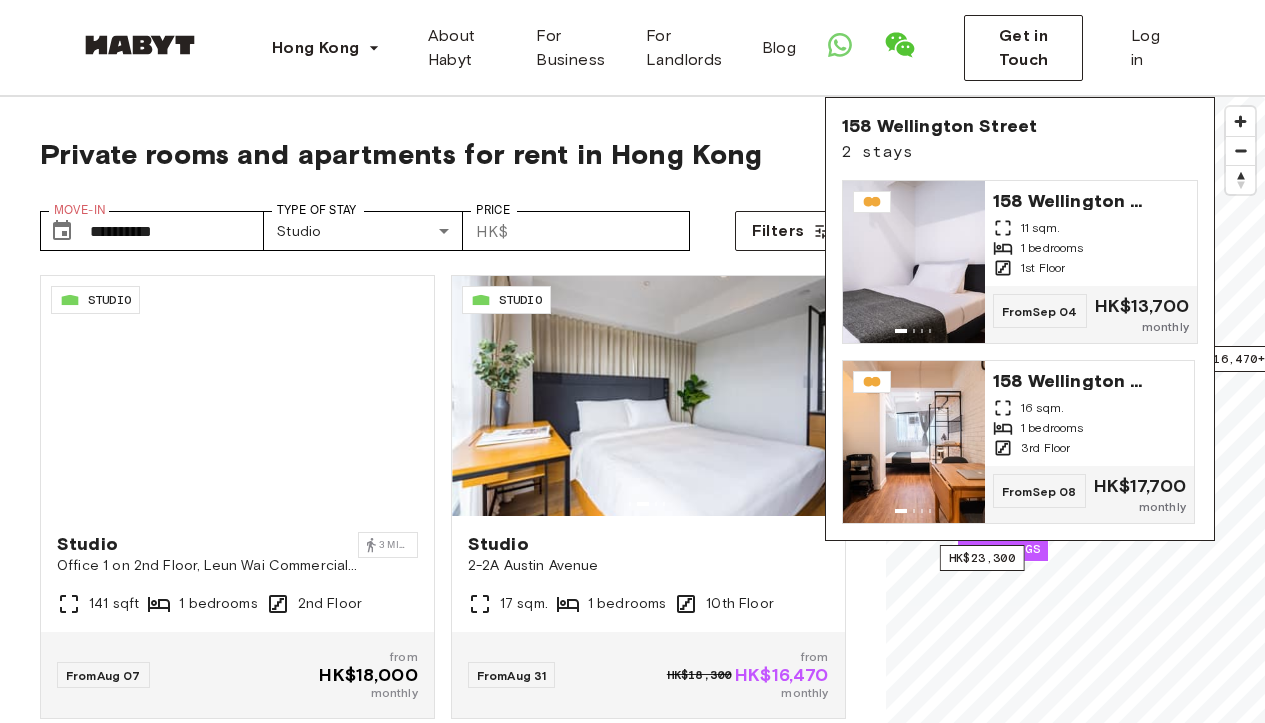 click on "**********" at bounding box center [443, 186] 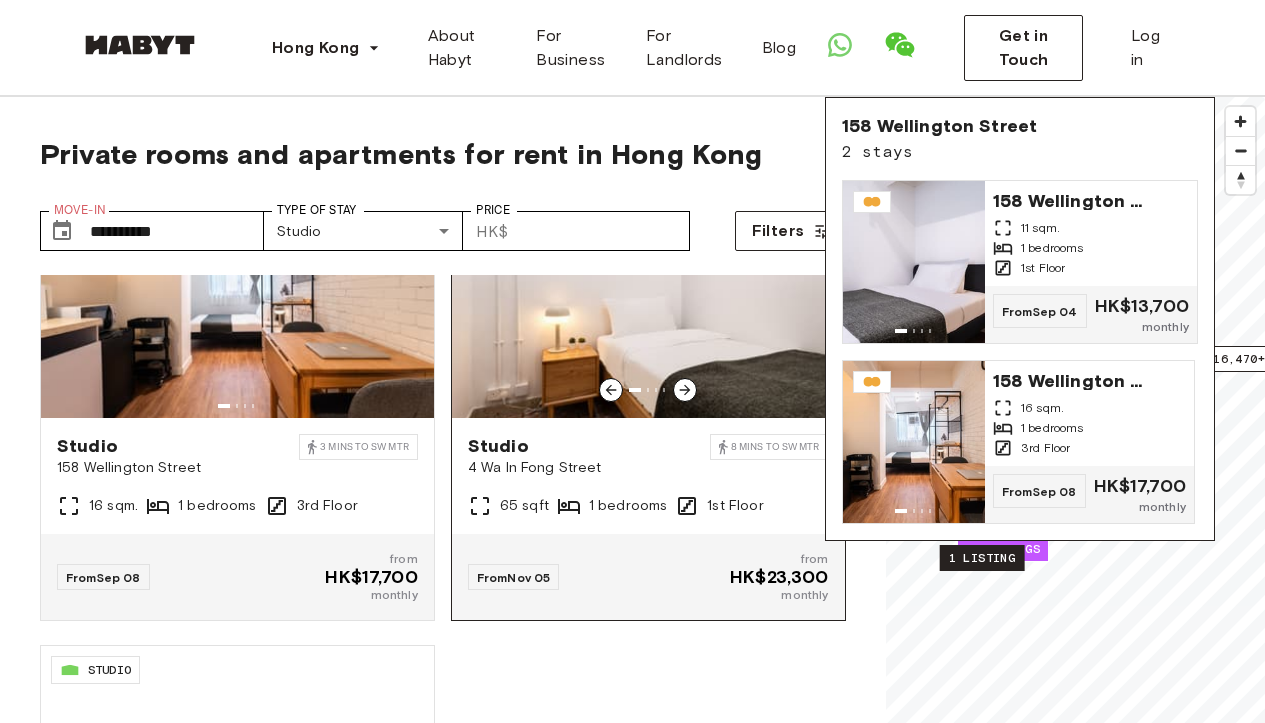 scroll, scrollTop: 1180, scrollLeft: 0, axis: vertical 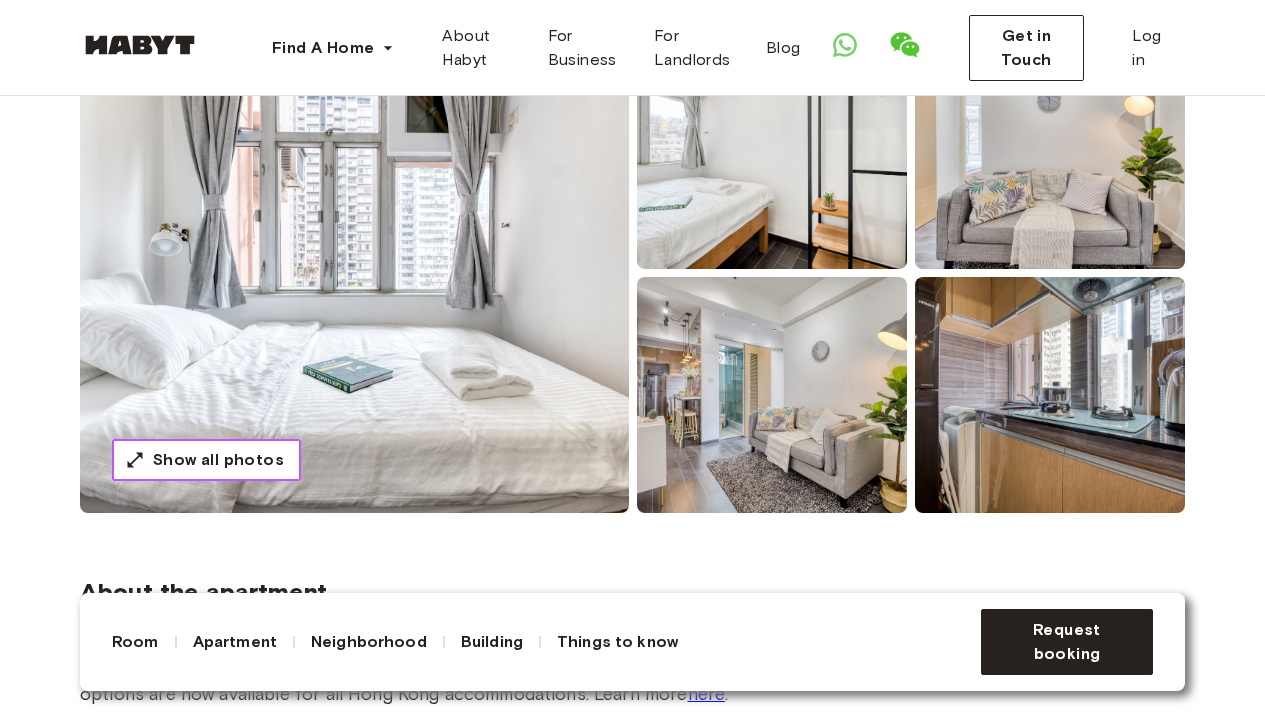 click on "Show all photos" at bounding box center [218, 460] 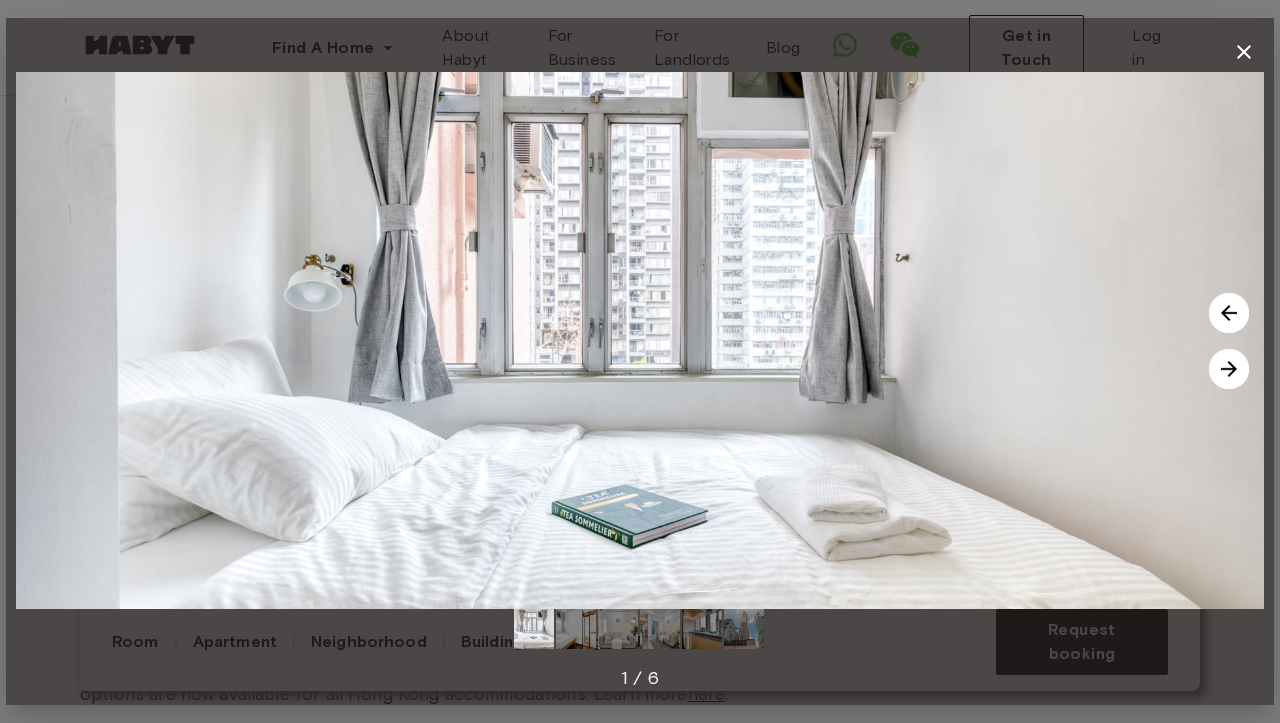 click at bounding box center (1229, 369) 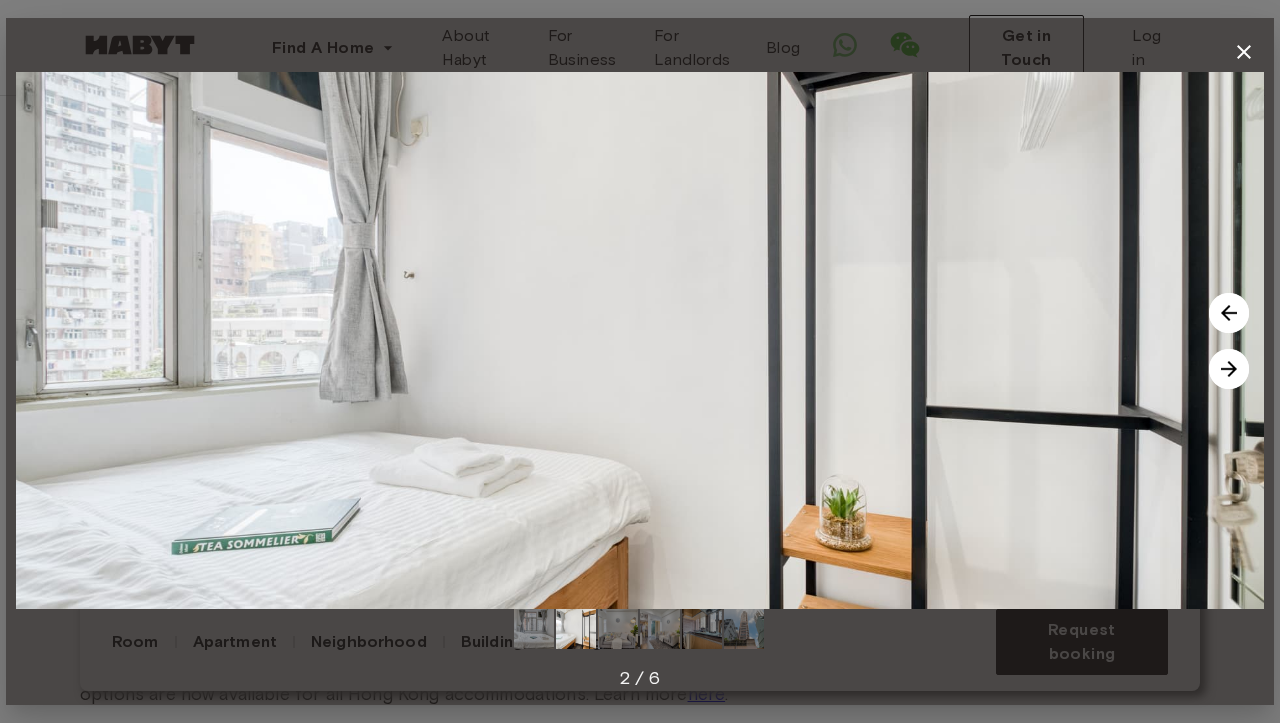 click at bounding box center [1229, 369] 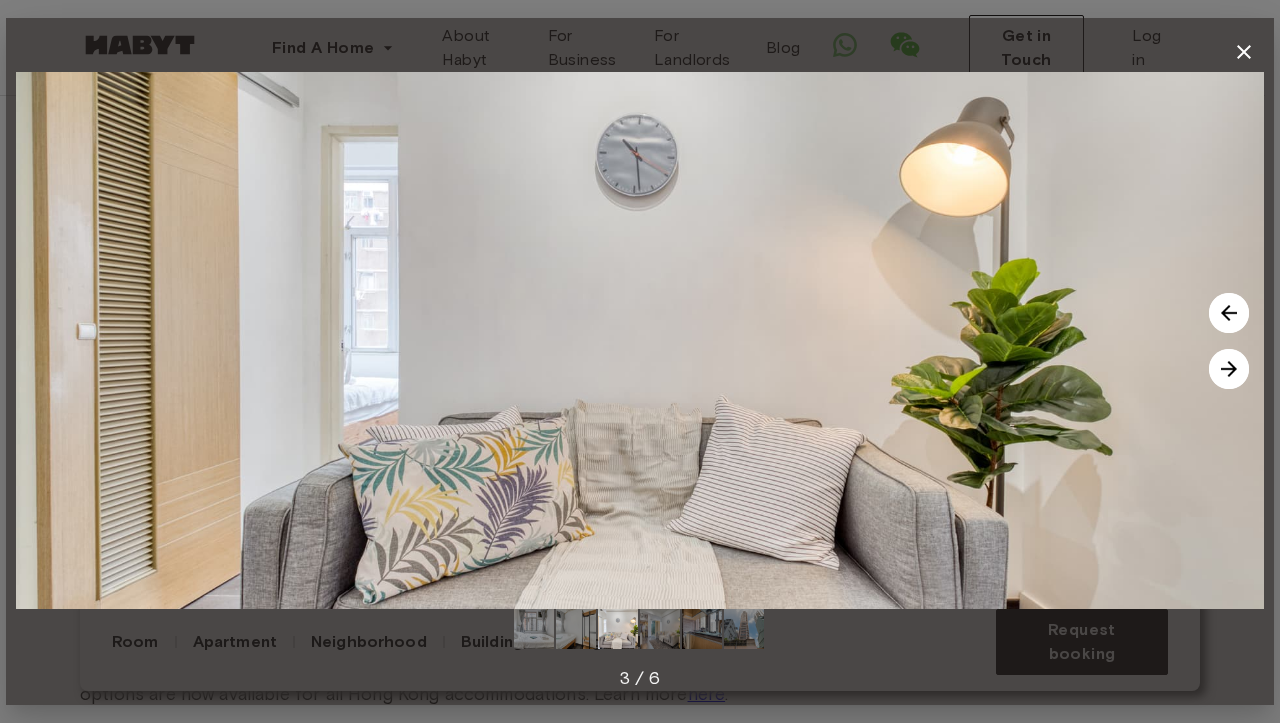 click at bounding box center (1229, 369) 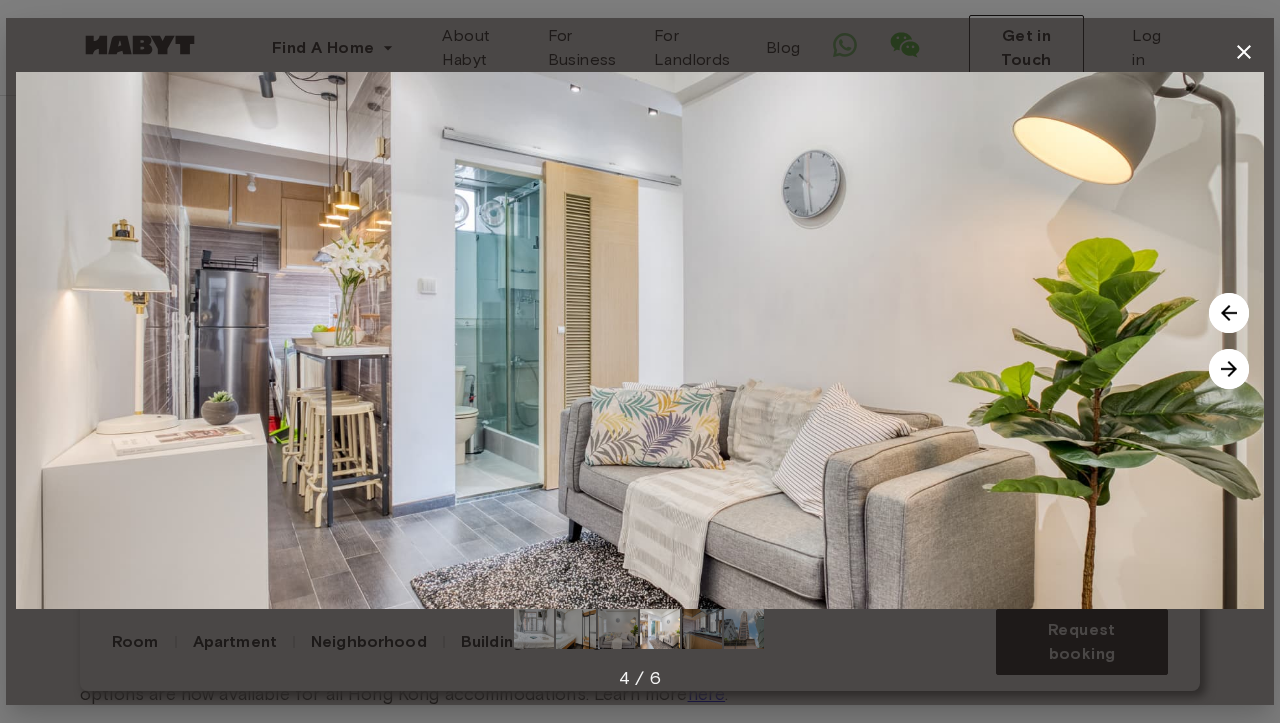 click at bounding box center [1229, 369] 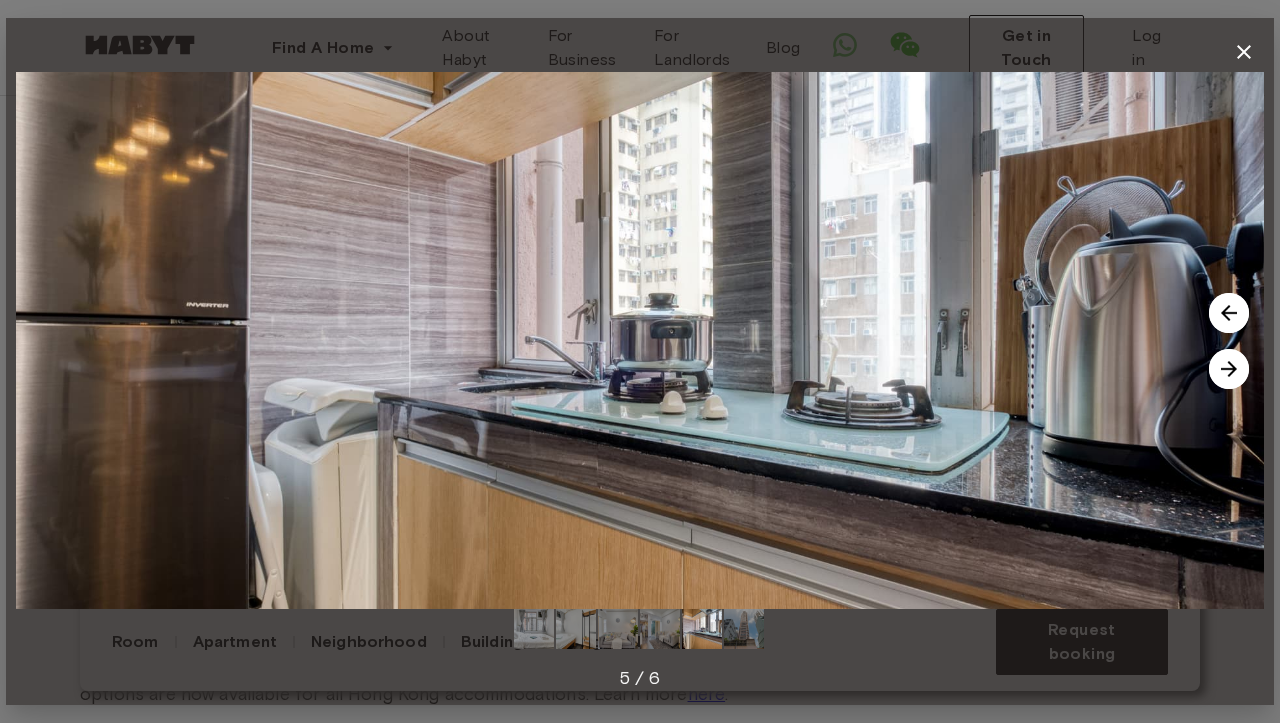 click at bounding box center [1229, 369] 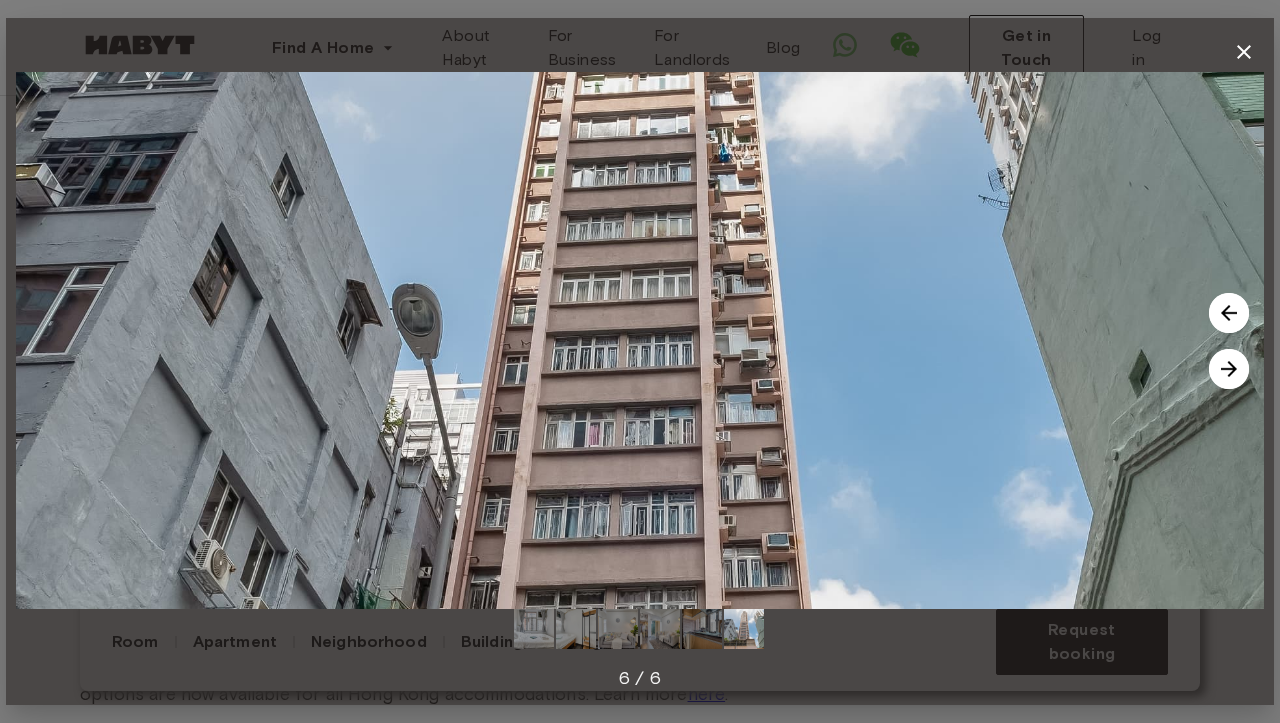 click at bounding box center [1229, 313] 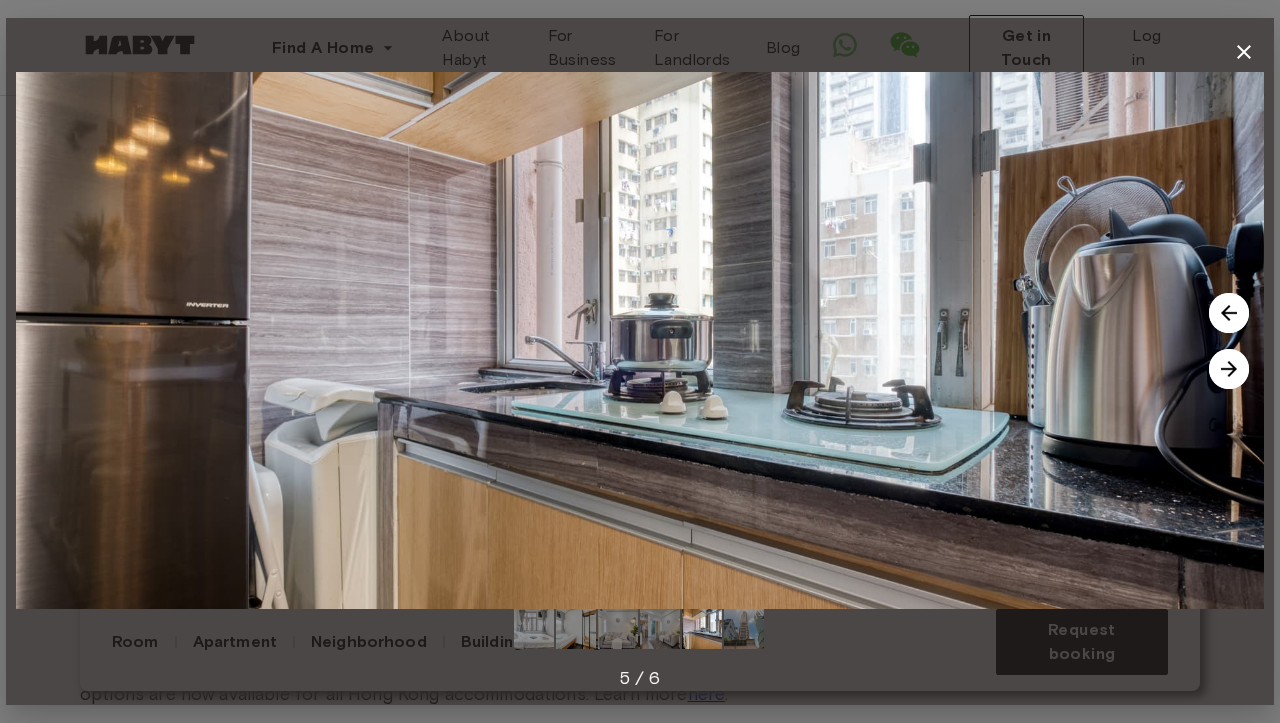 click at bounding box center [1229, 369] 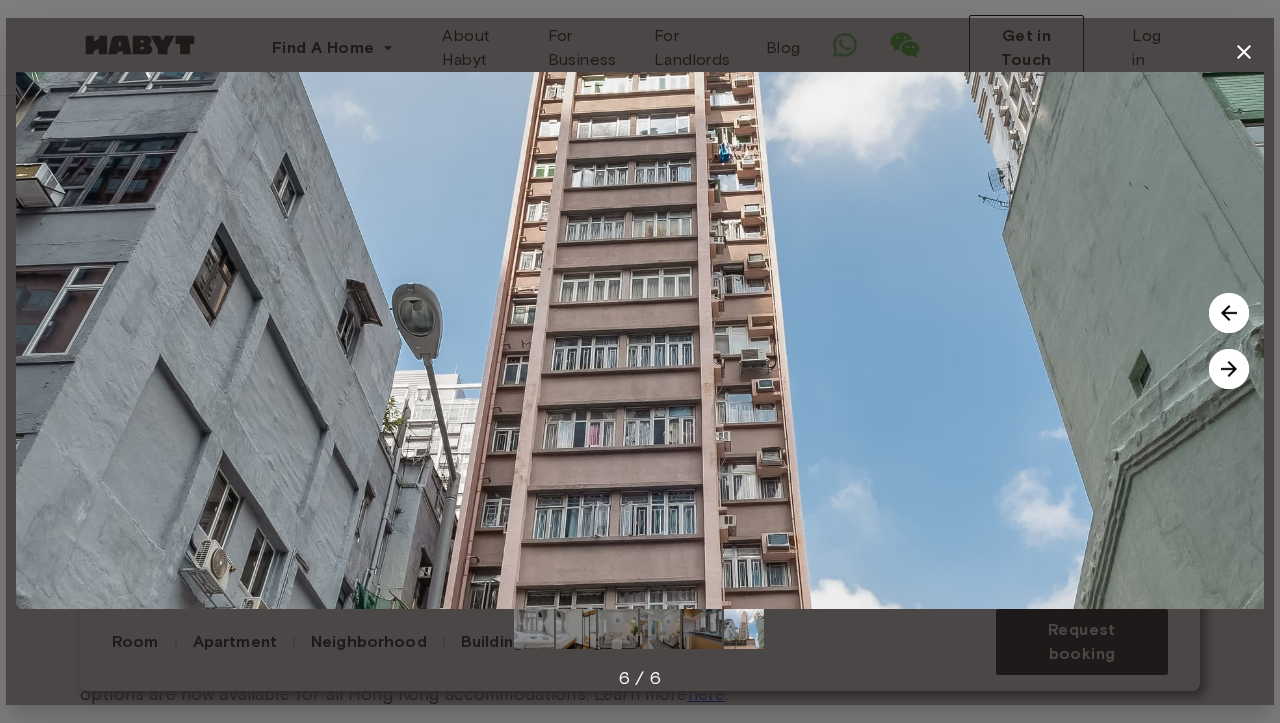 click at bounding box center (1229, 369) 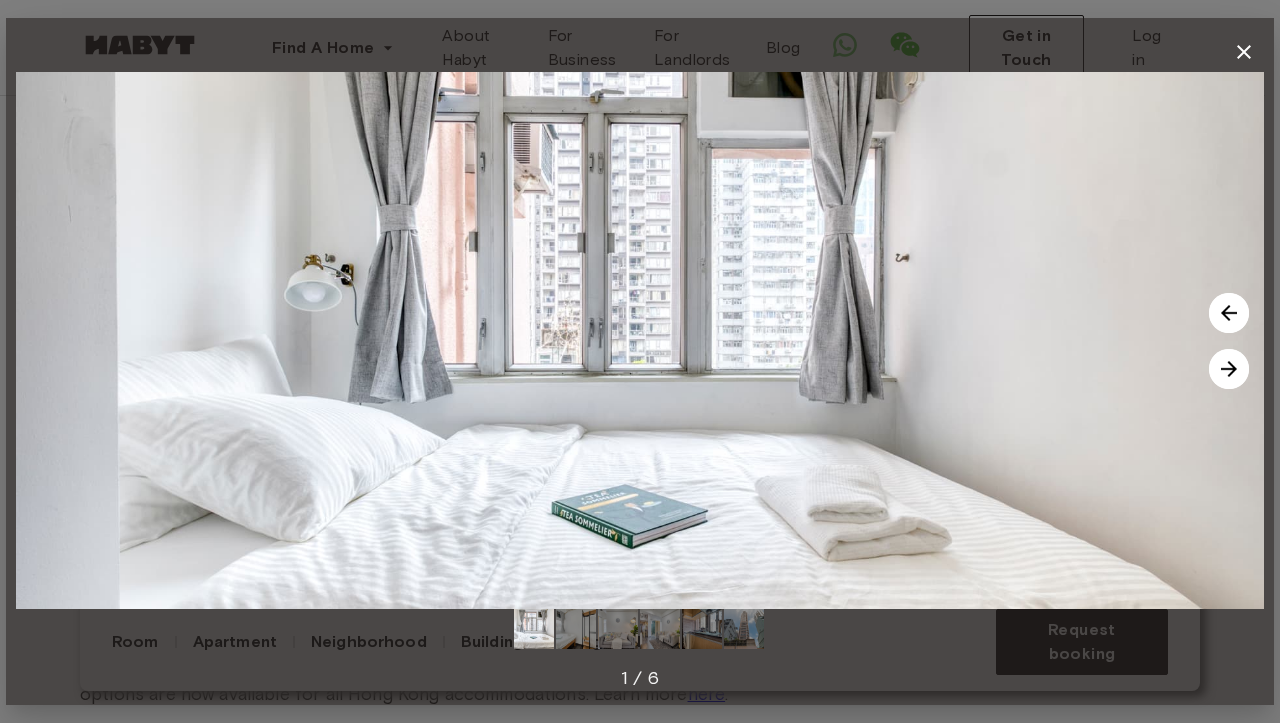 click at bounding box center (1229, 369) 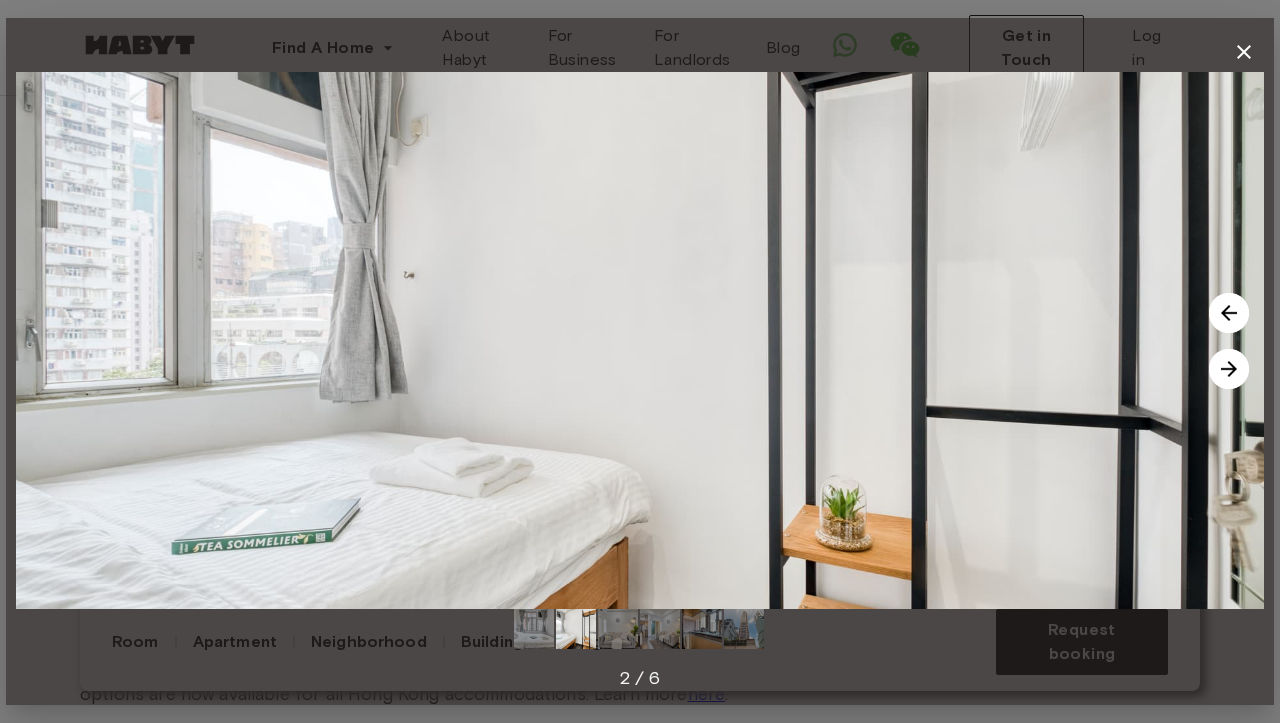 click at bounding box center [1229, 369] 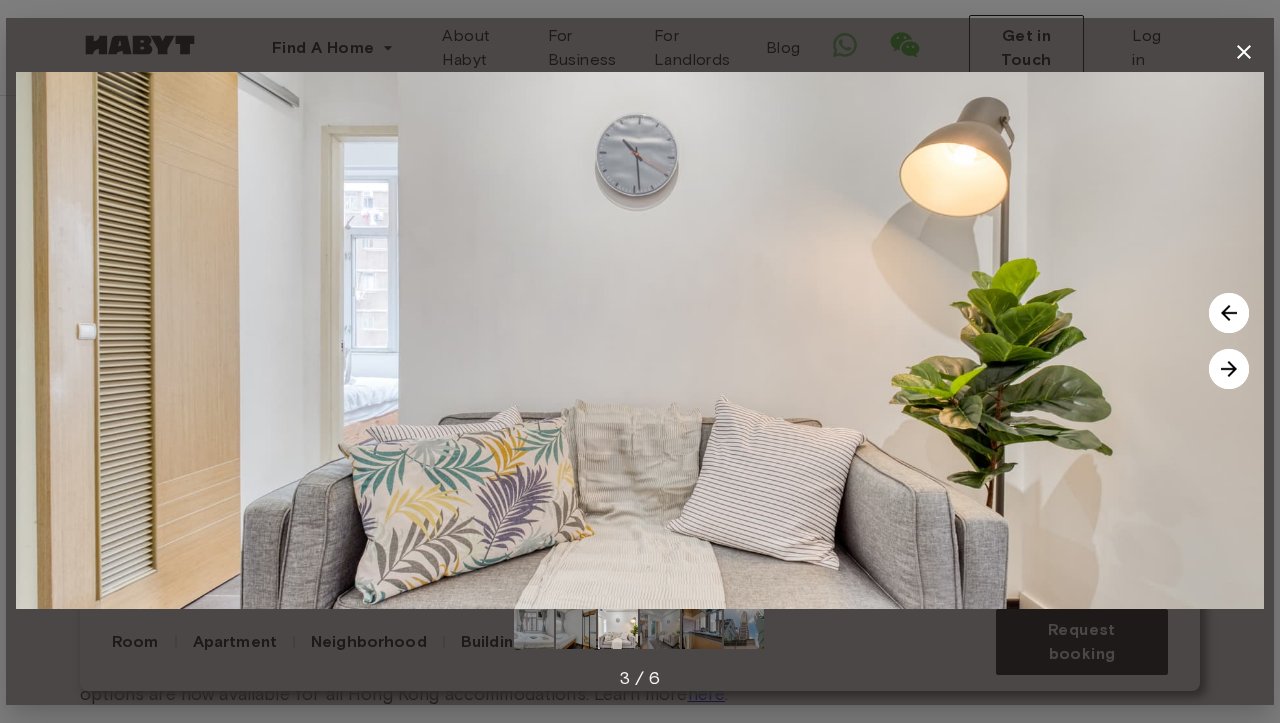 click at bounding box center (1229, 369) 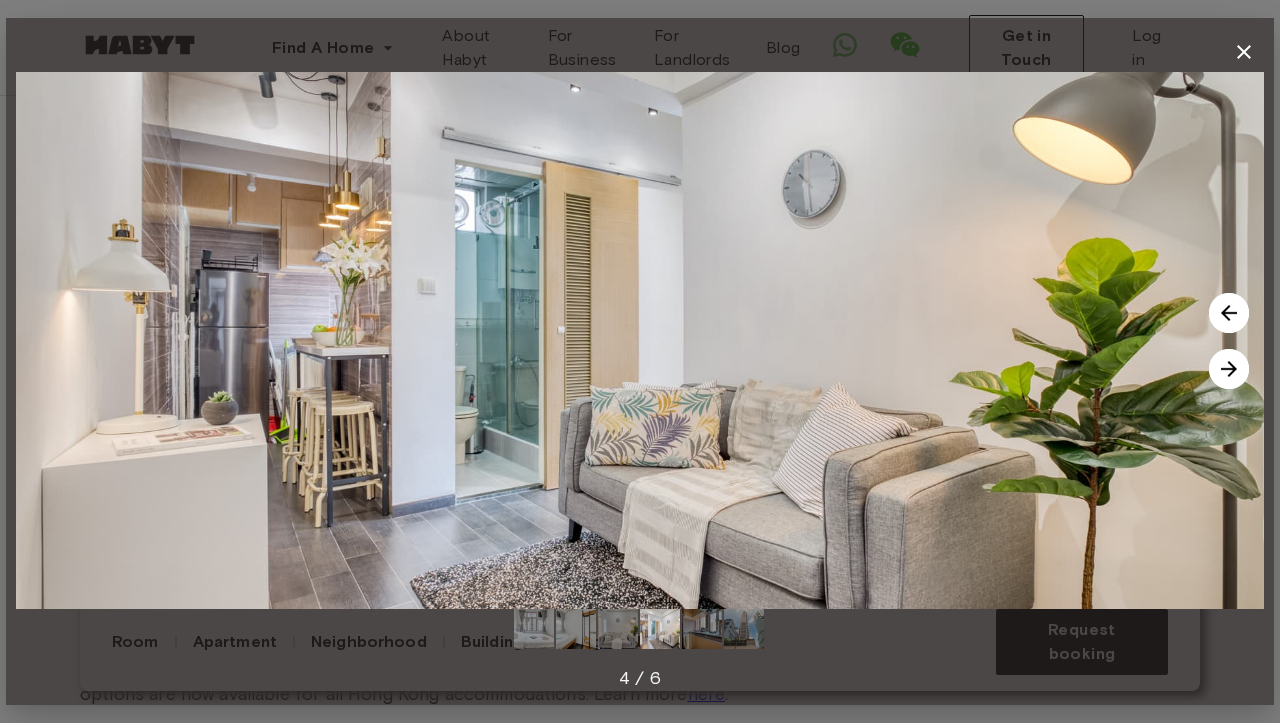 click at bounding box center [1229, 369] 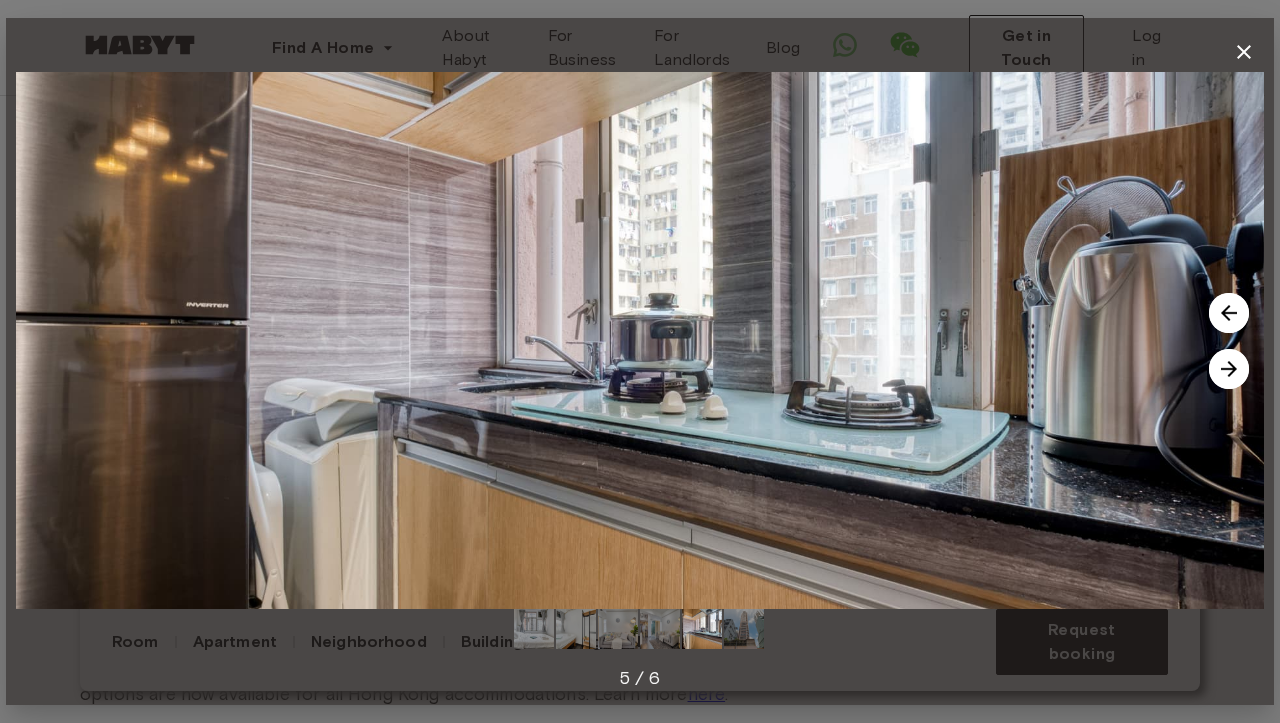 click at bounding box center (1229, 369) 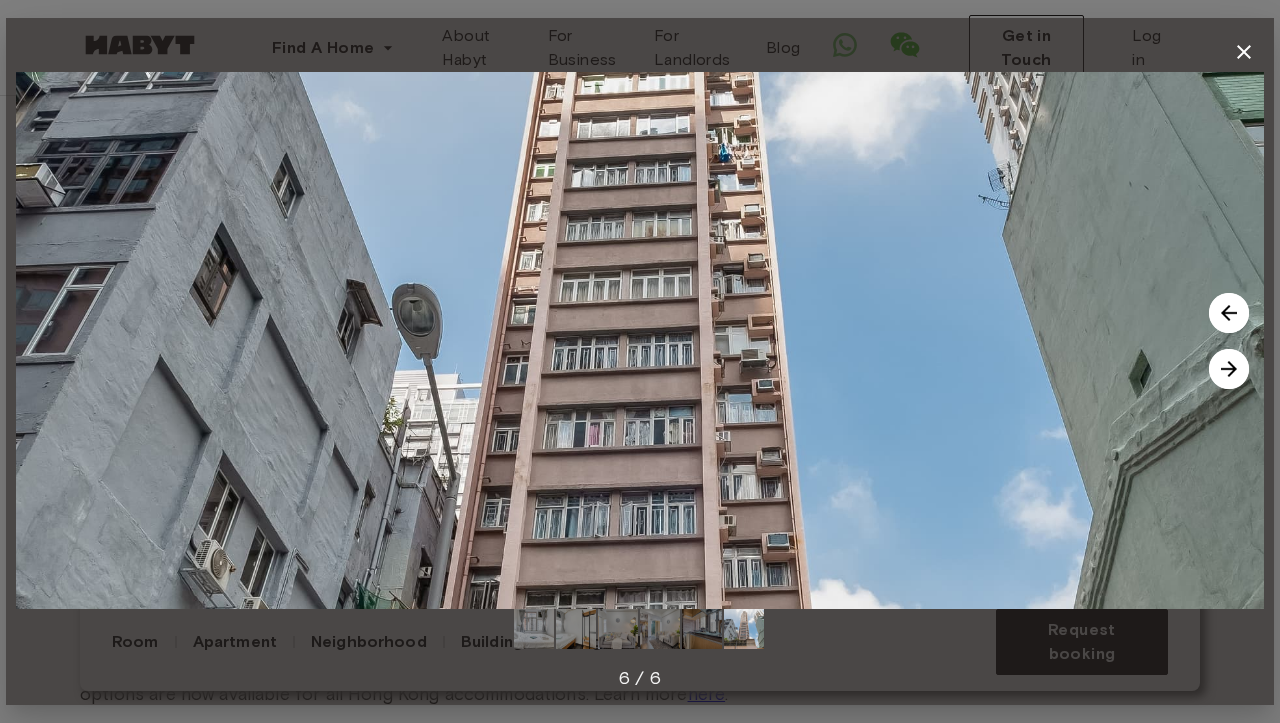 click at bounding box center [1229, 369] 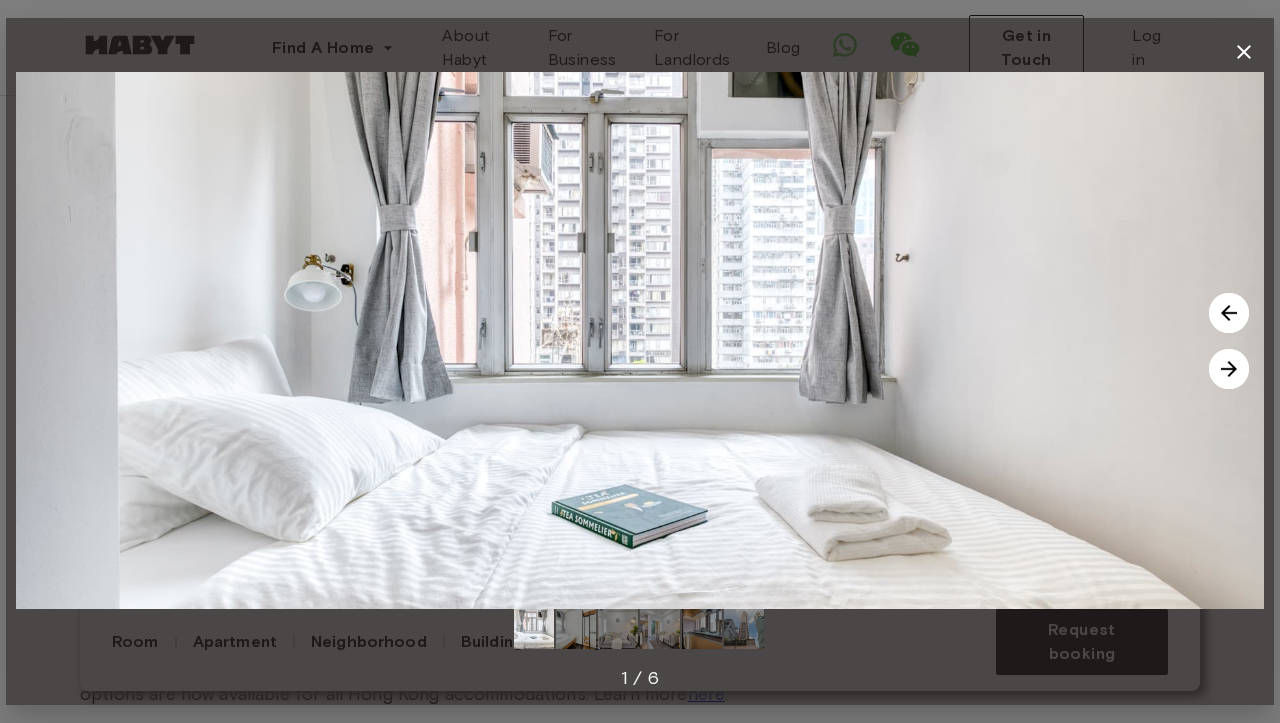 click at bounding box center [1229, 369] 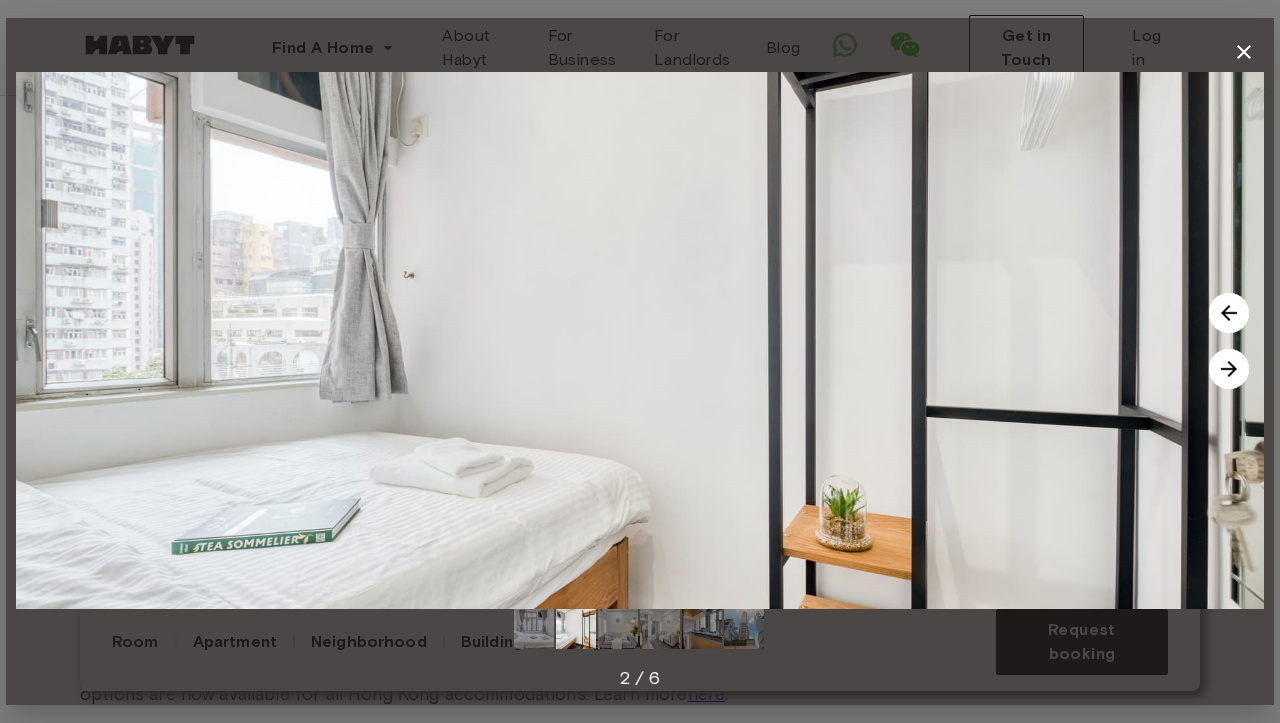 click at bounding box center [1229, 369] 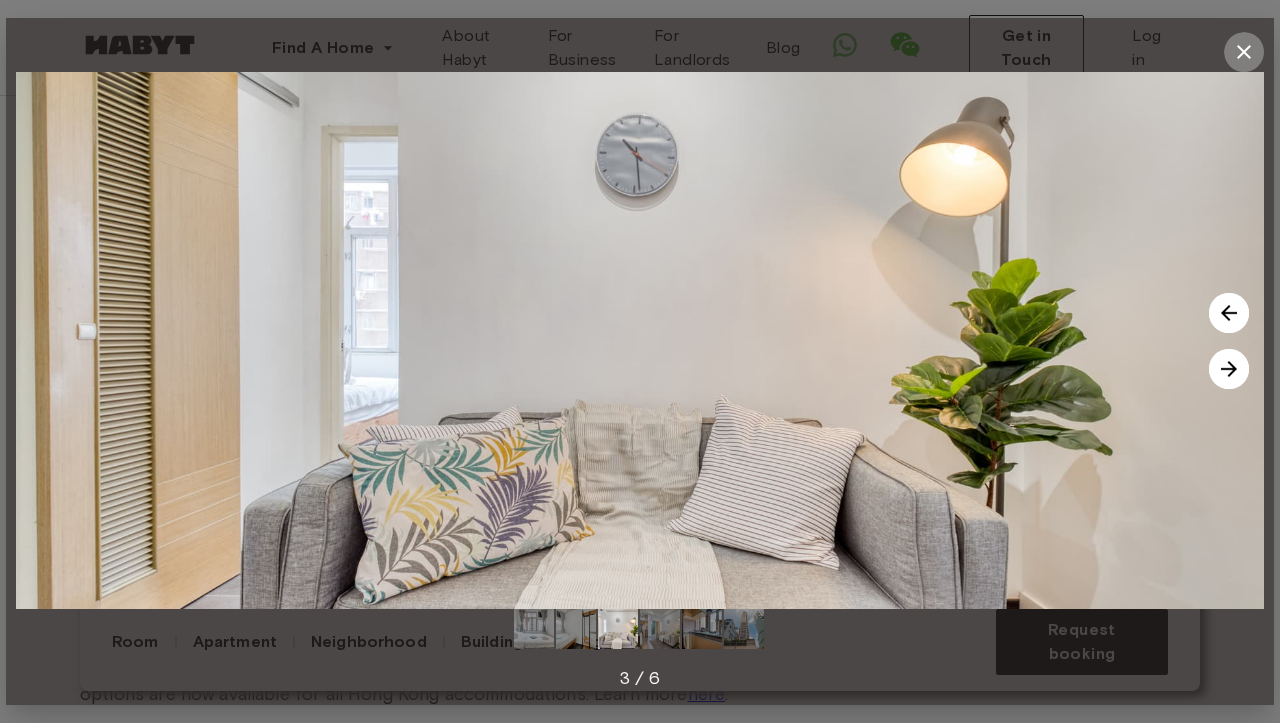 click 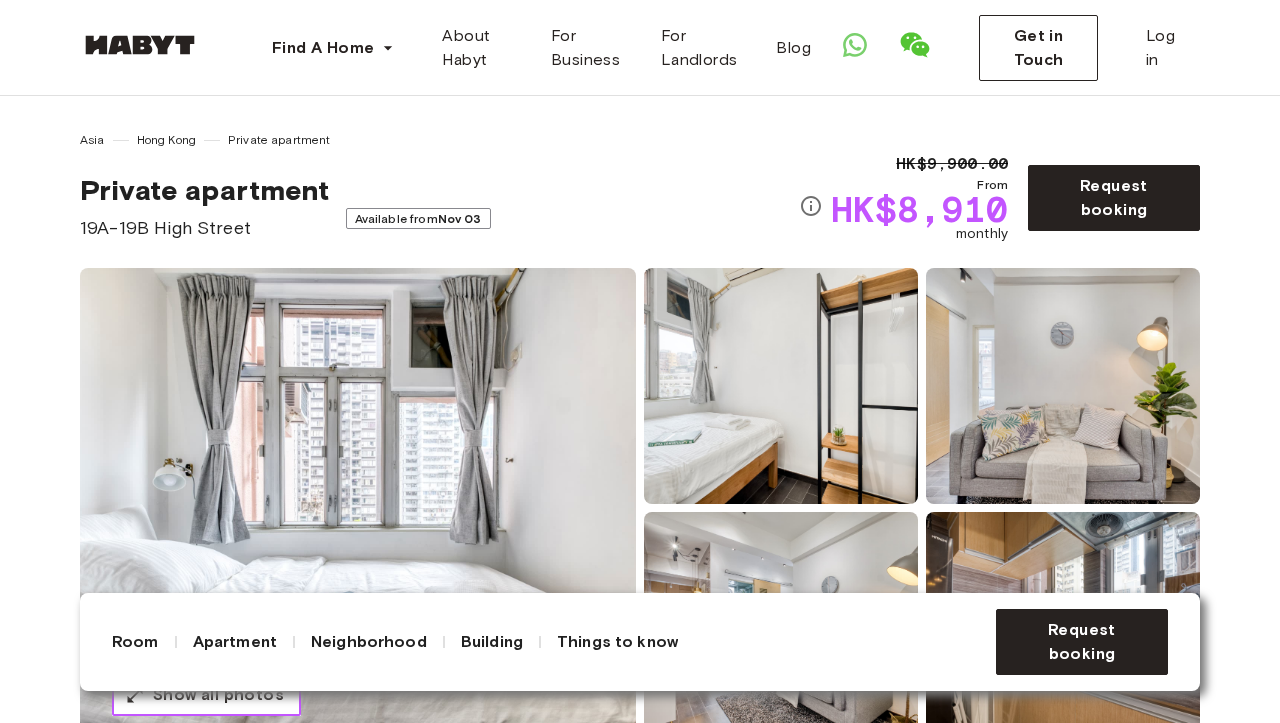 scroll, scrollTop: 158, scrollLeft: 0, axis: vertical 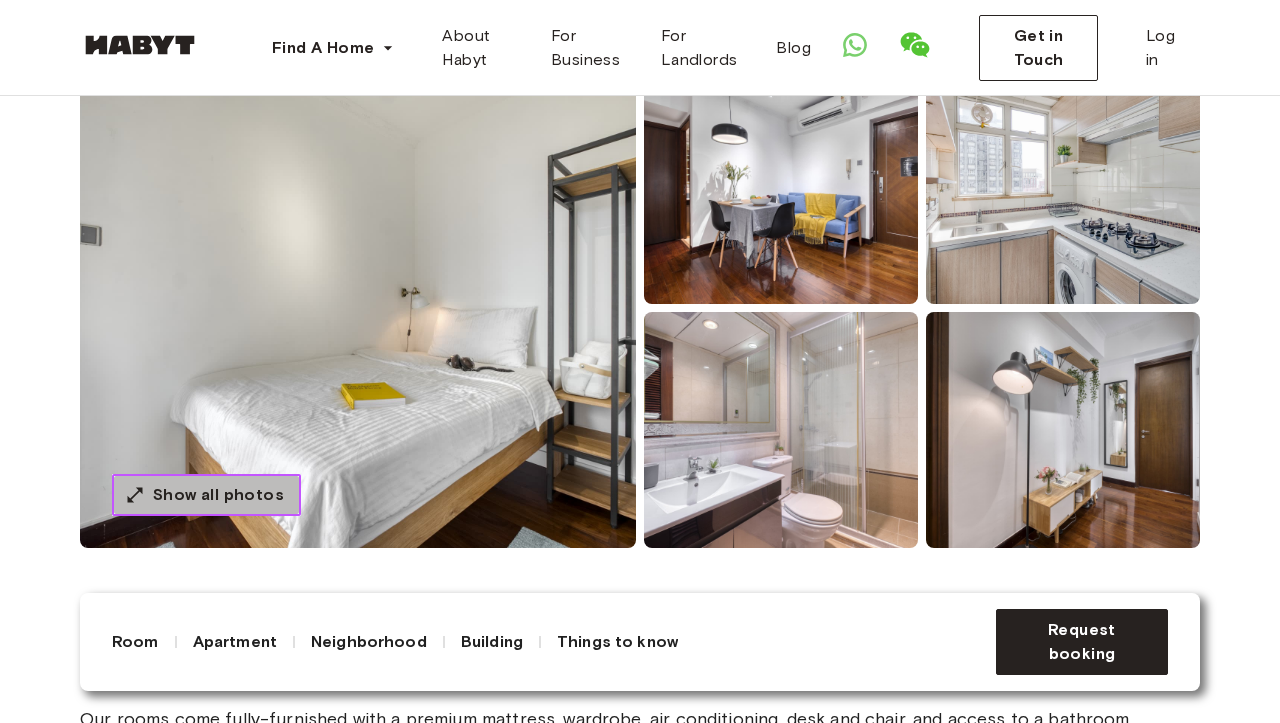 click on "Show all photos" at bounding box center [218, 495] 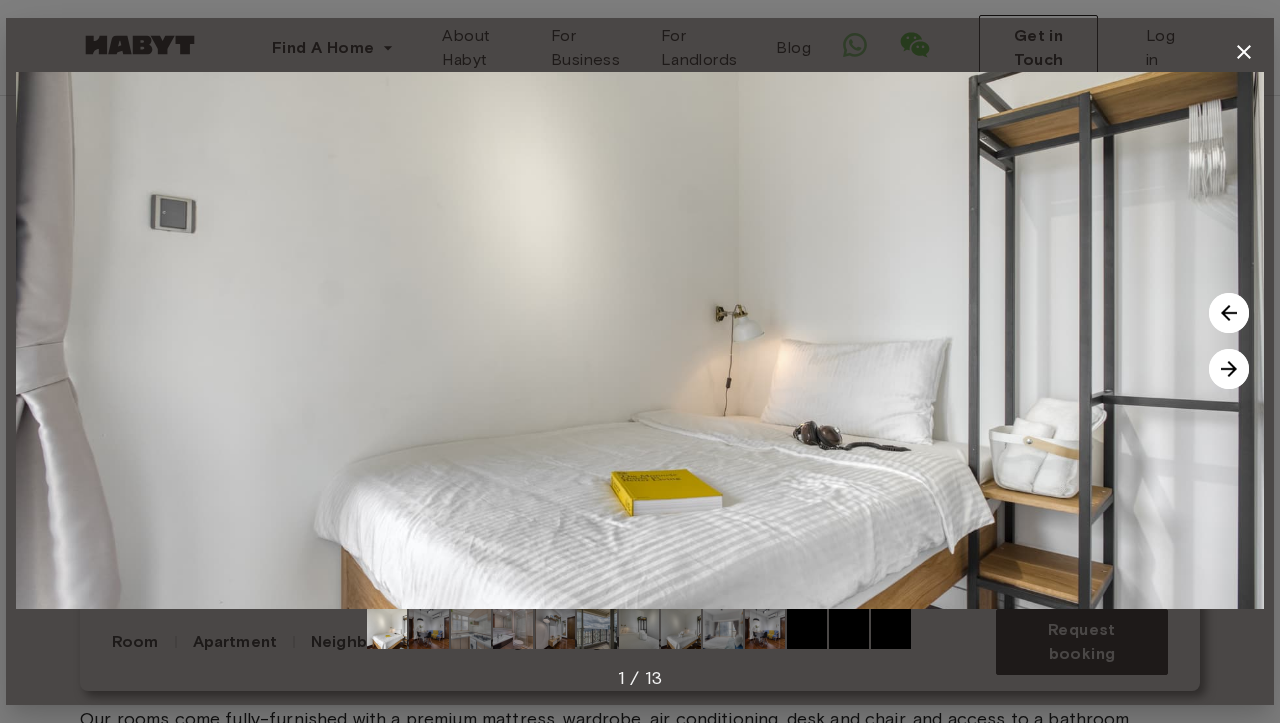 click at bounding box center (1229, 369) 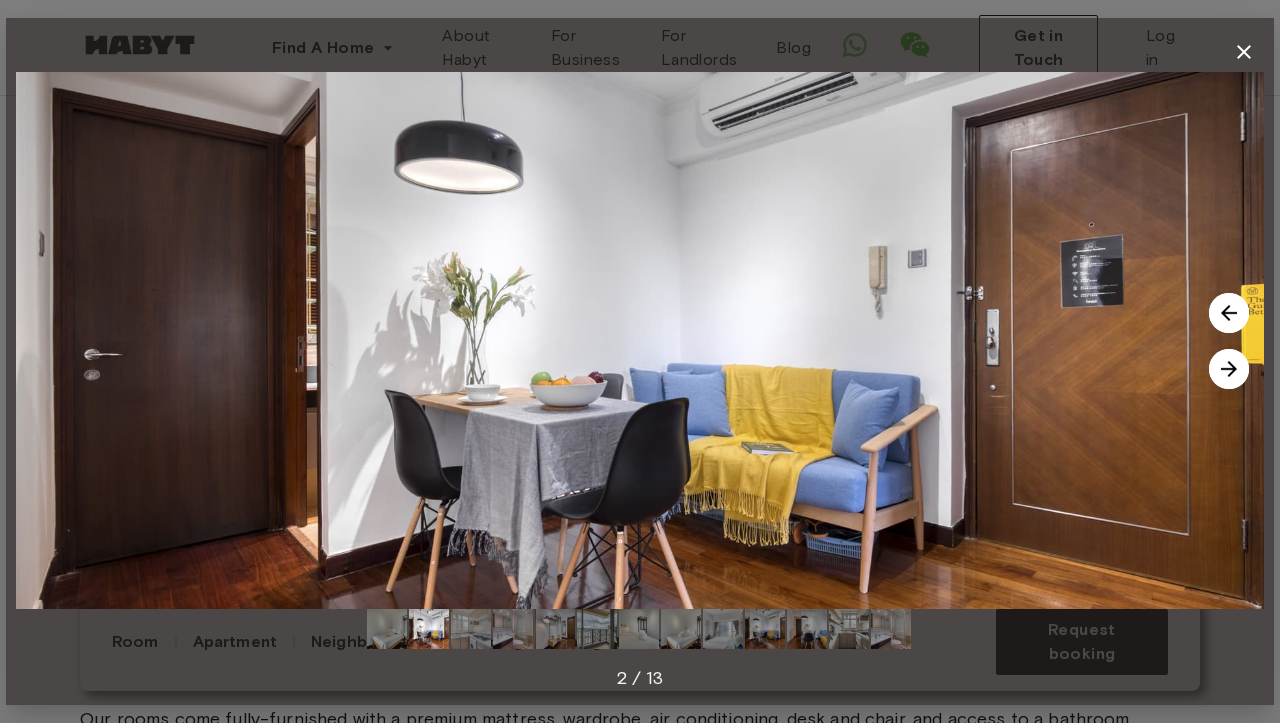 click at bounding box center [1229, 369] 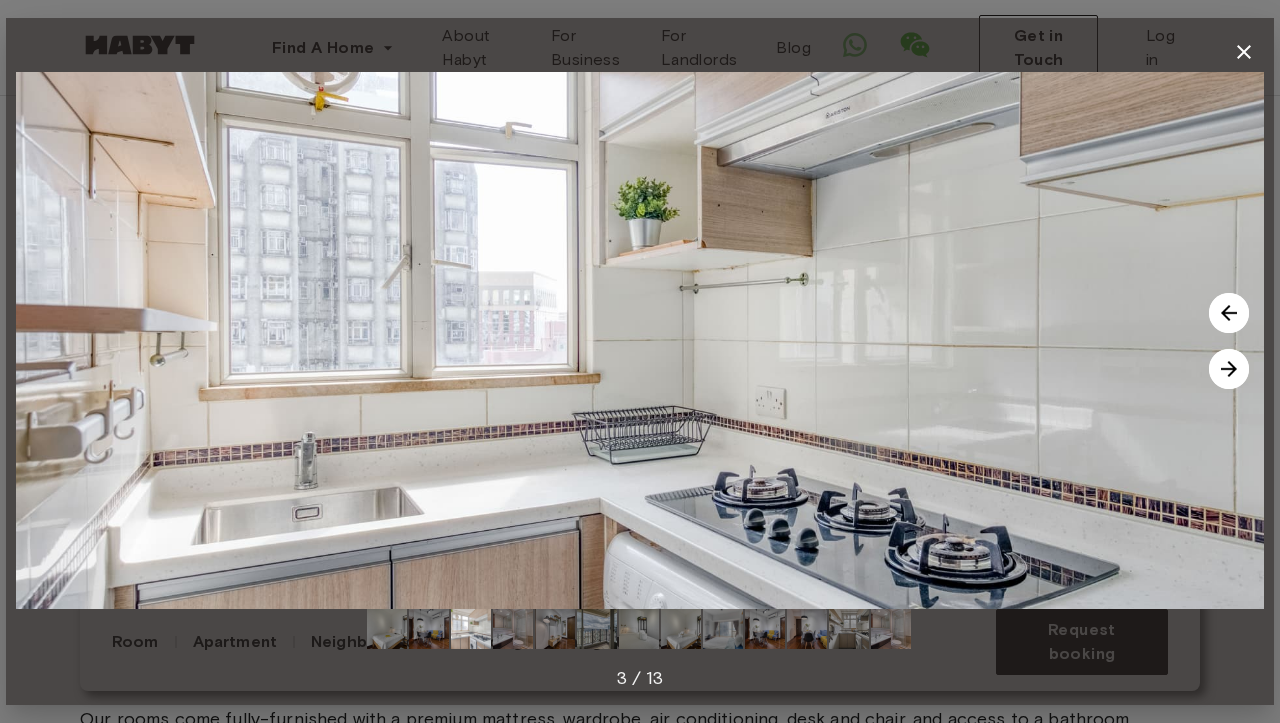 click at bounding box center [1229, 369] 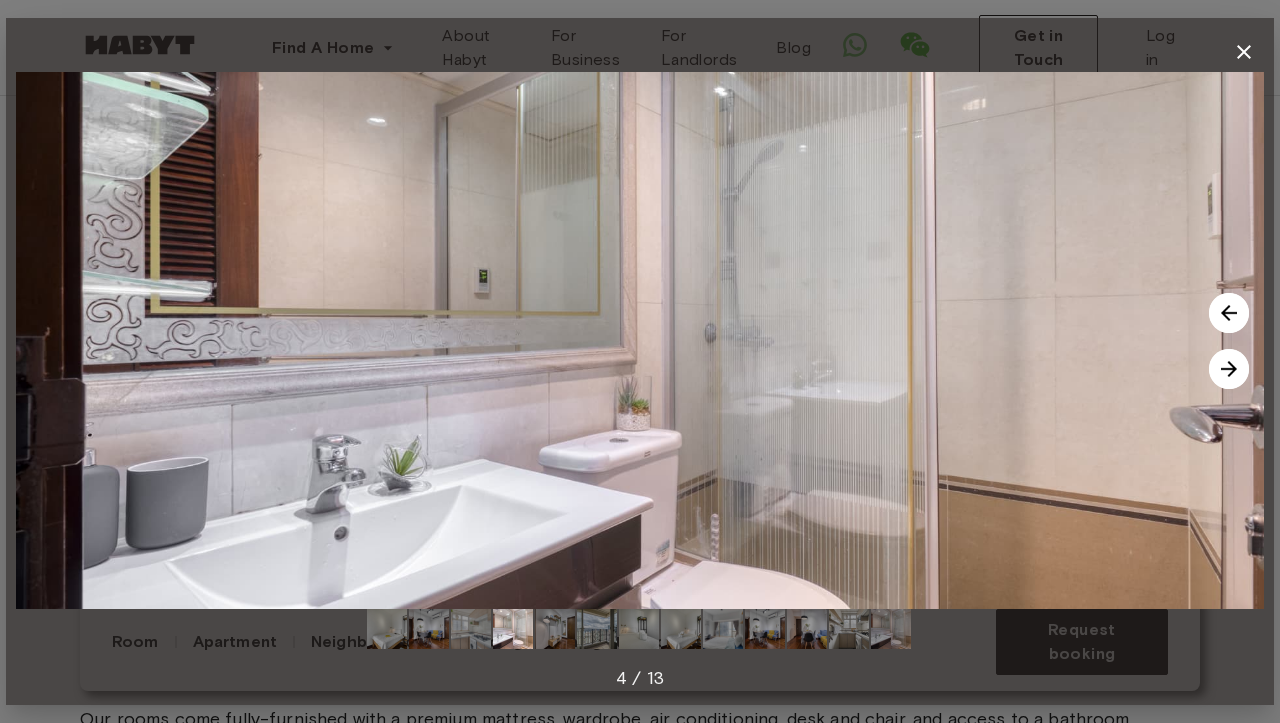 click at bounding box center [1229, 369] 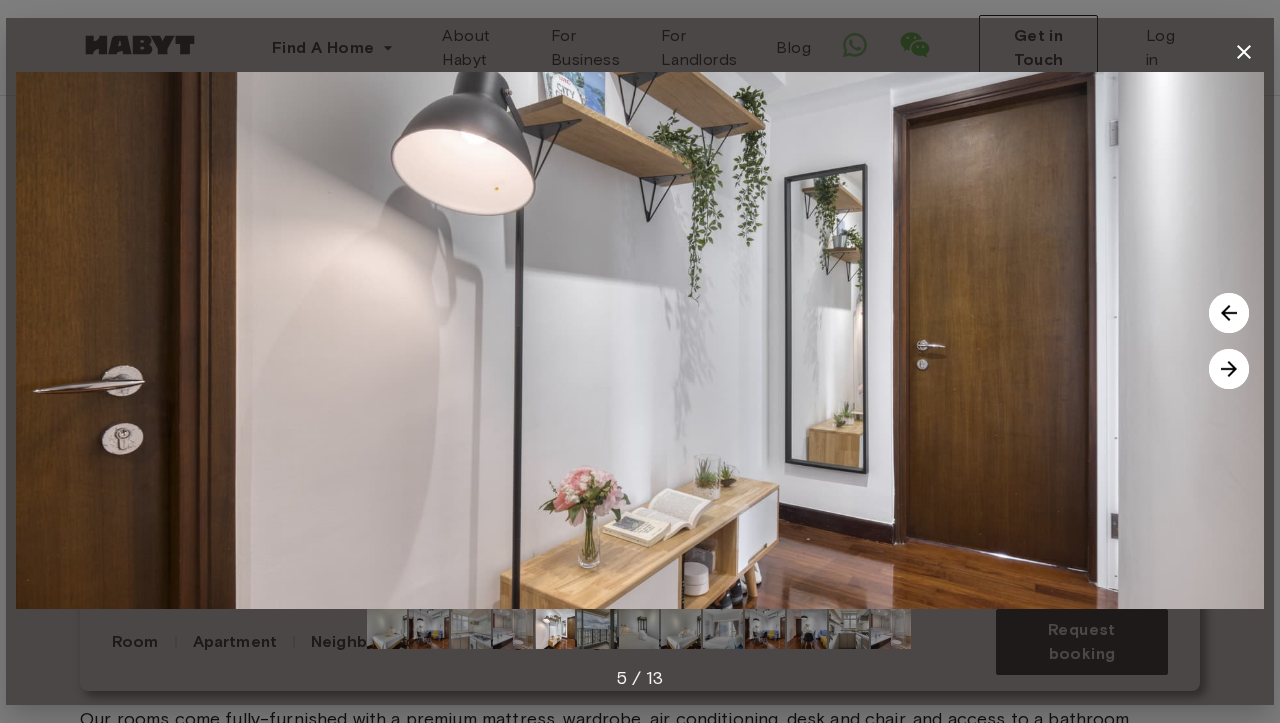 click at bounding box center [1229, 369] 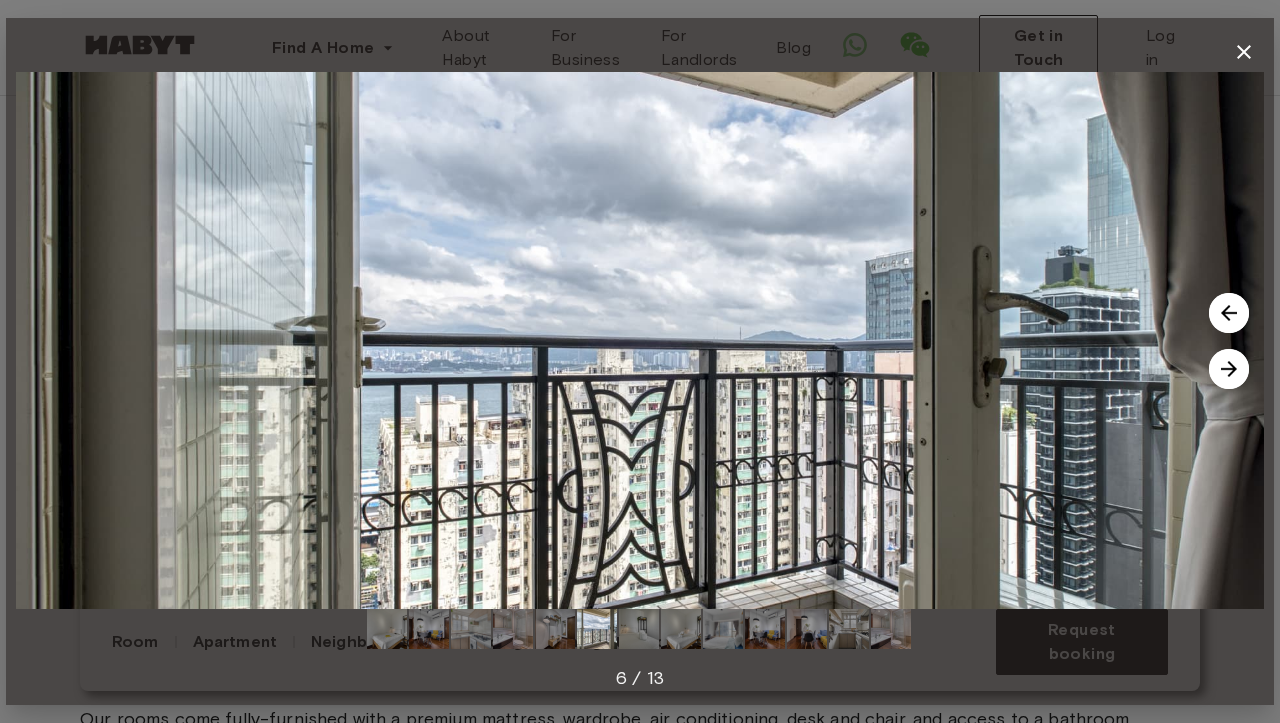 click at bounding box center (1229, 369) 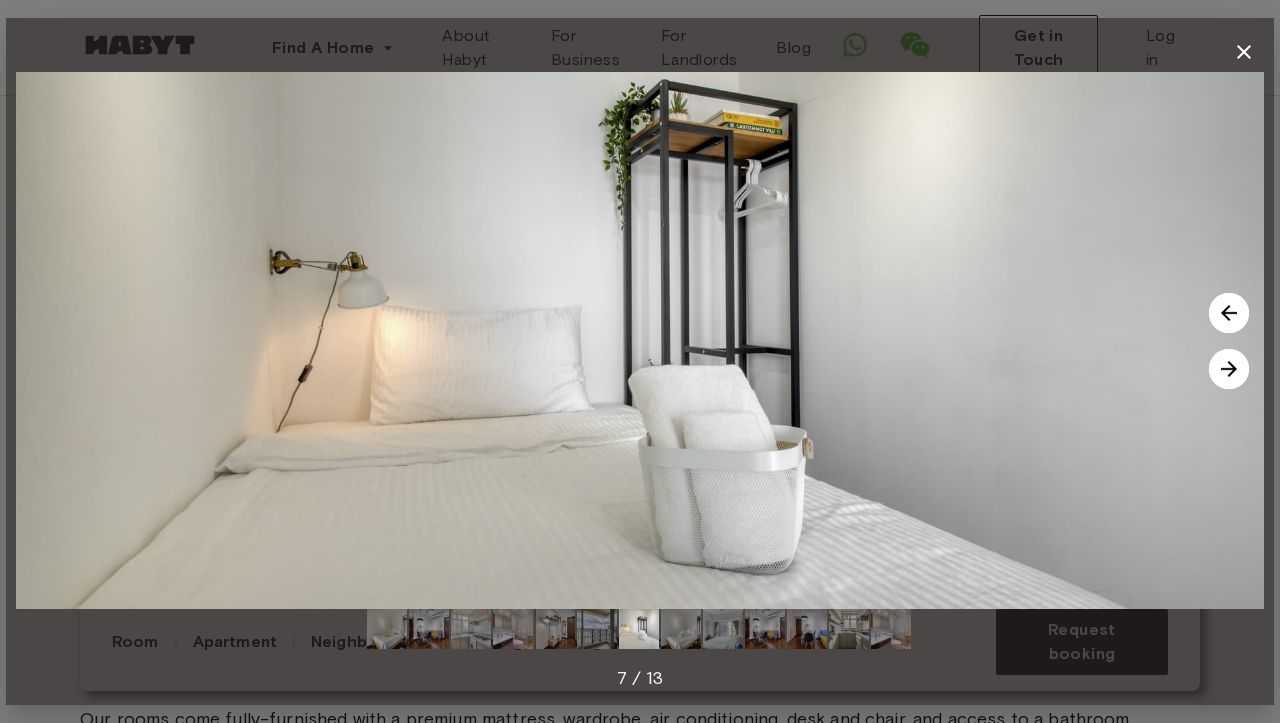 click at bounding box center [1229, 369] 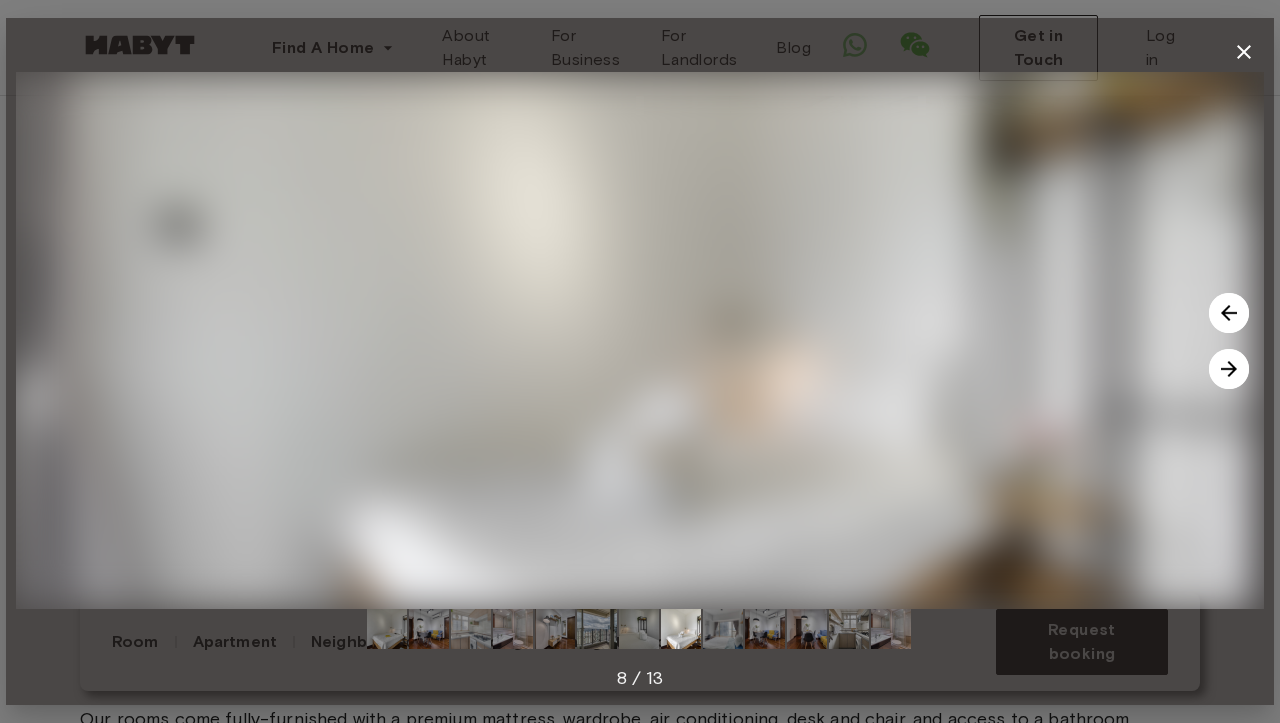 click at bounding box center [1229, 369] 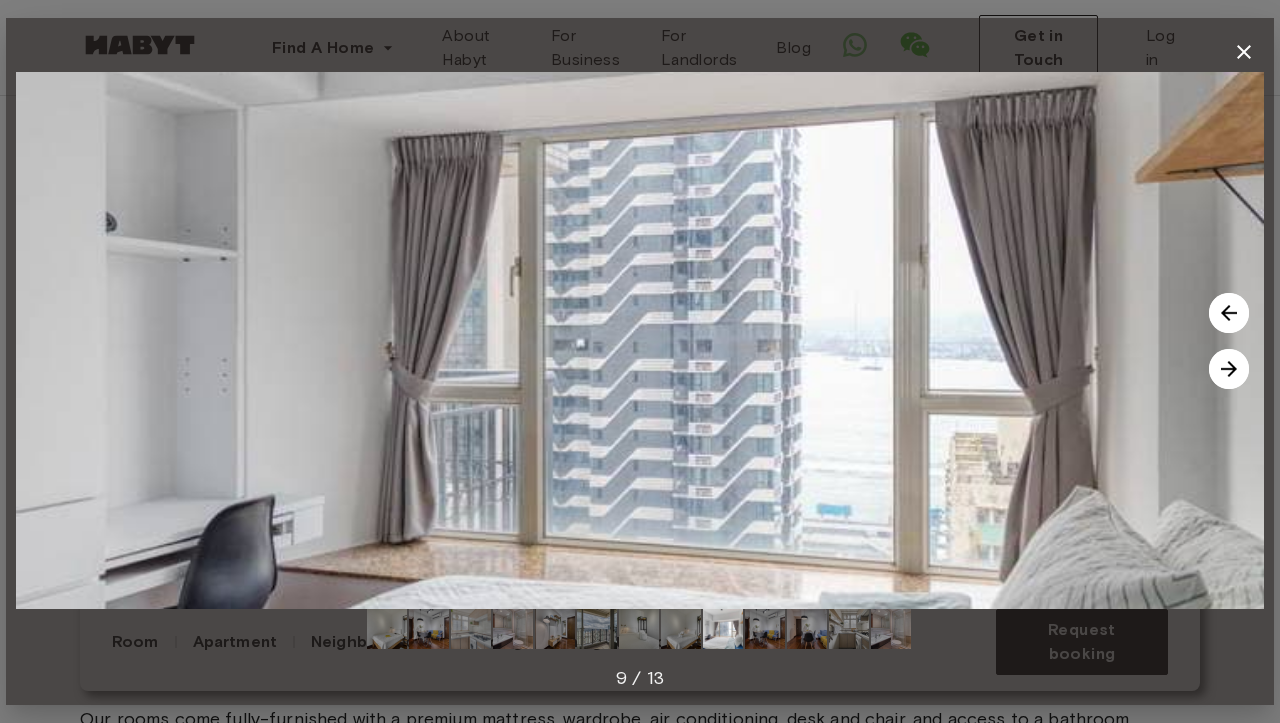 click at bounding box center [1229, 369] 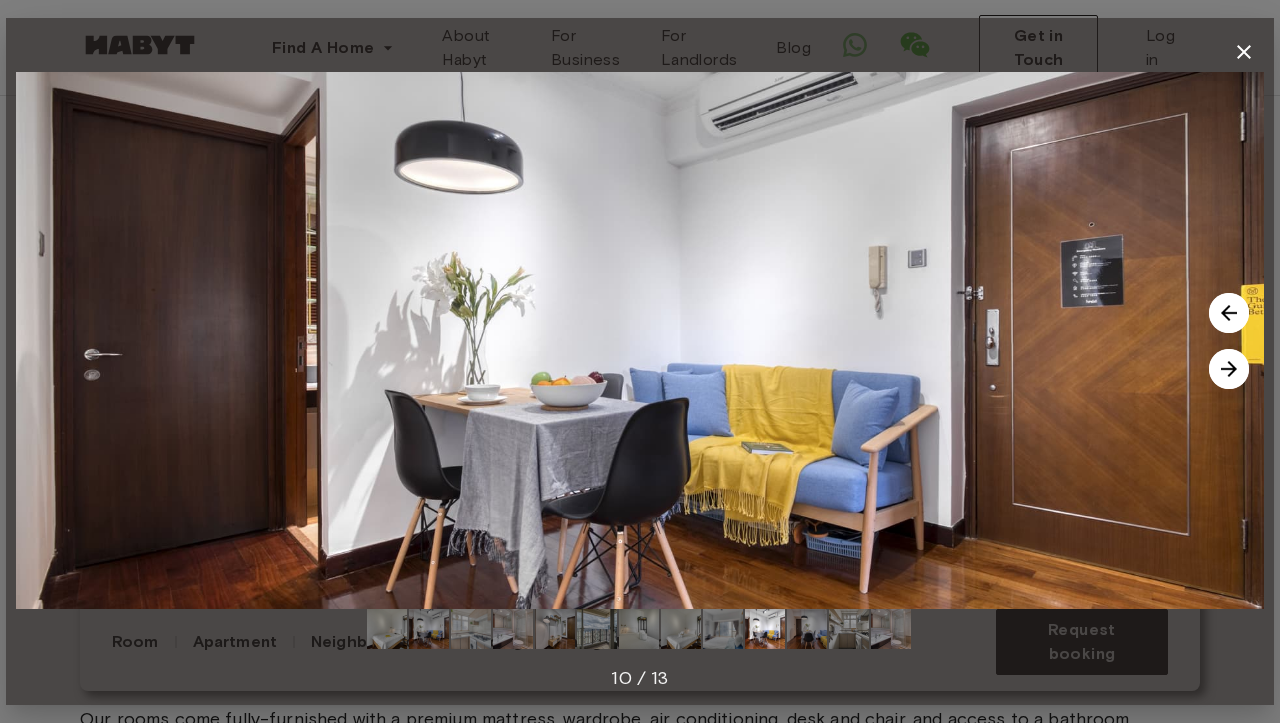 click 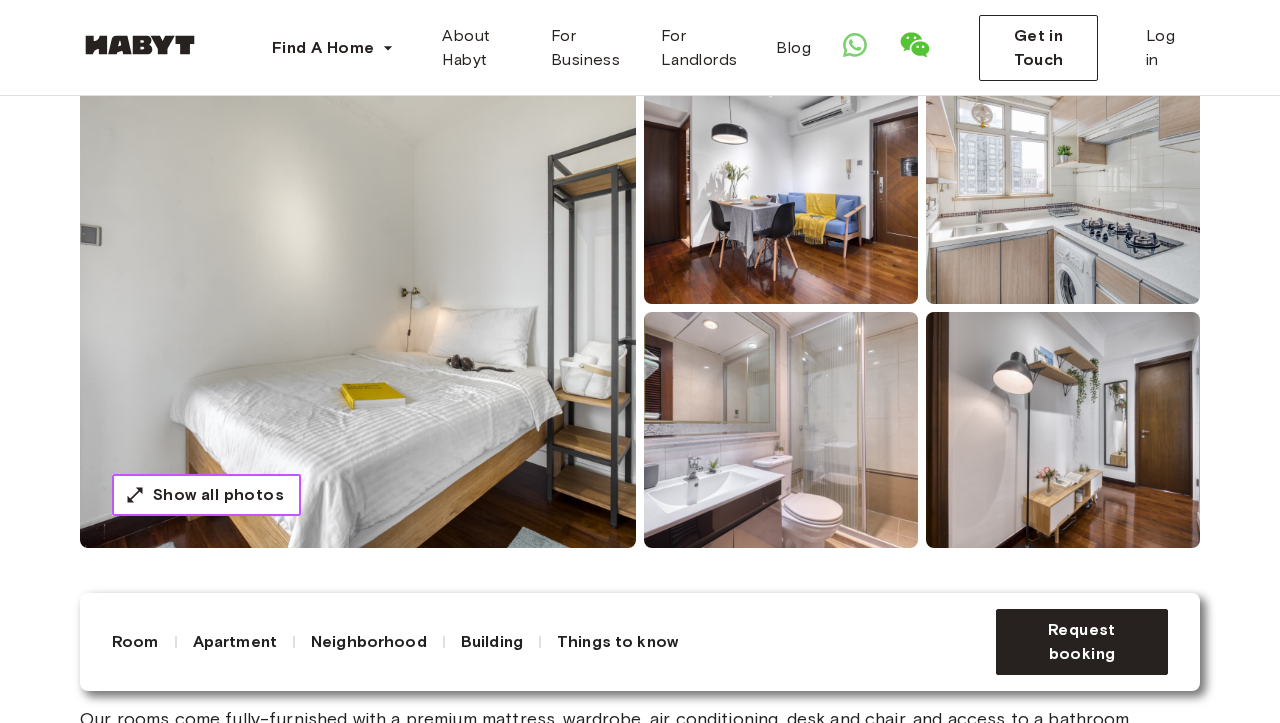 scroll, scrollTop: 0, scrollLeft: 0, axis: both 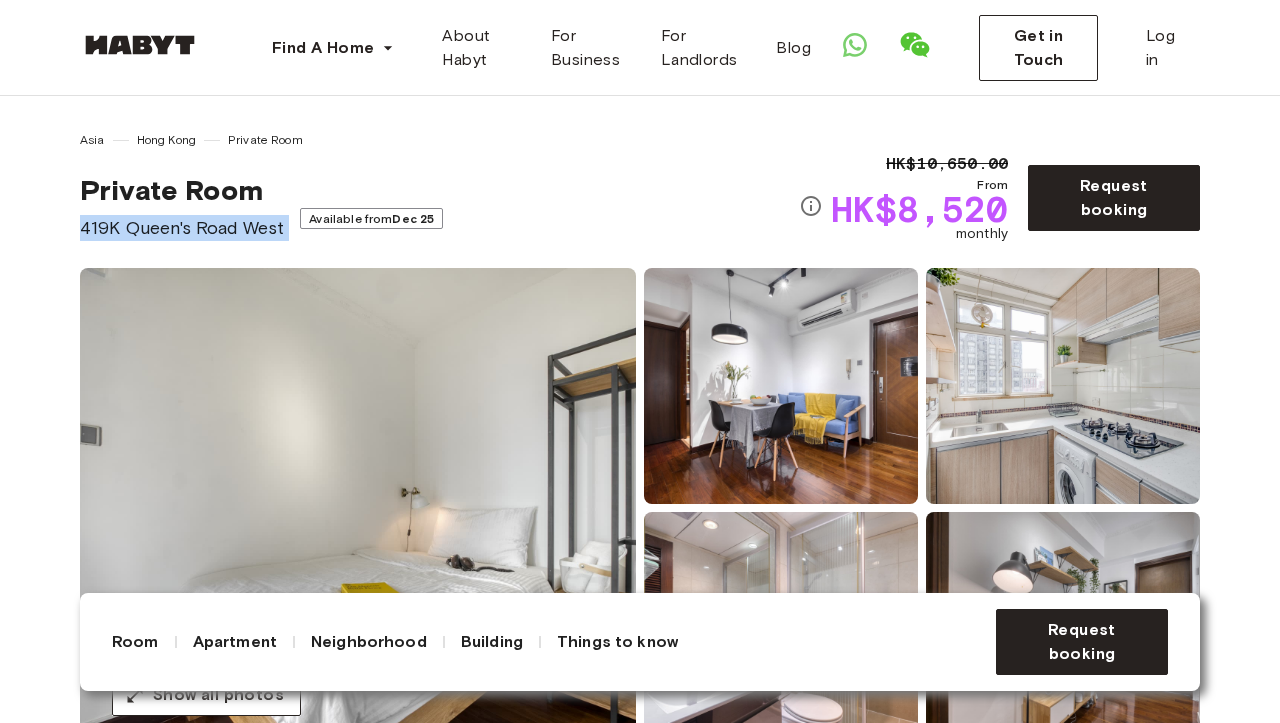drag, startPoint x: 84, startPoint y: 228, endPoint x: 295, endPoint y: 222, distance: 211.0853 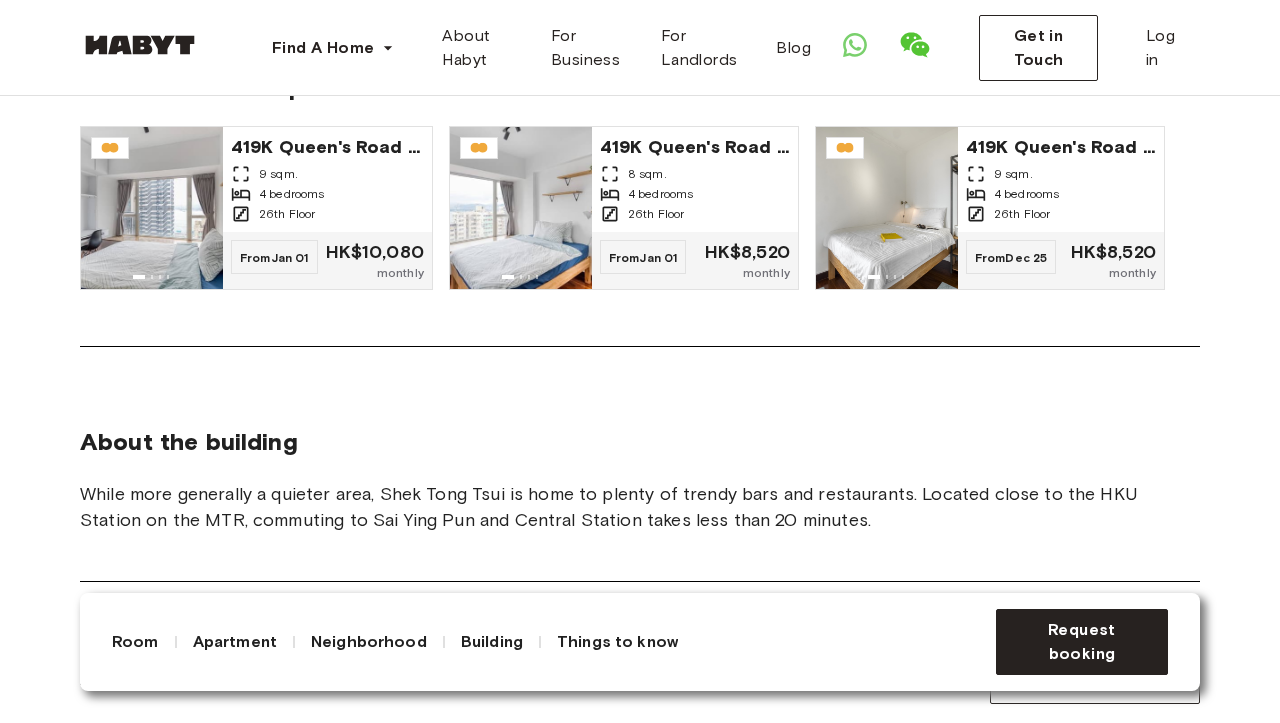 scroll, scrollTop: 1663, scrollLeft: 0, axis: vertical 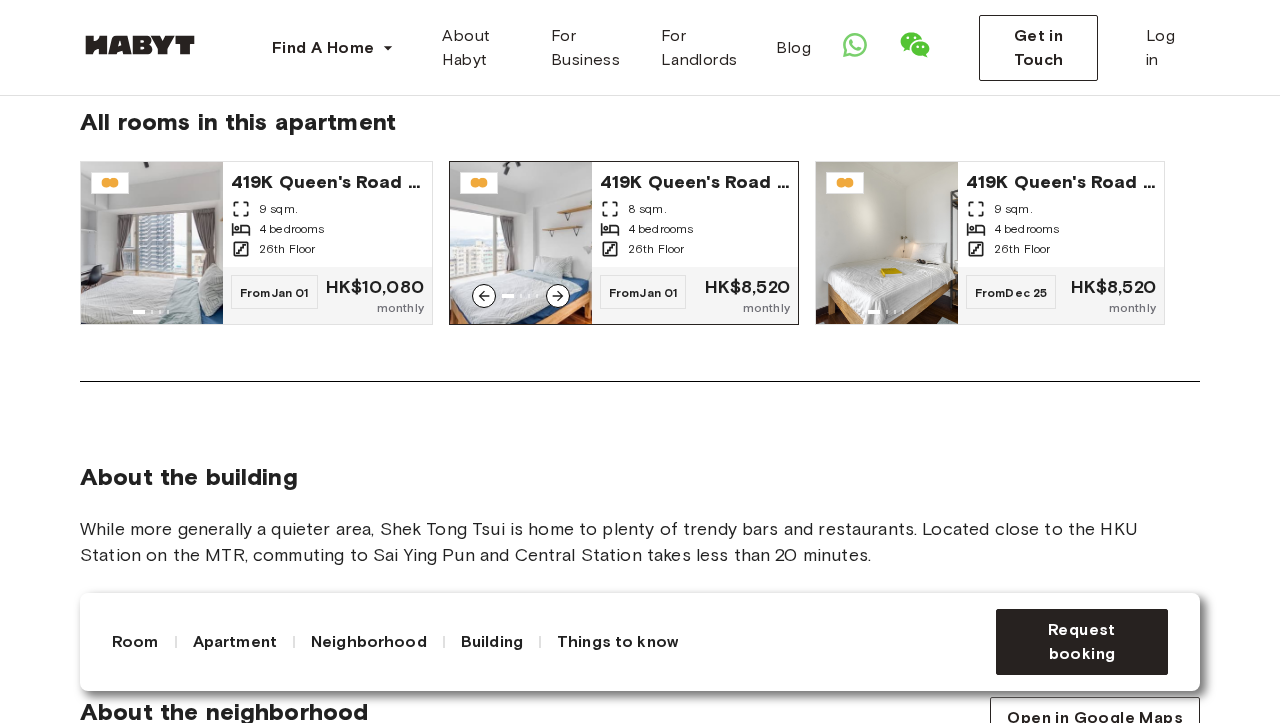 click on "4 bedrooms" at bounding box center (661, 229) 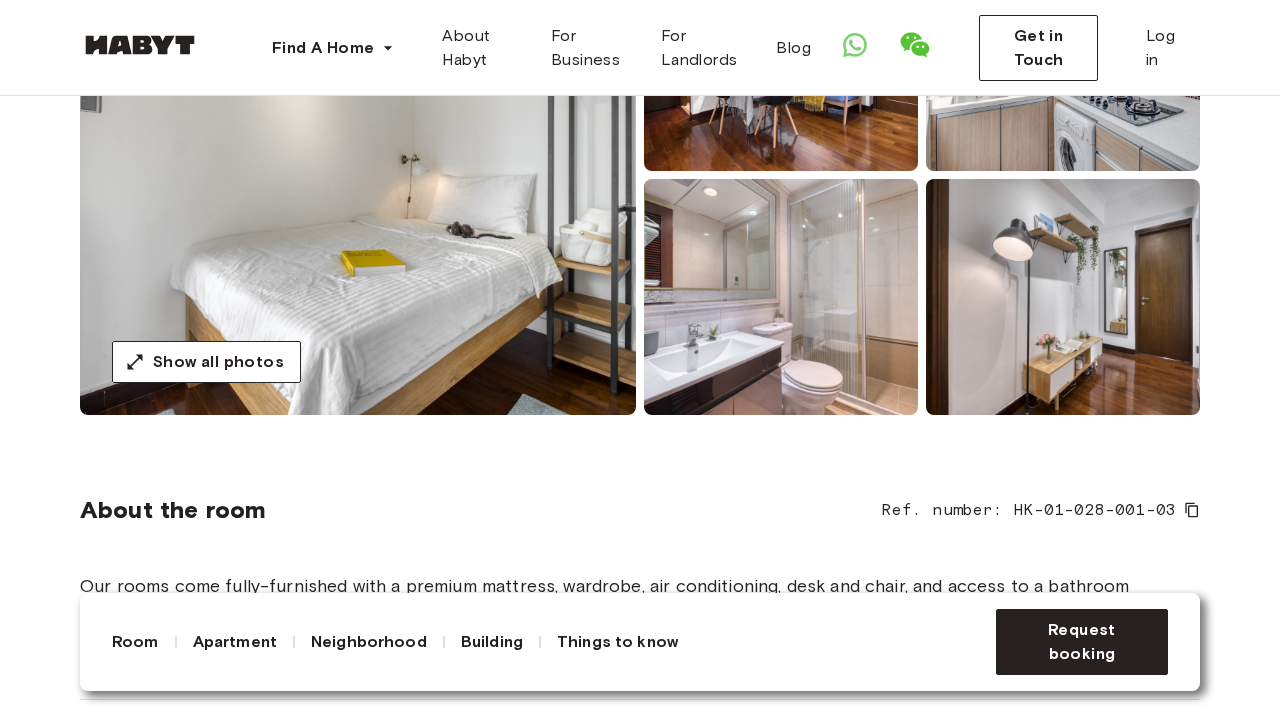 scroll, scrollTop: 0, scrollLeft: 0, axis: both 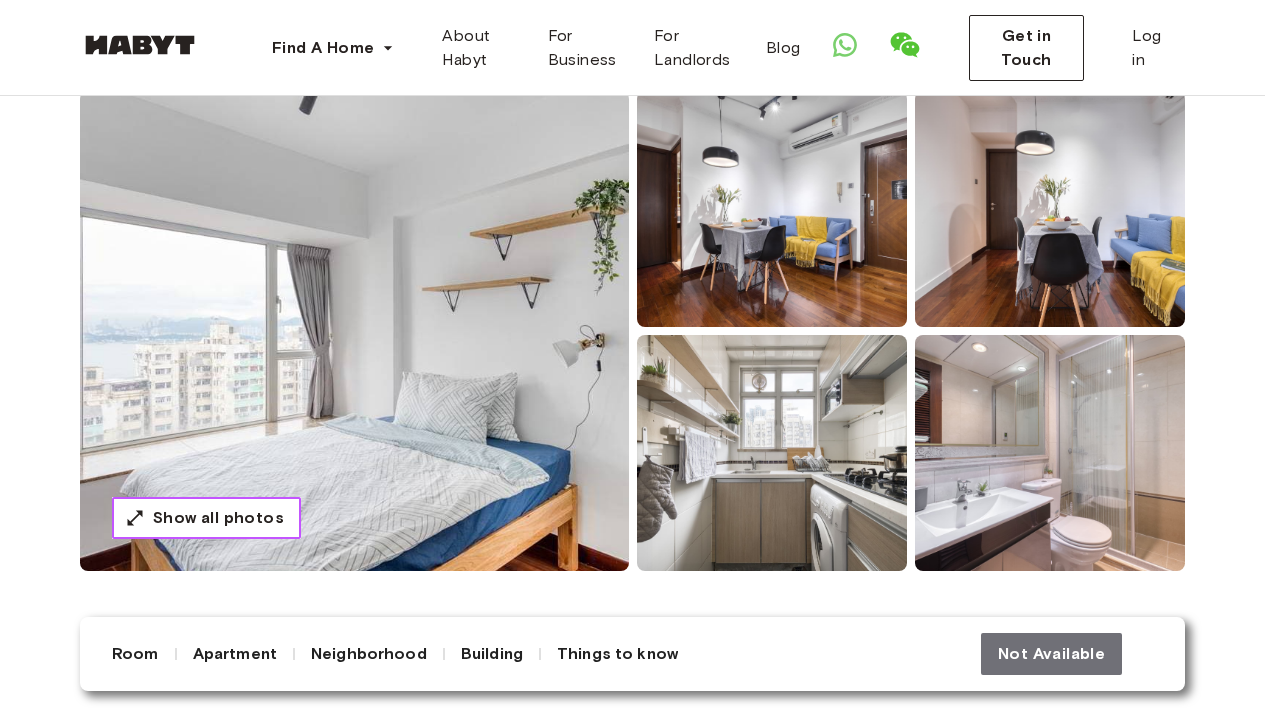 click on "Show all photos" at bounding box center [218, 518] 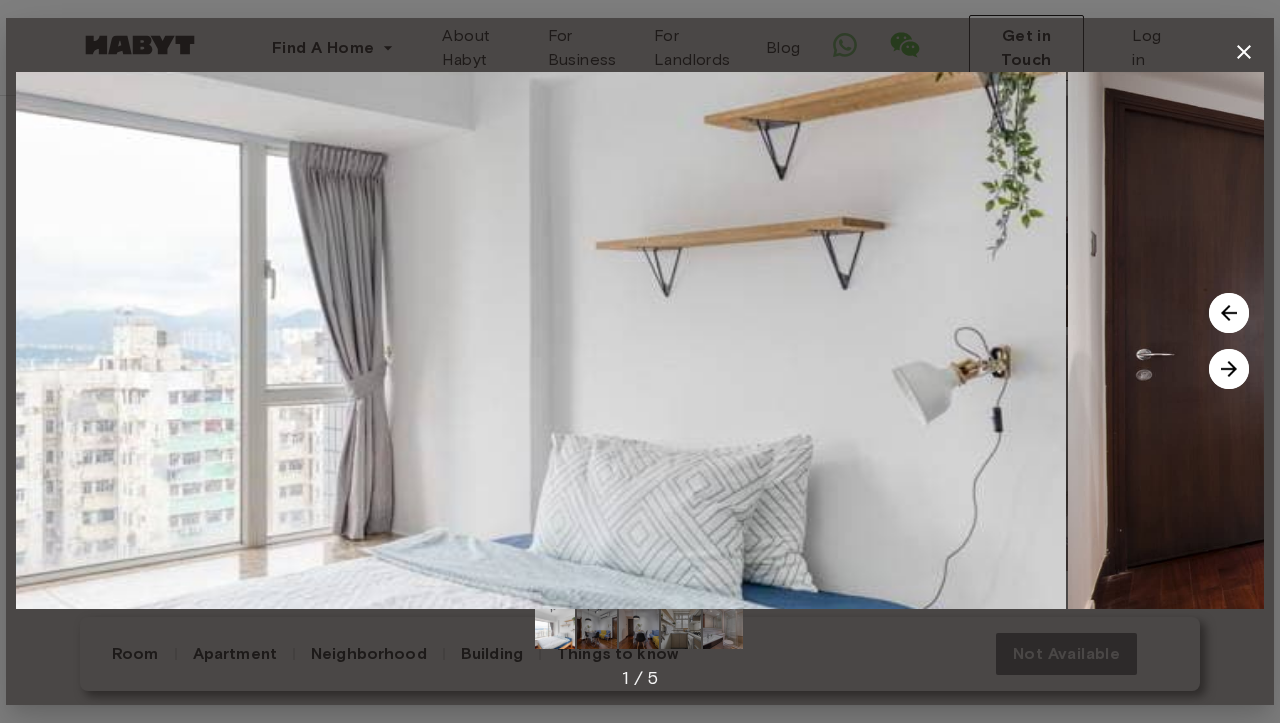 drag, startPoint x: 672, startPoint y: 379, endPoint x: 474, endPoint y: 321, distance: 206.32014 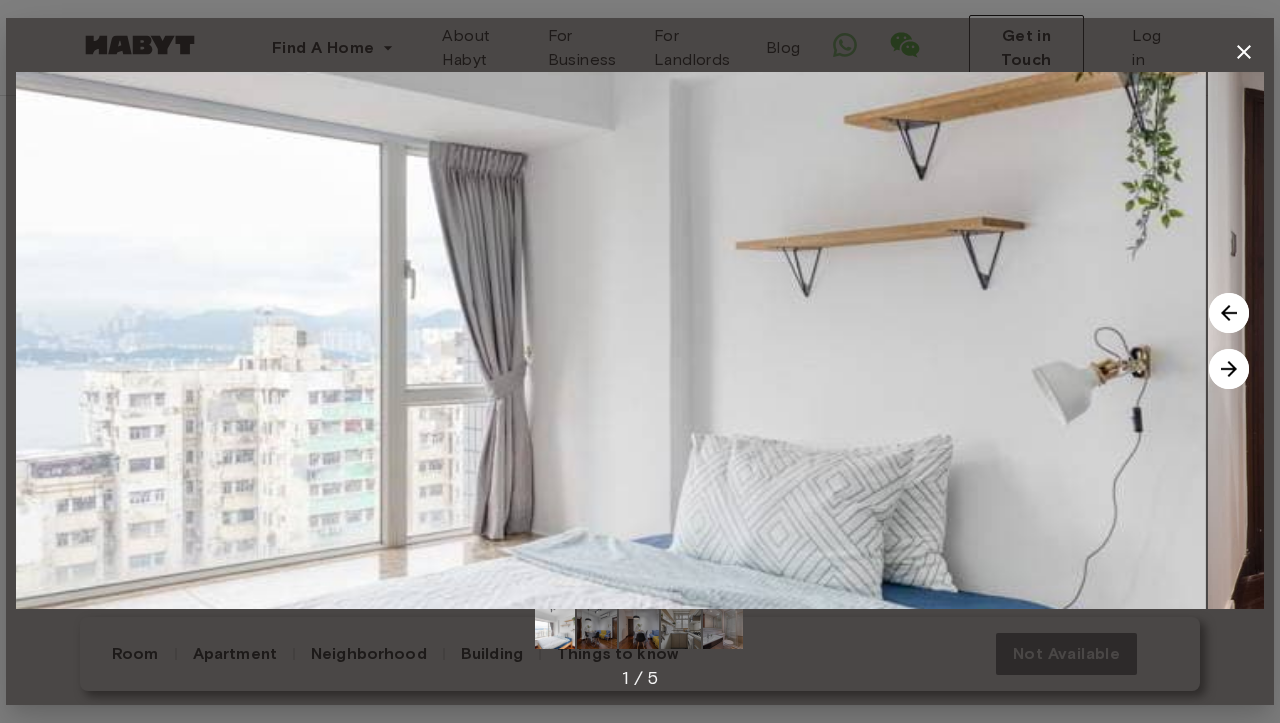 drag, startPoint x: 912, startPoint y: 305, endPoint x: 238, endPoint y: 243, distance: 676.84564 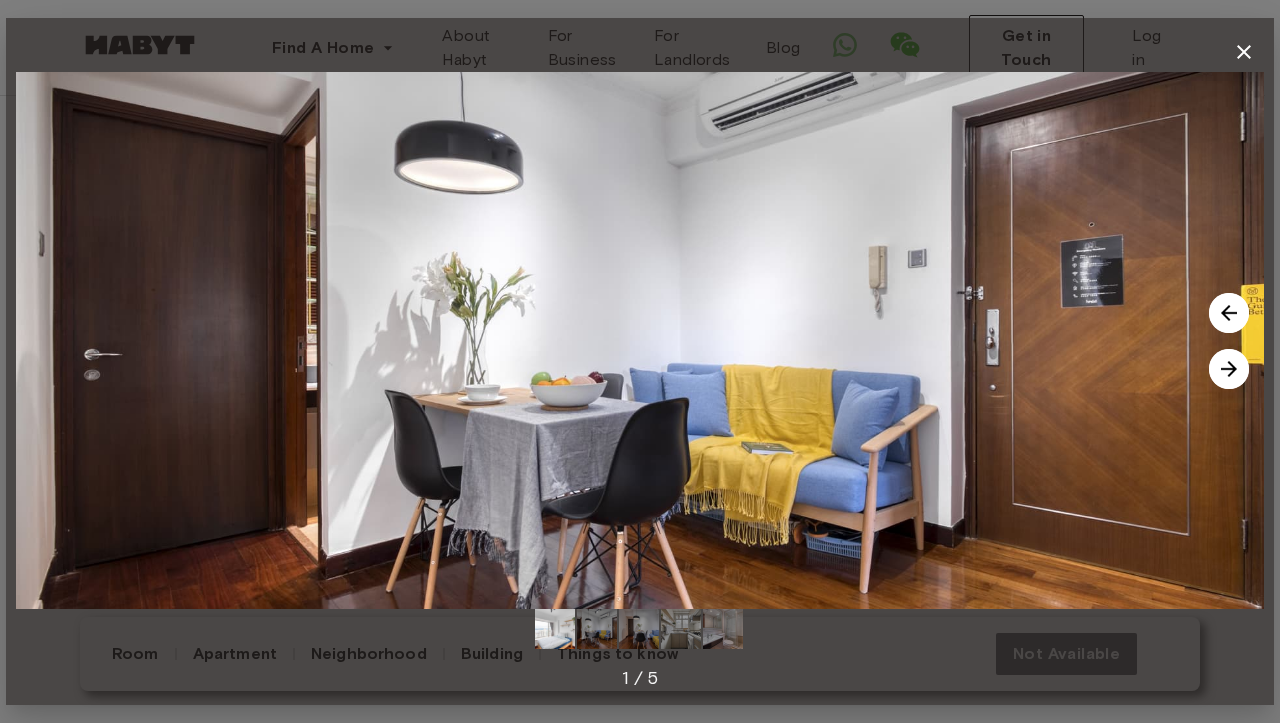 click 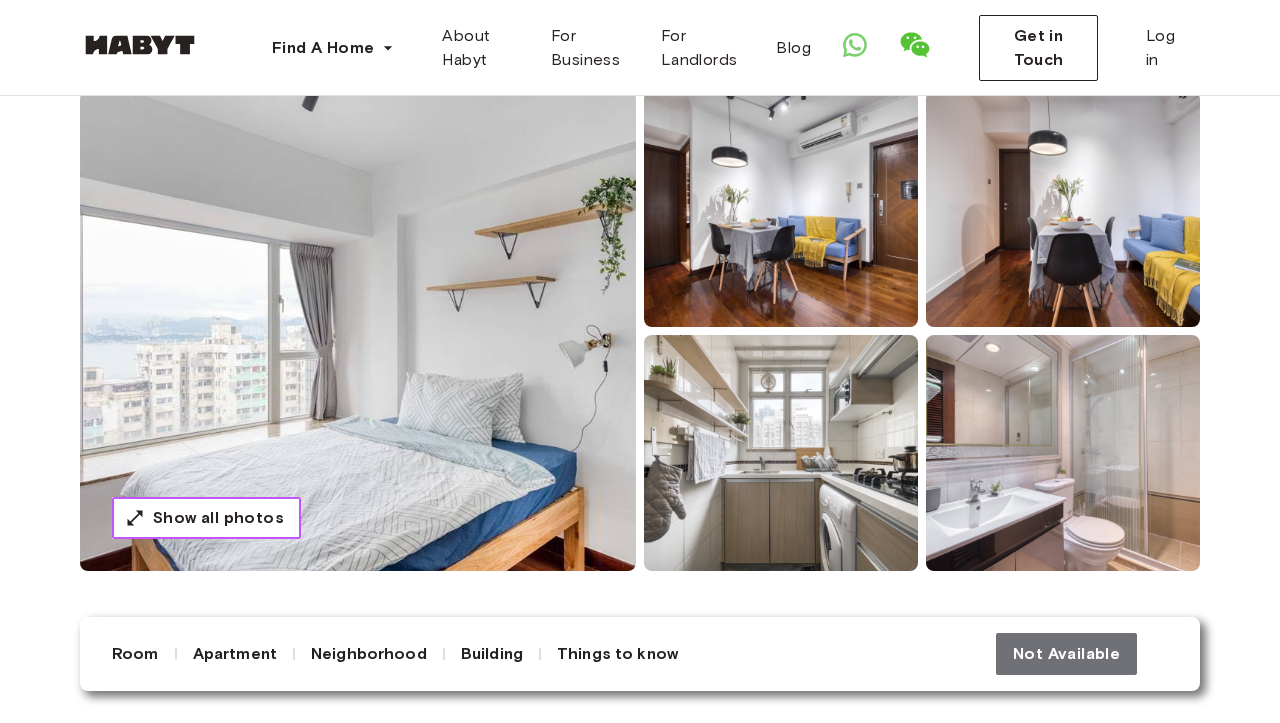 scroll, scrollTop: 0, scrollLeft: 0, axis: both 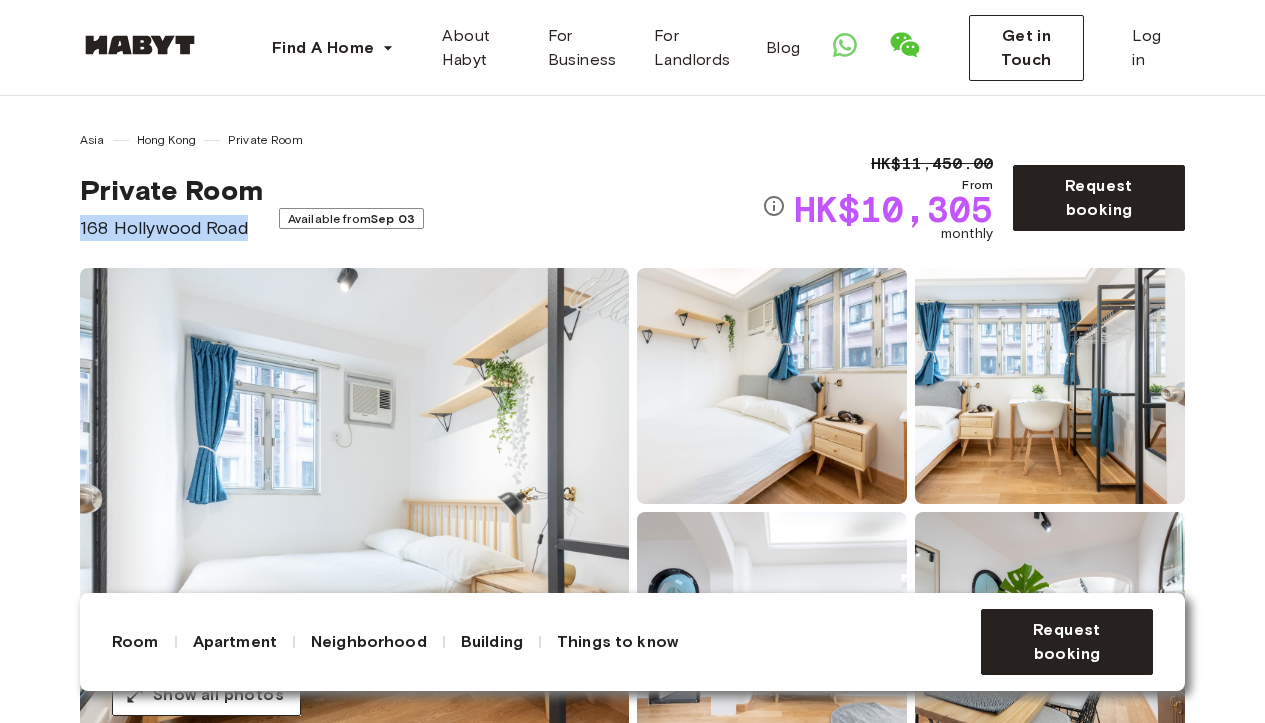 drag, startPoint x: 83, startPoint y: 229, endPoint x: 269, endPoint y: 225, distance: 186.043 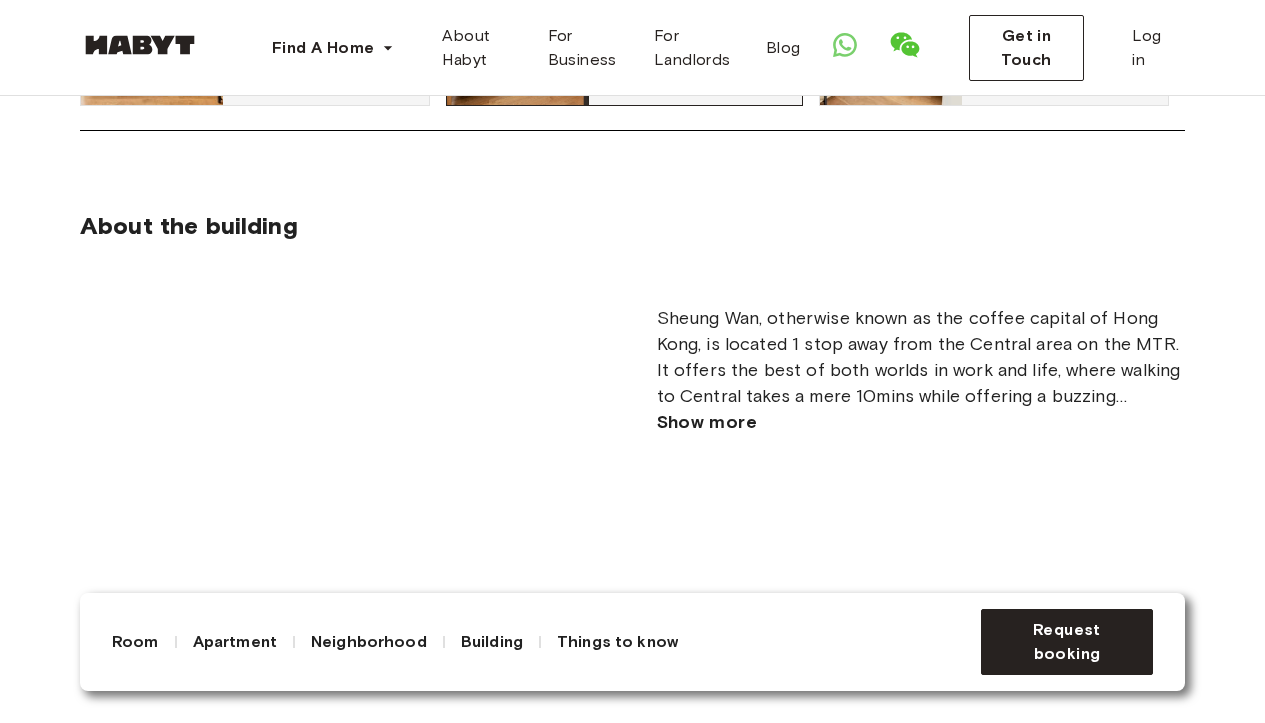 scroll, scrollTop: 1589, scrollLeft: 0, axis: vertical 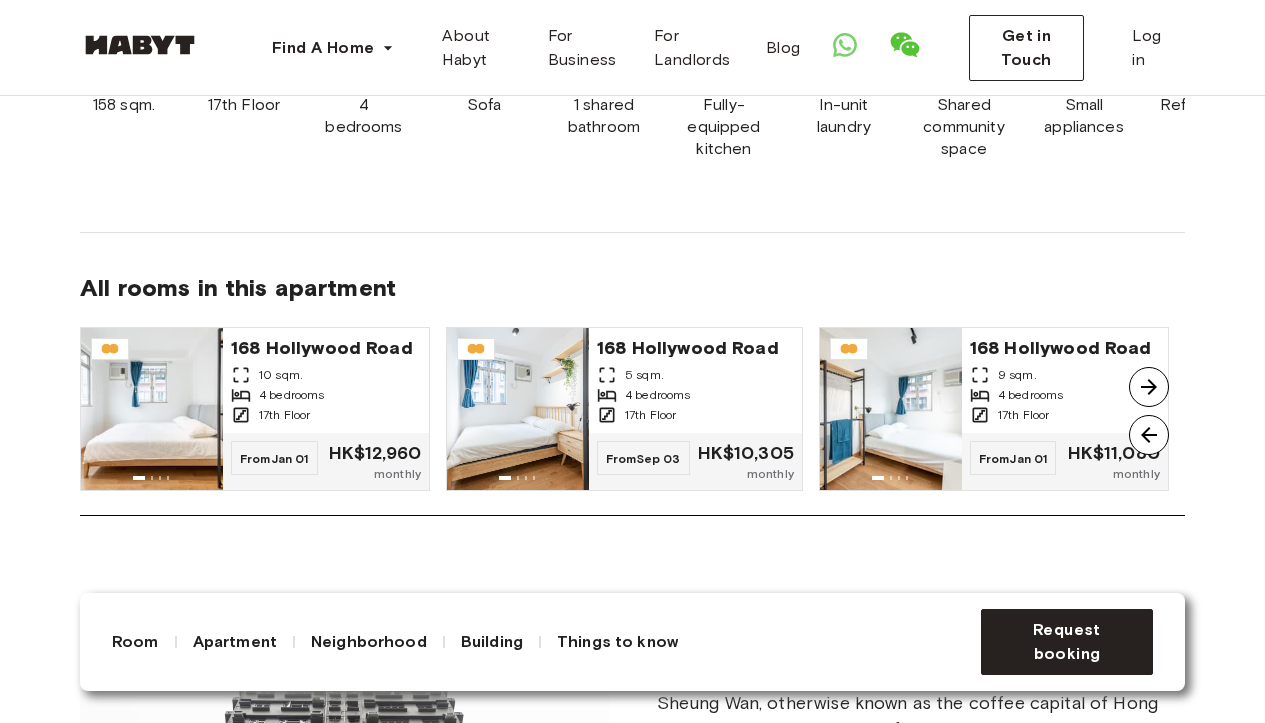 click at bounding box center (1149, 387) 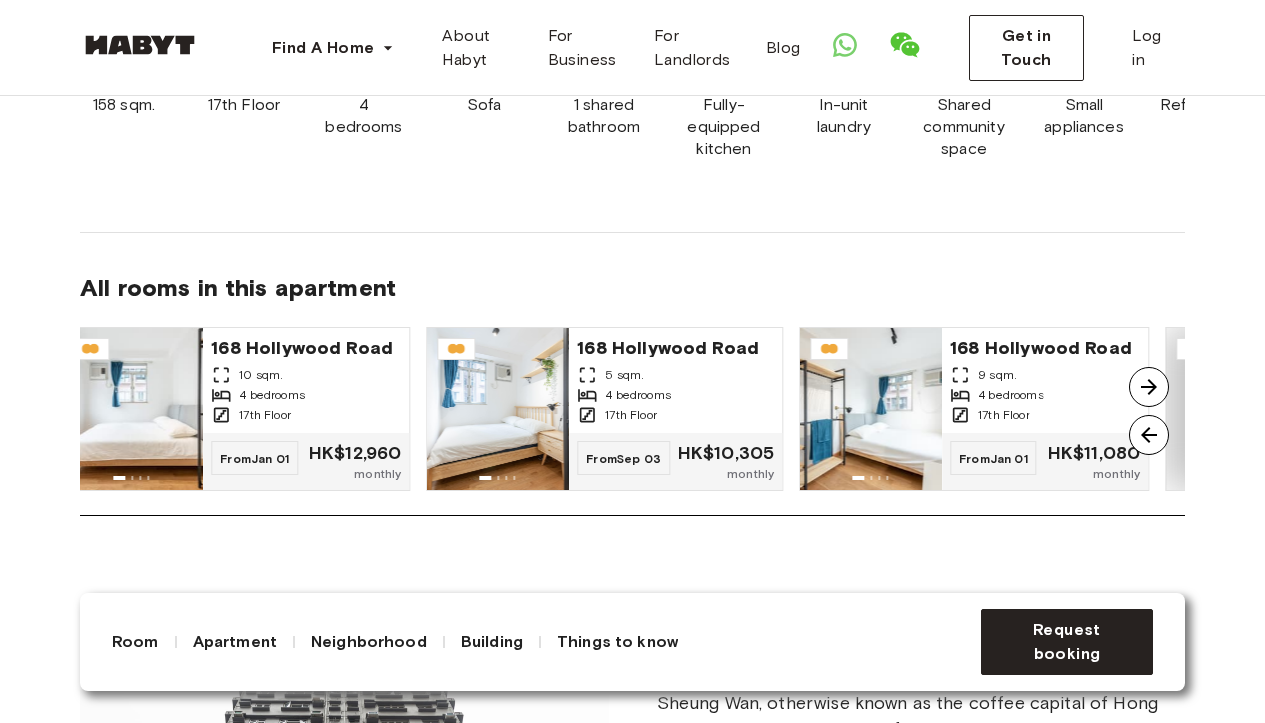 click at bounding box center [1149, 387] 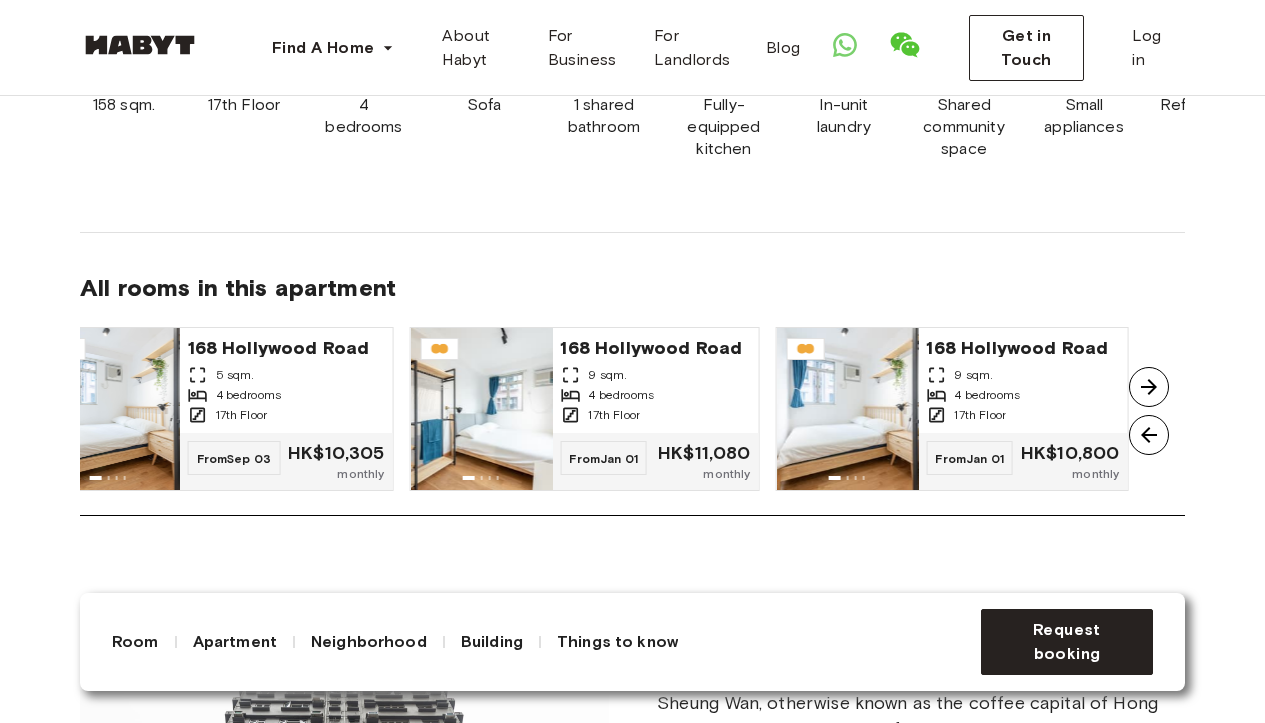click at bounding box center [1149, 387] 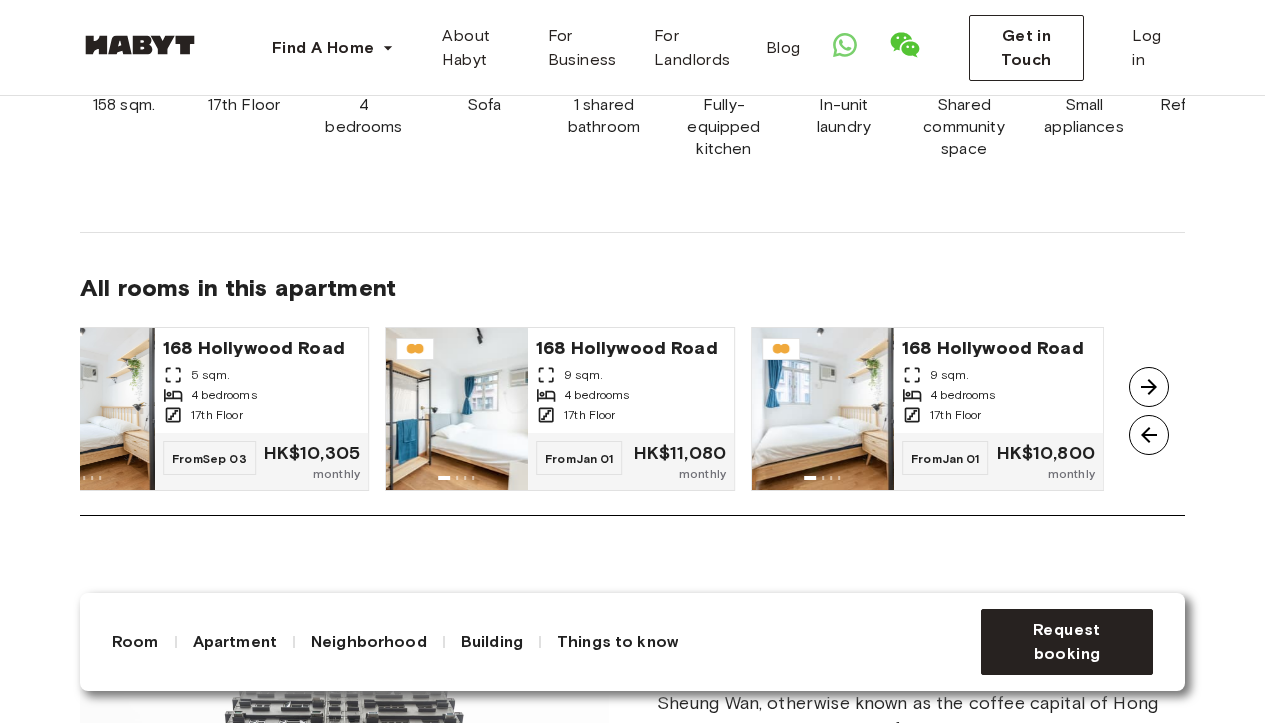 click at bounding box center (1149, 435) 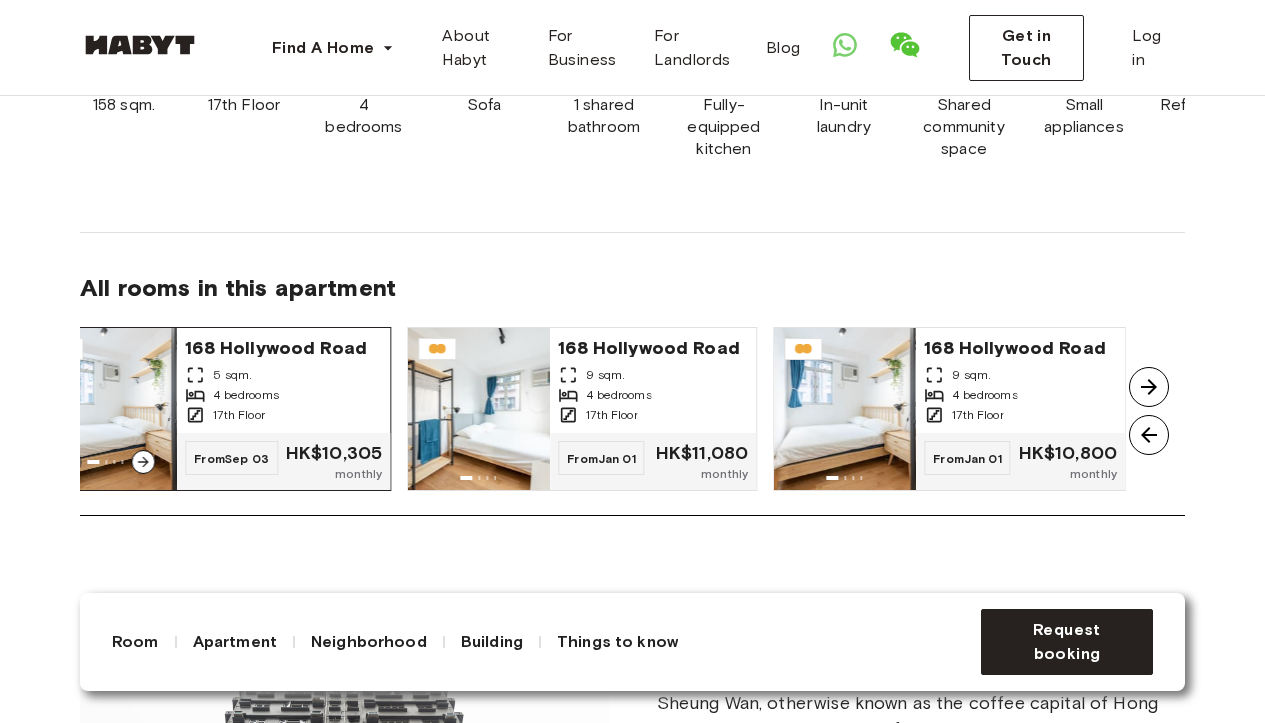 click on "17th Floor" at bounding box center [283, 415] 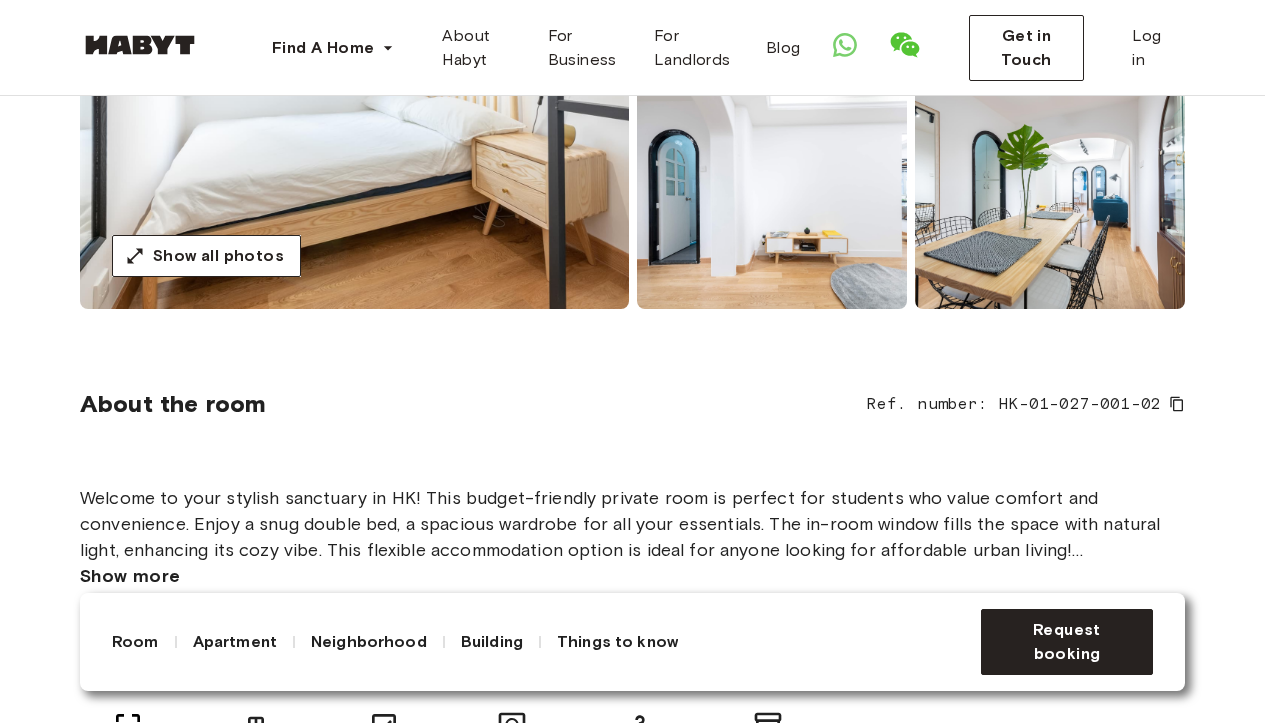 scroll, scrollTop: 0, scrollLeft: 0, axis: both 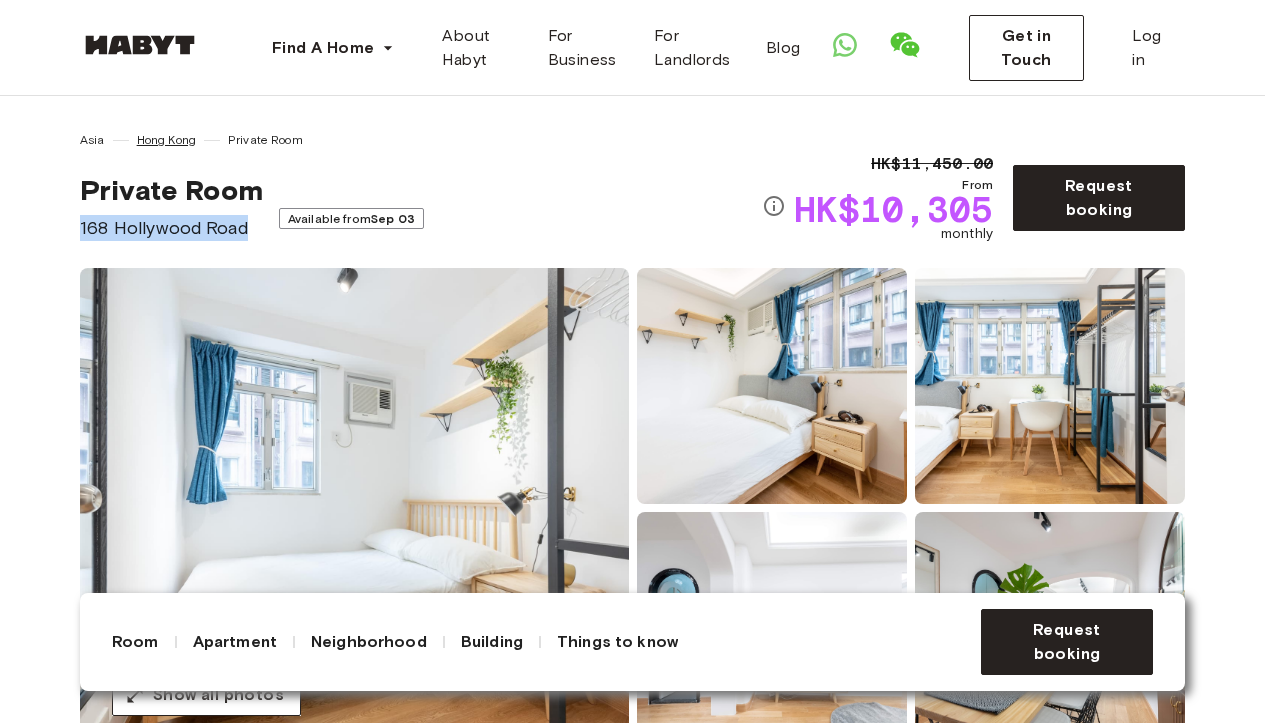 click on "Hong Kong" at bounding box center (166, 140) 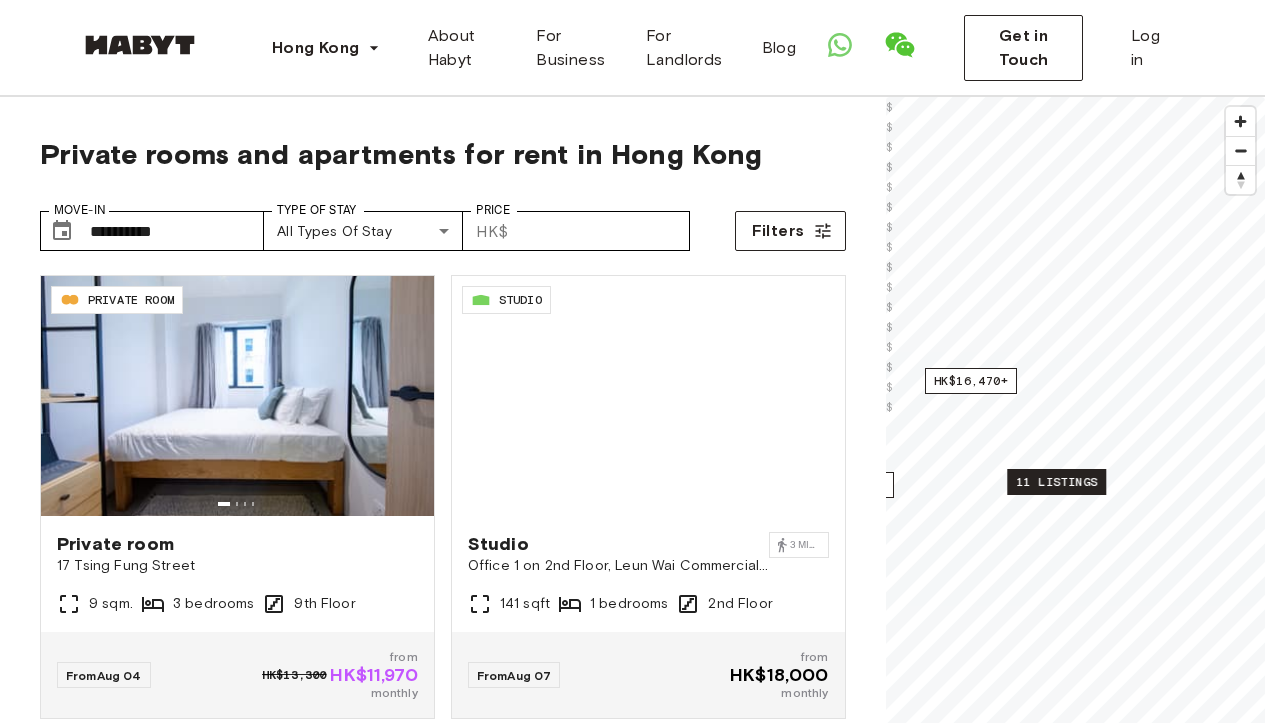 click on "11 listings" at bounding box center (1056, 482) 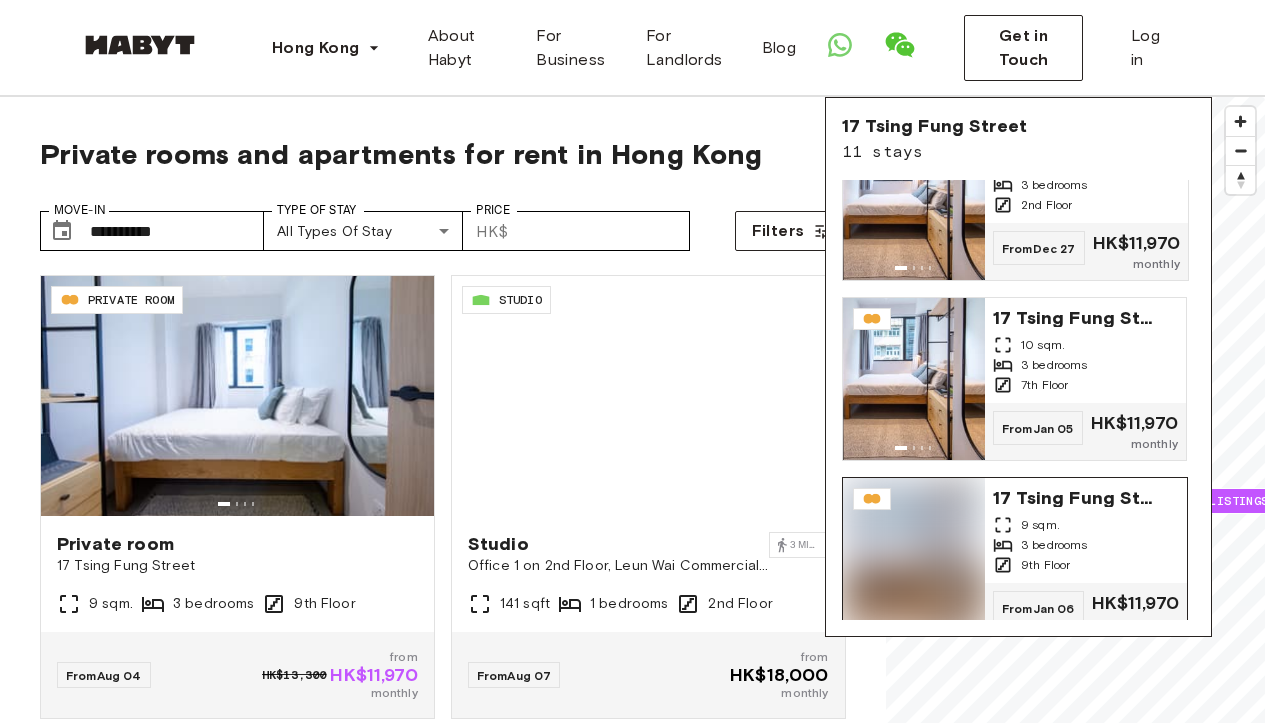 scroll, scrollTop: 1524, scrollLeft: 0, axis: vertical 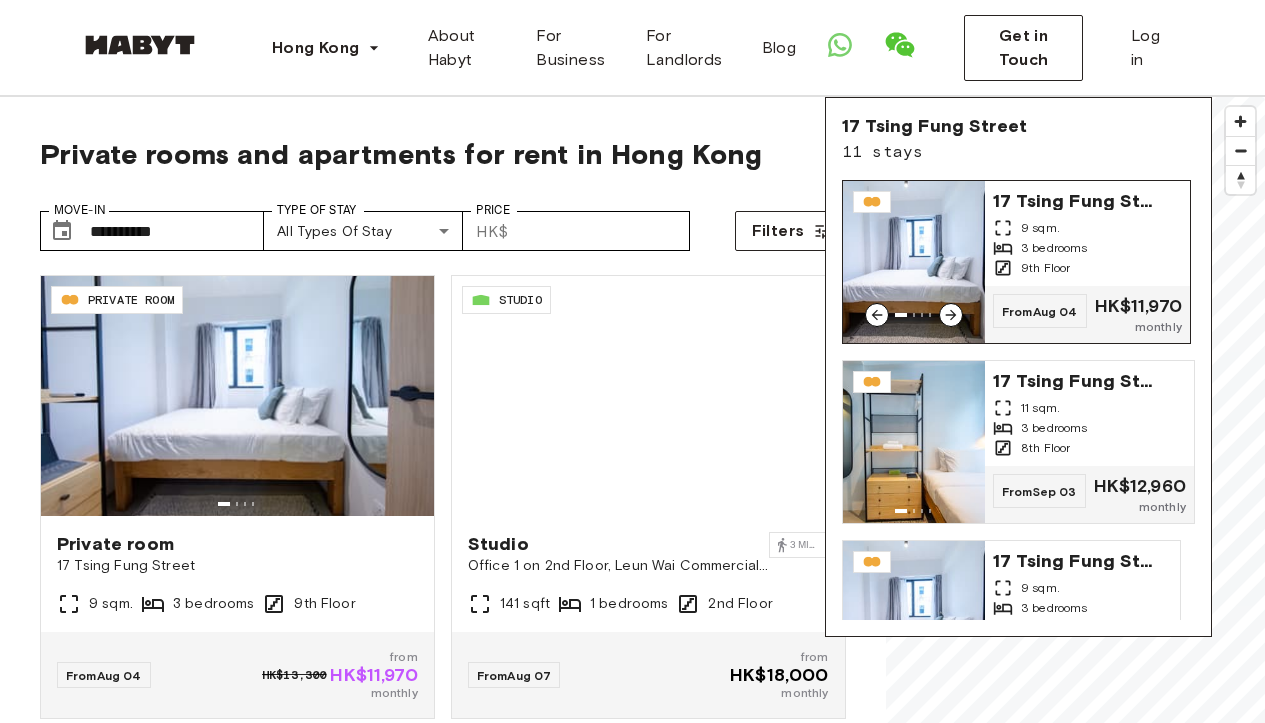click on "3 bedrooms" at bounding box center (1054, 248) 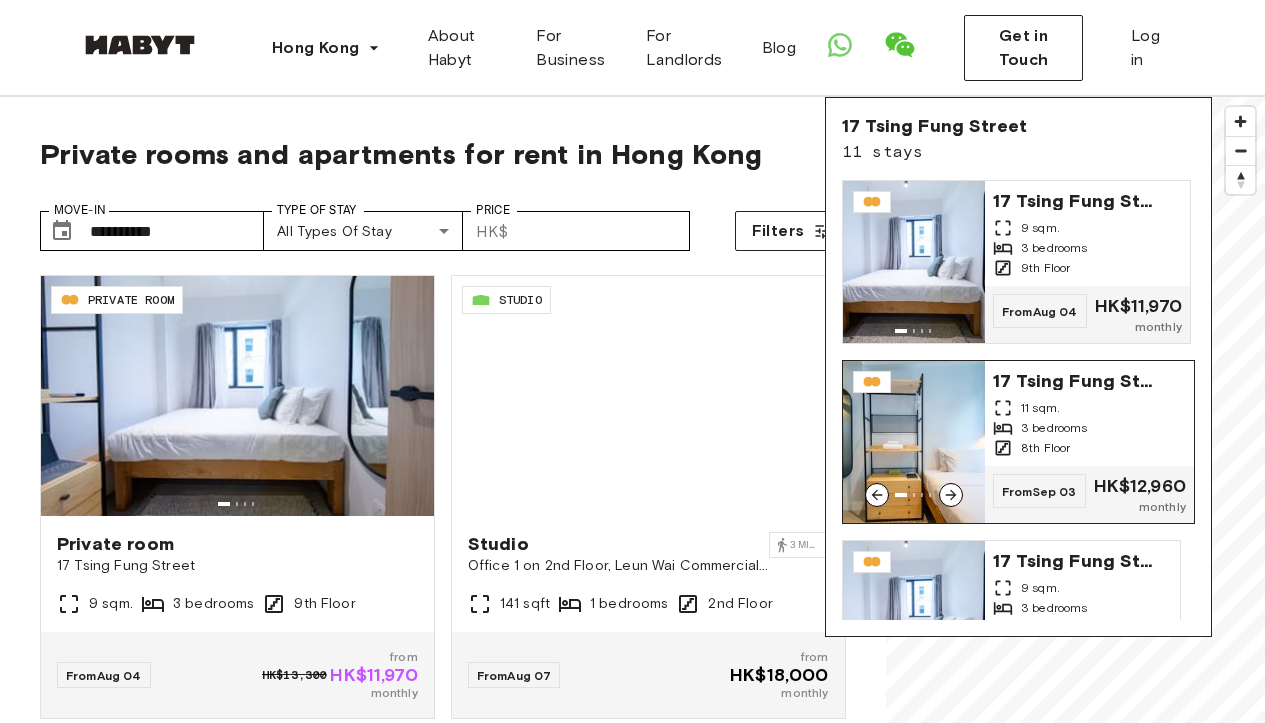 scroll, scrollTop: 117, scrollLeft: 0, axis: vertical 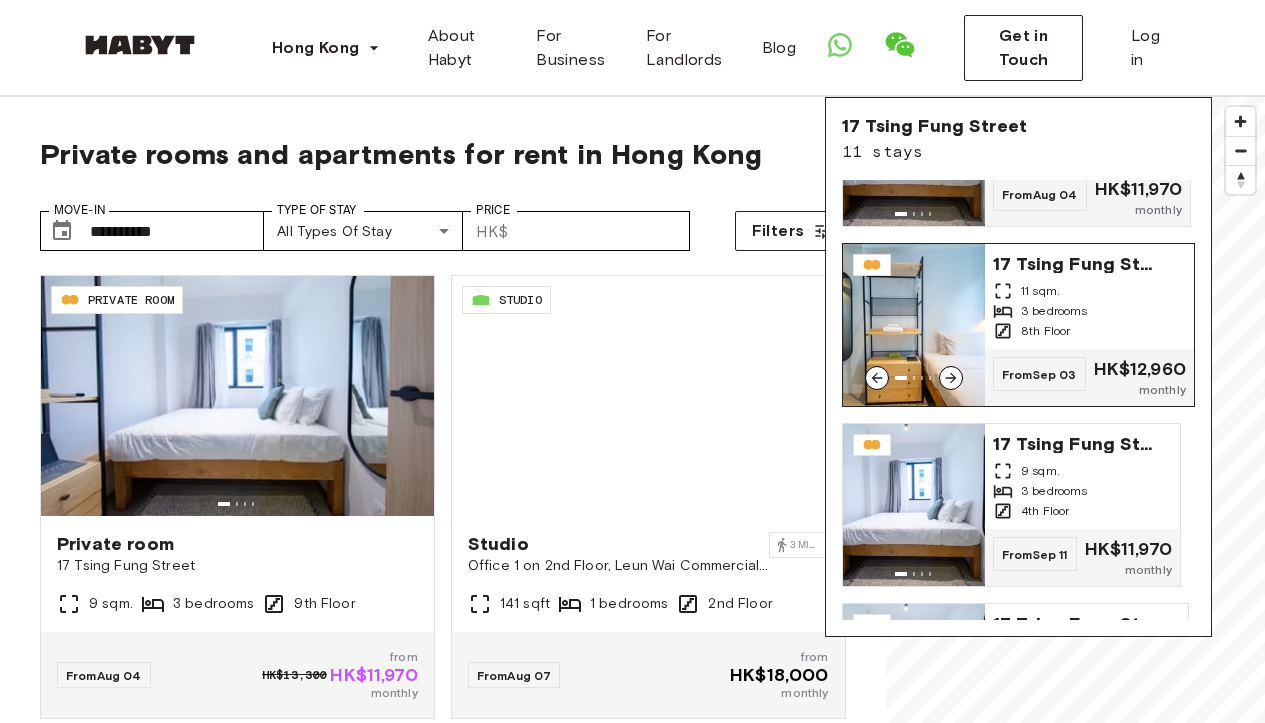 click at bounding box center (914, 325) 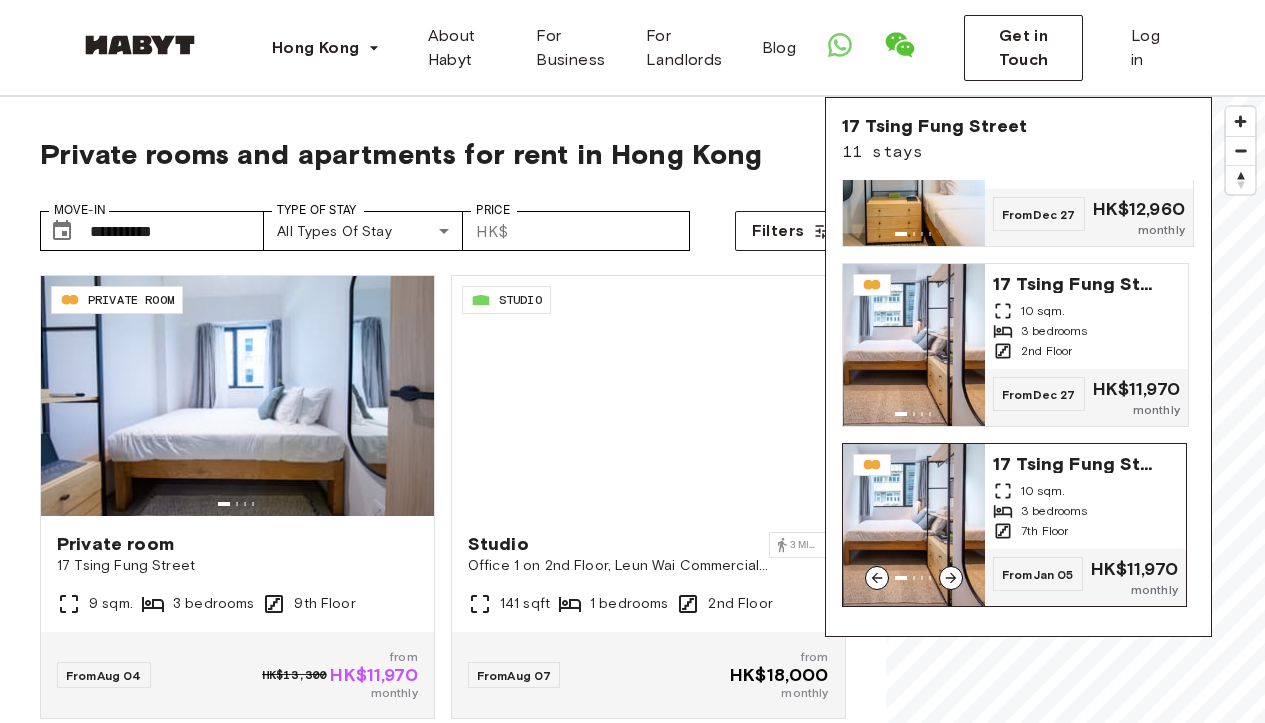 scroll, scrollTop: 1486, scrollLeft: 0, axis: vertical 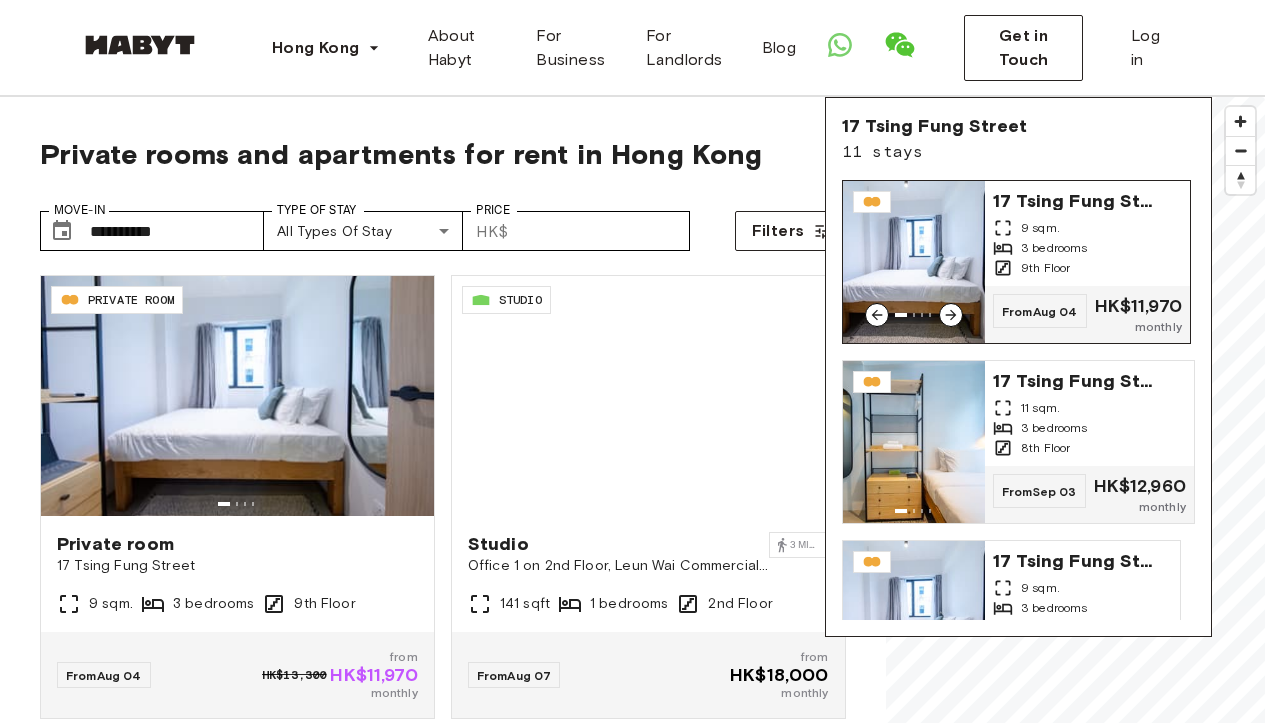 click at bounding box center (914, 262) 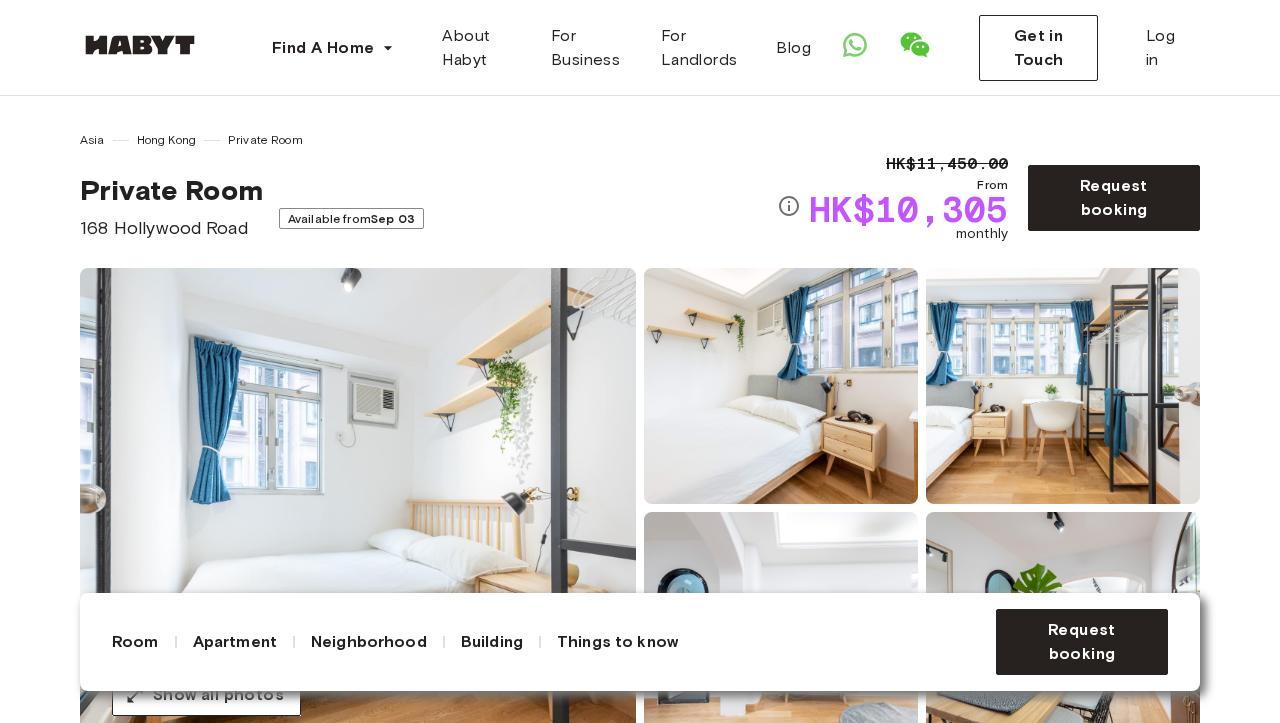 scroll, scrollTop: 0, scrollLeft: 0, axis: both 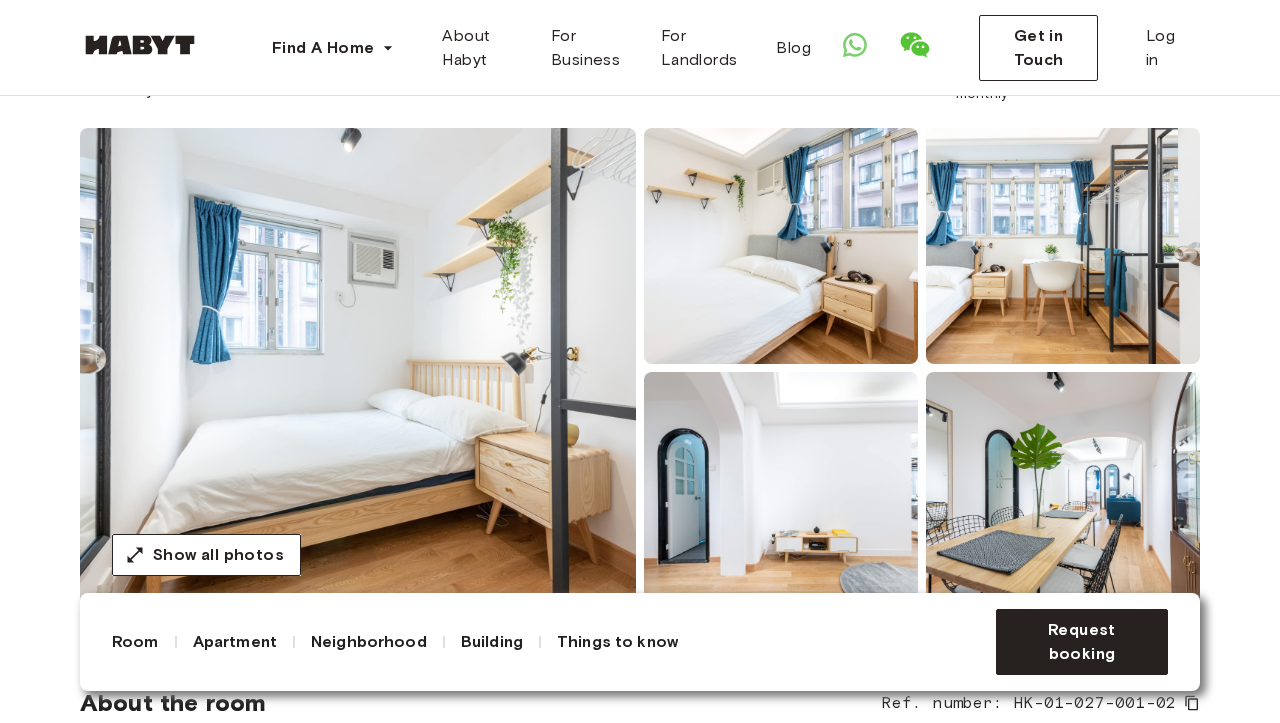 click at bounding box center (1063, 246) 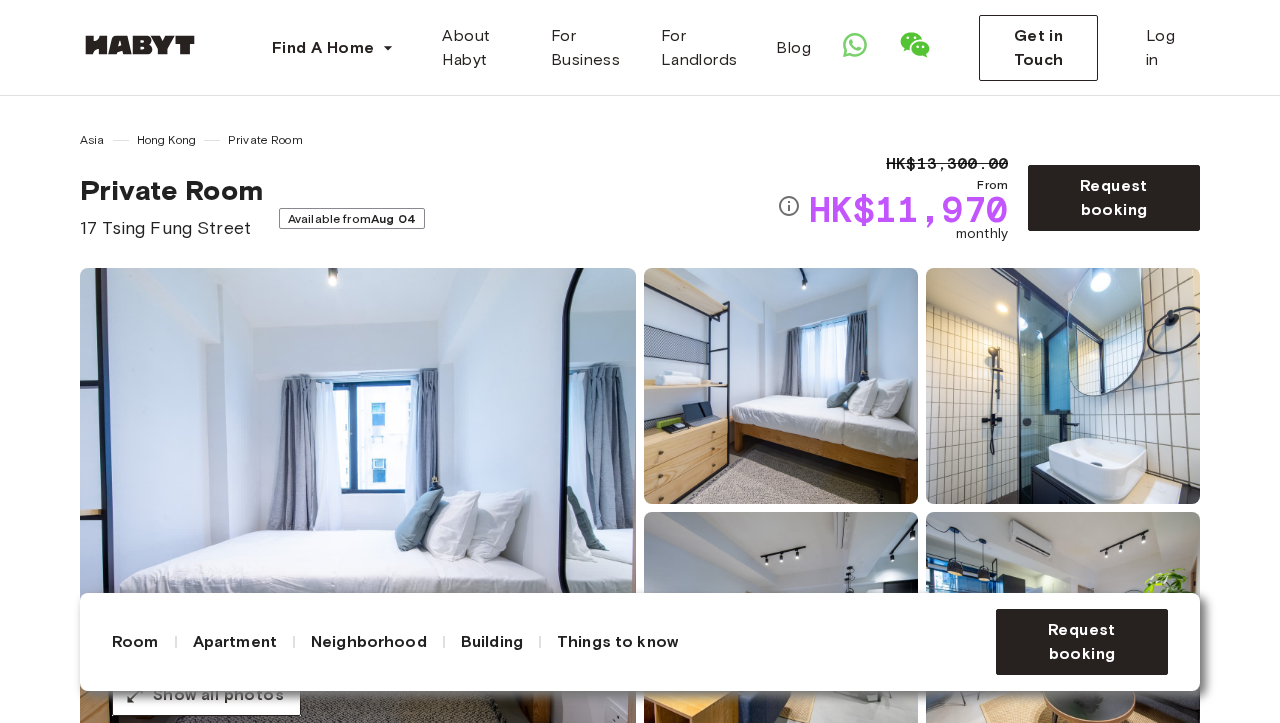 scroll, scrollTop: 0, scrollLeft: 0, axis: both 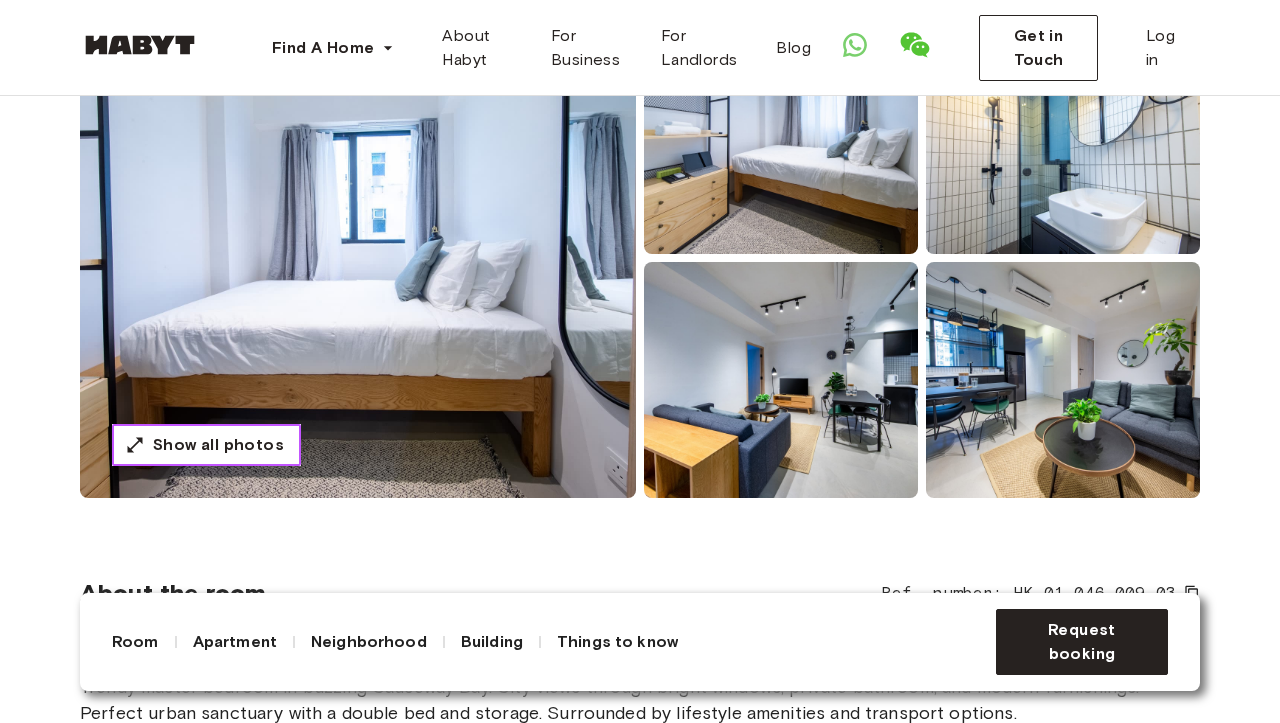 click on "Show all photos" at bounding box center [218, 445] 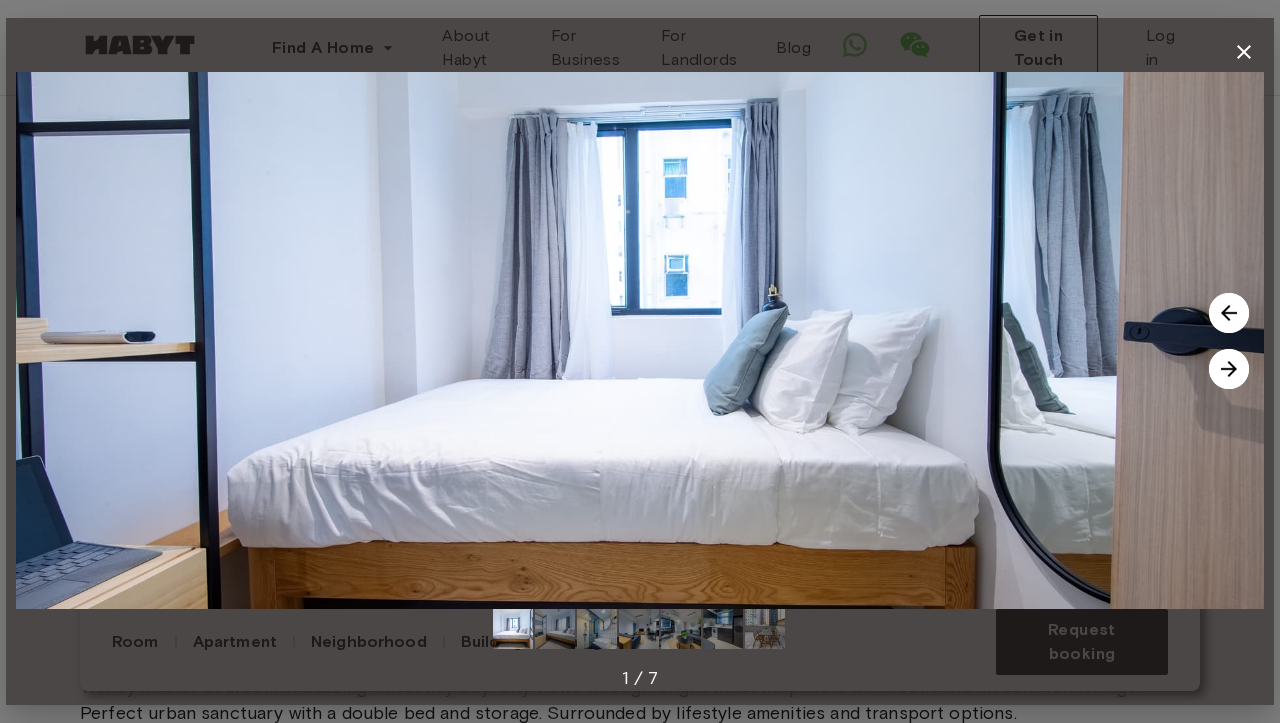 click at bounding box center (1229, 369) 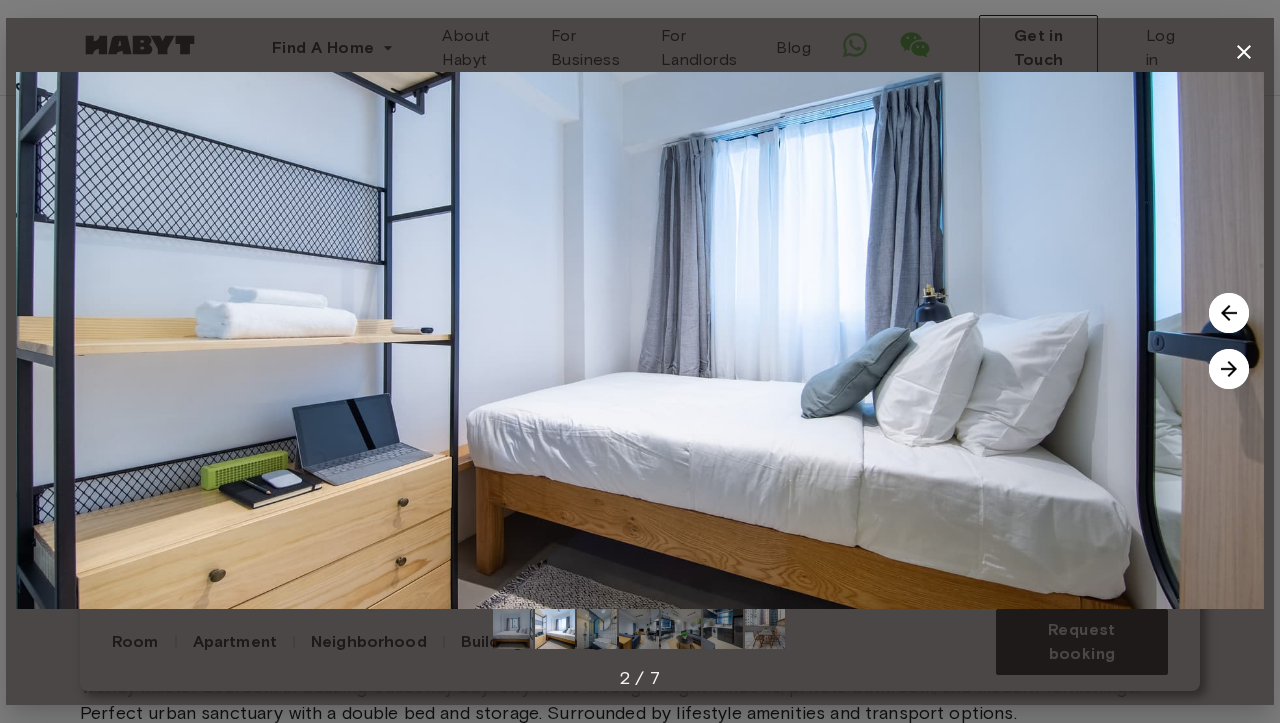 click at bounding box center [1229, 369] 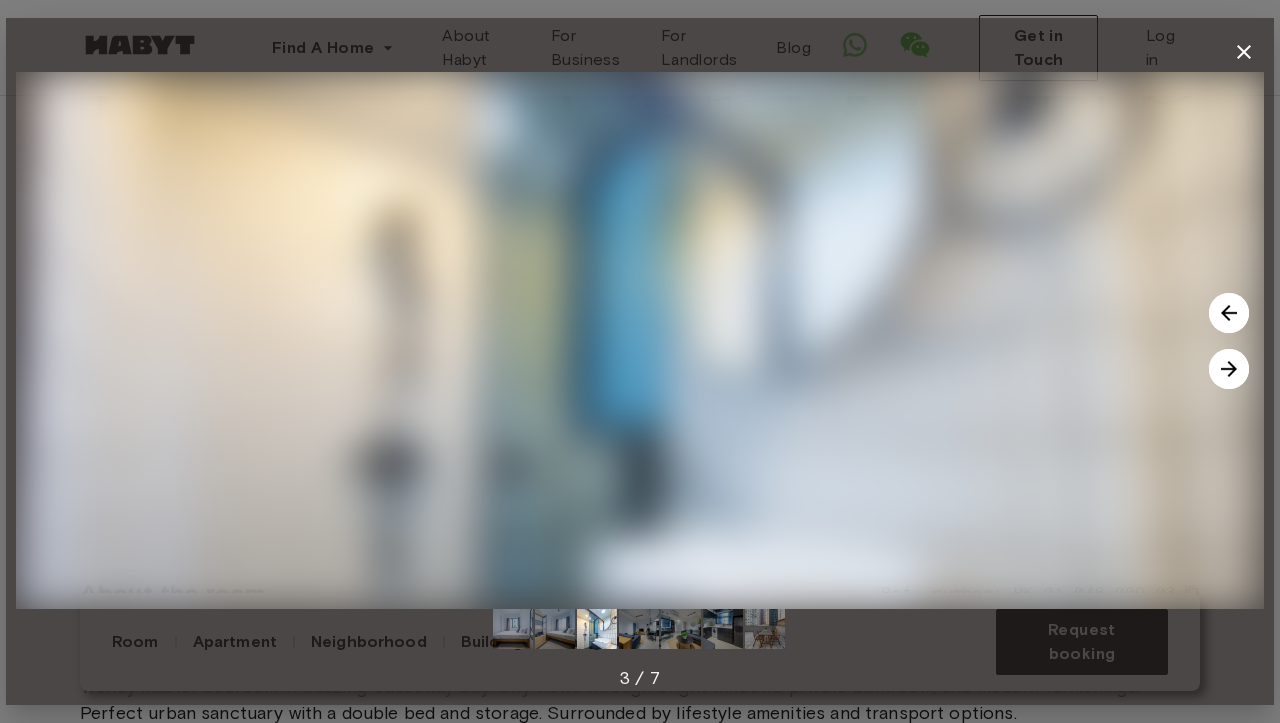click at bounding box center (1229, 313) 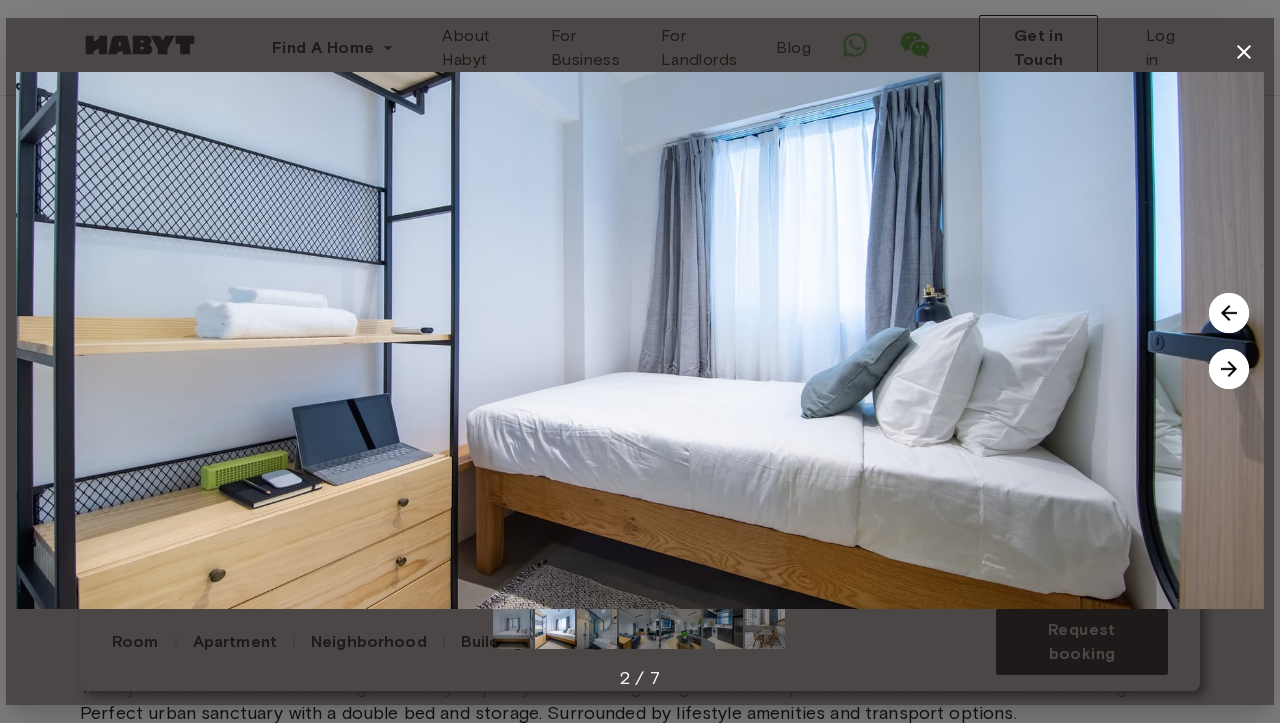 click at bounding box center [1229, 369] 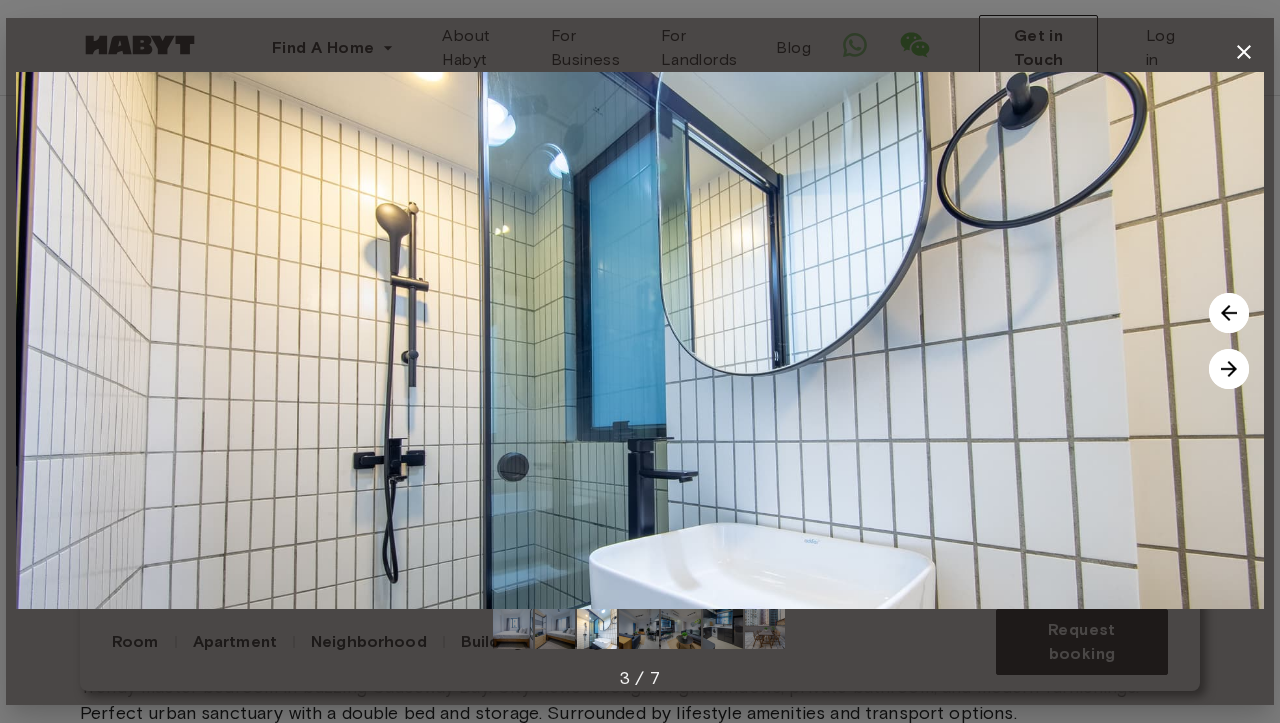 click at bounding box center (1229, 313) 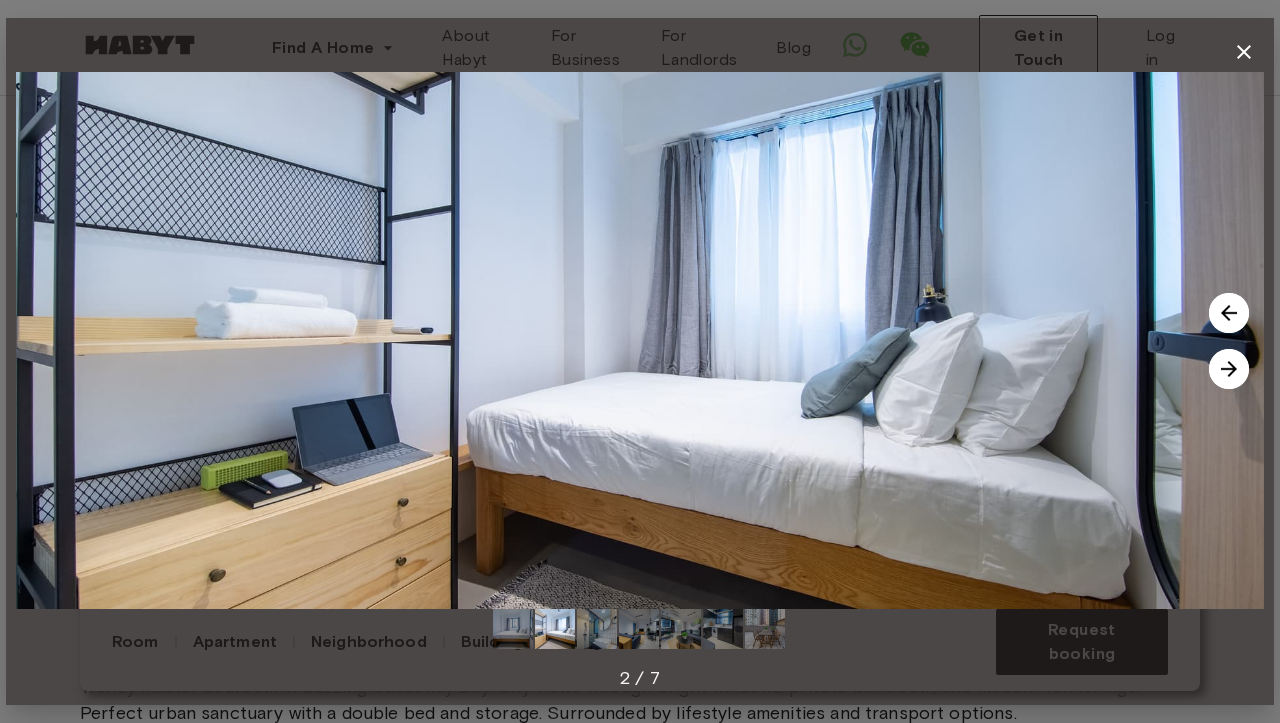 click at bounding box center (1229, 369) 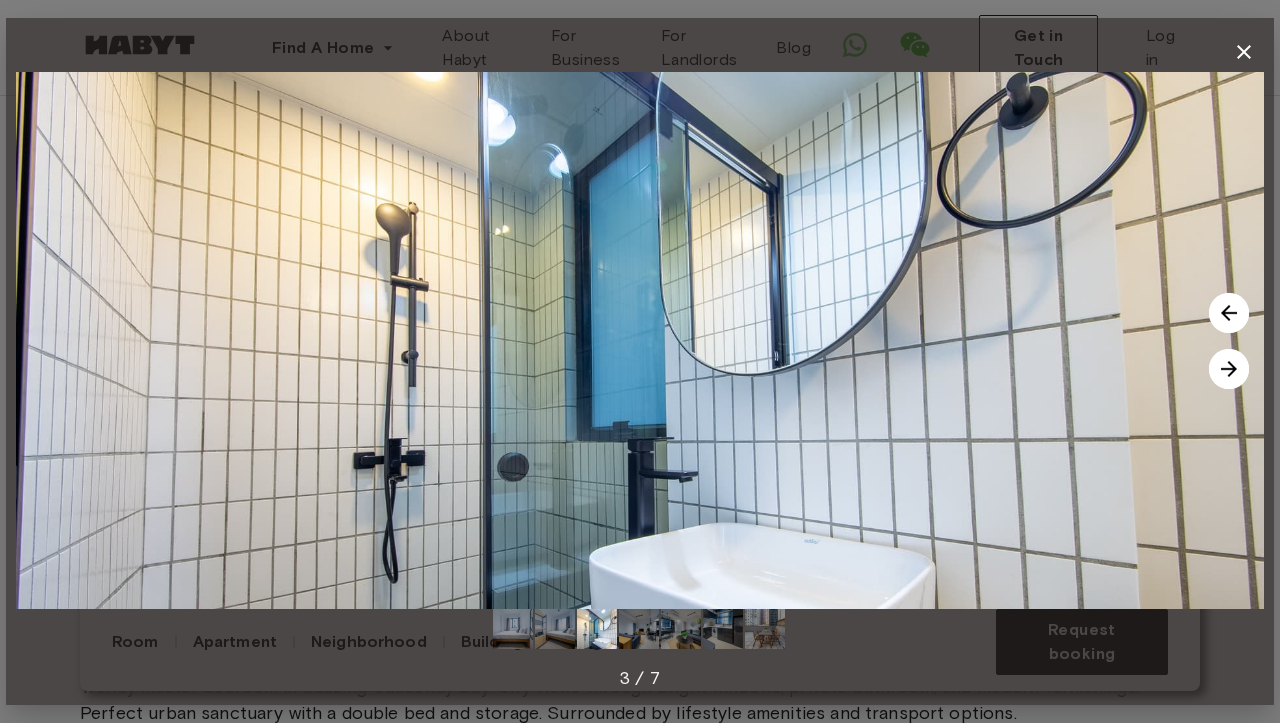 click at bounding box center [1229, 369] 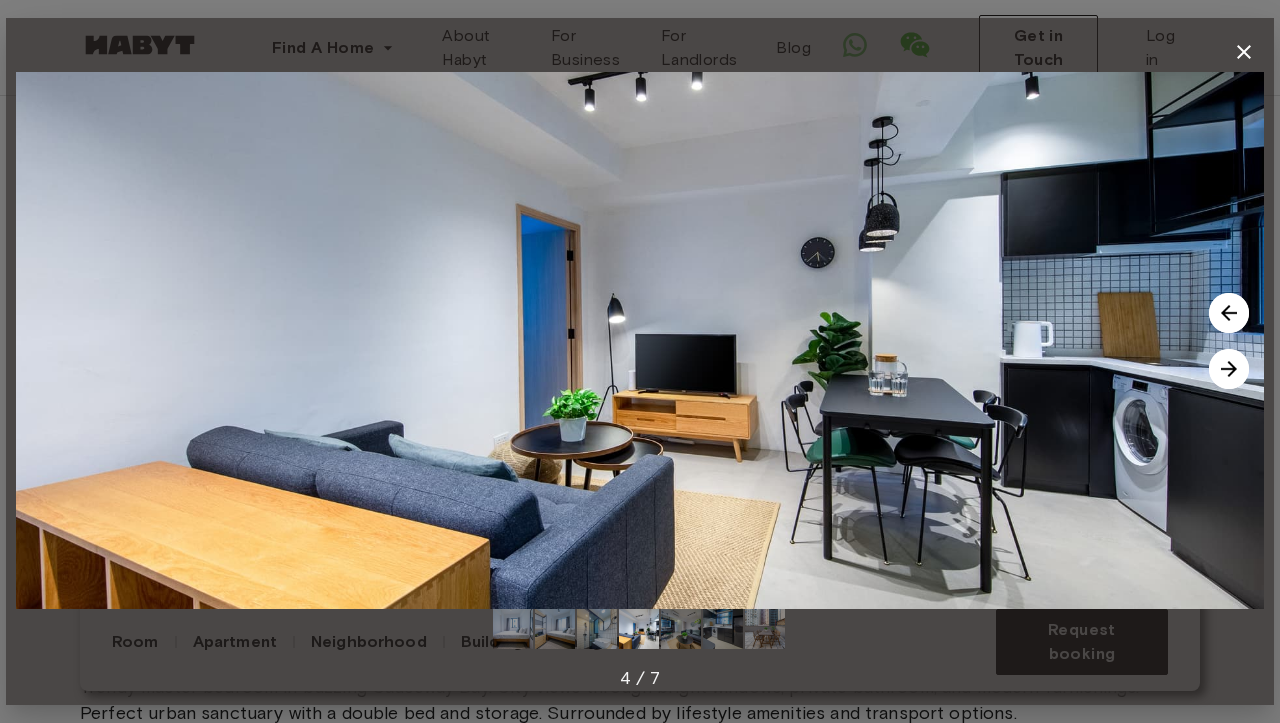 click at bounding box center (1229, 369) 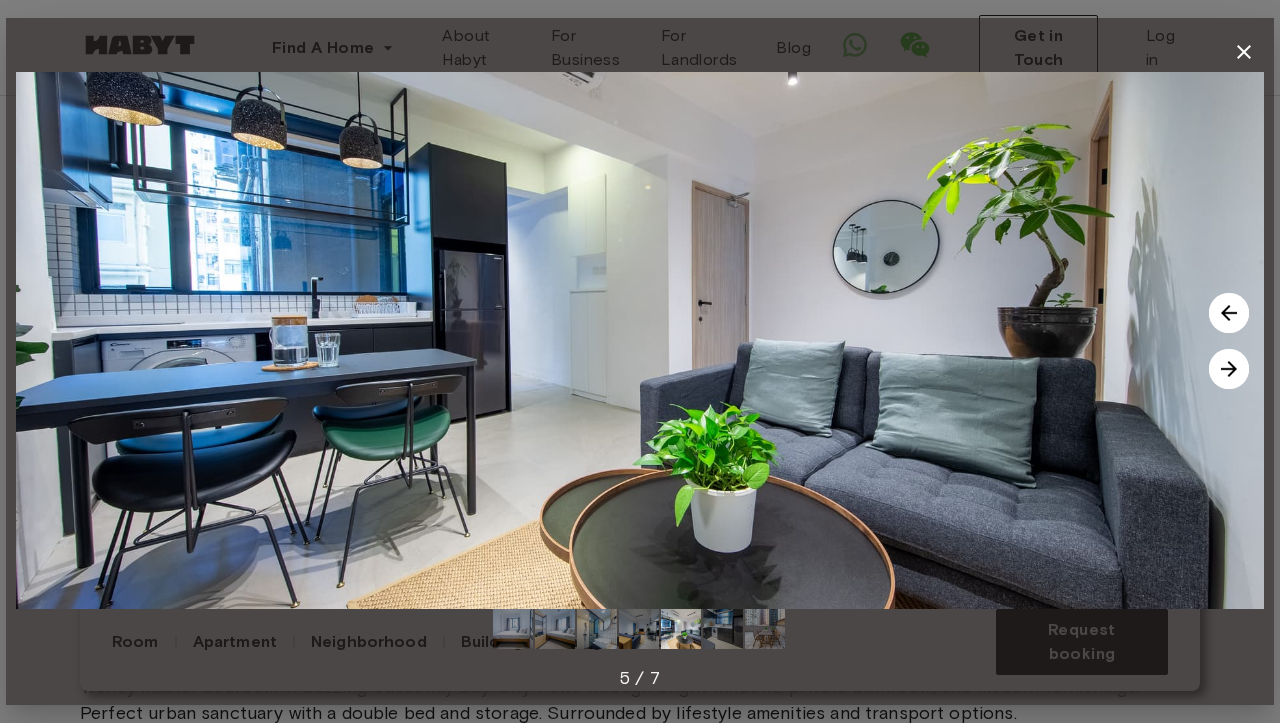 click at bounding box center (1229, 369) 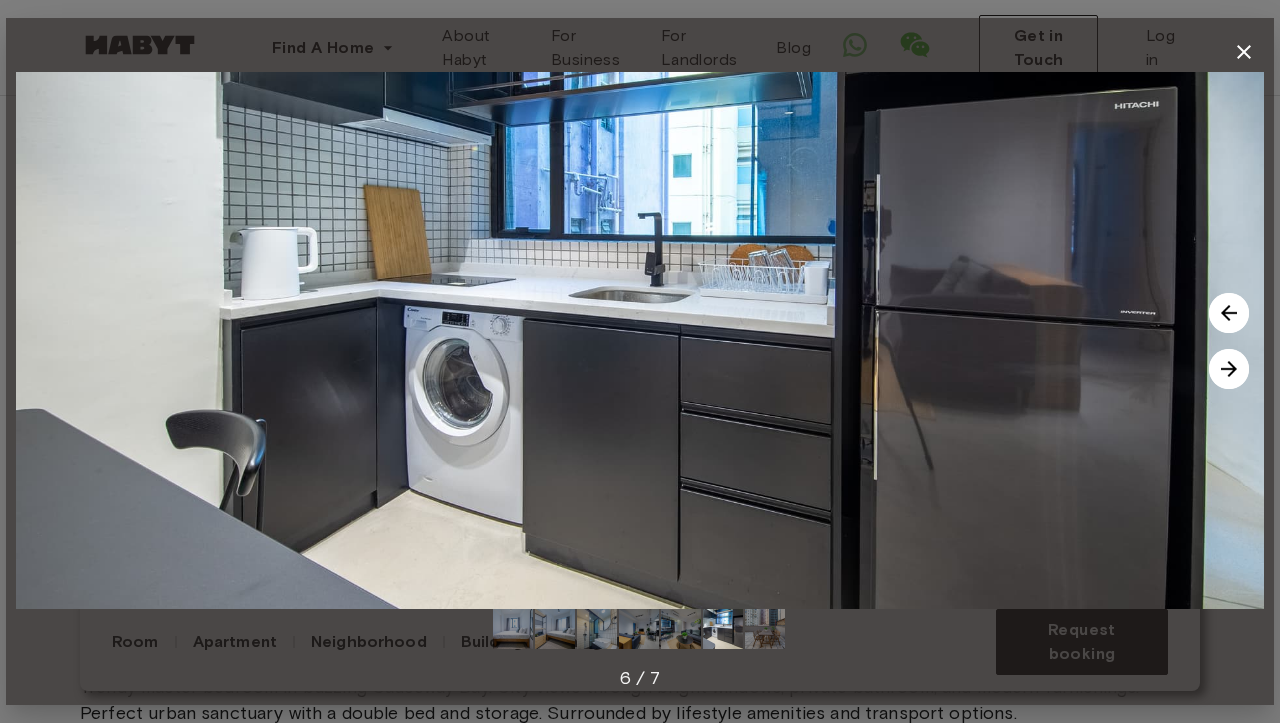 click at bounding box center [1229, 369] 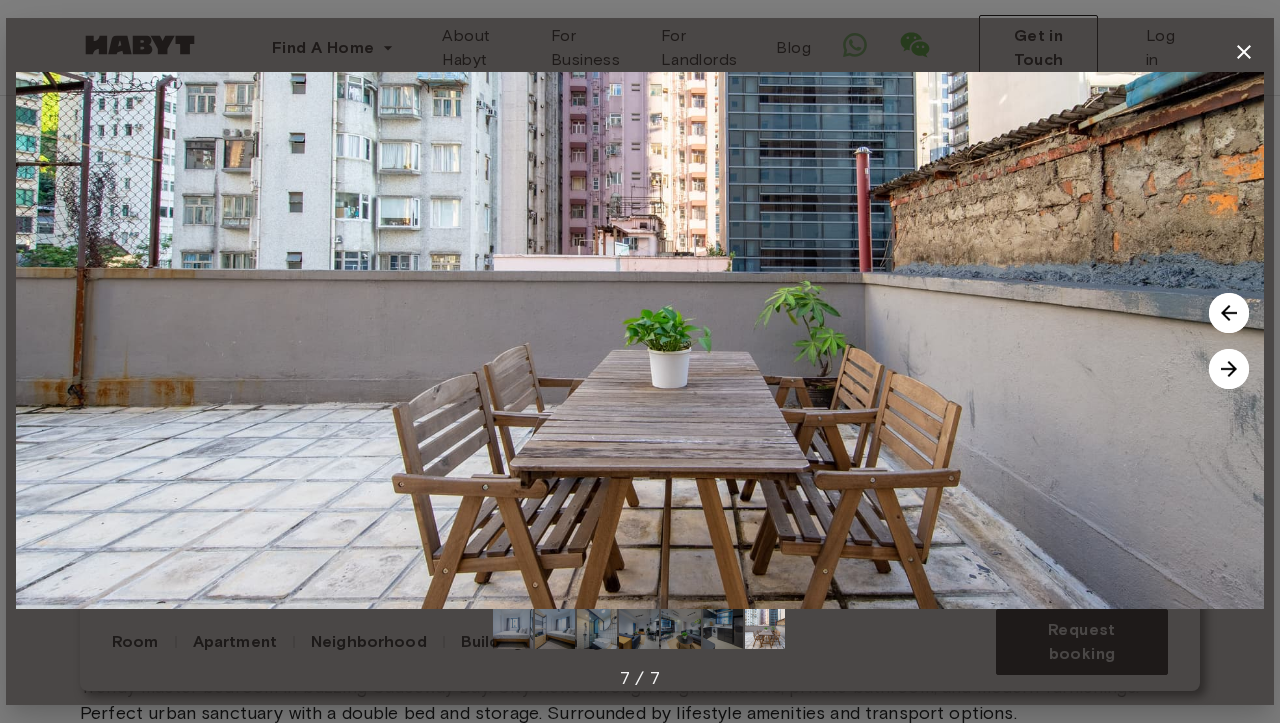 click at bounding box center (1229, 369) 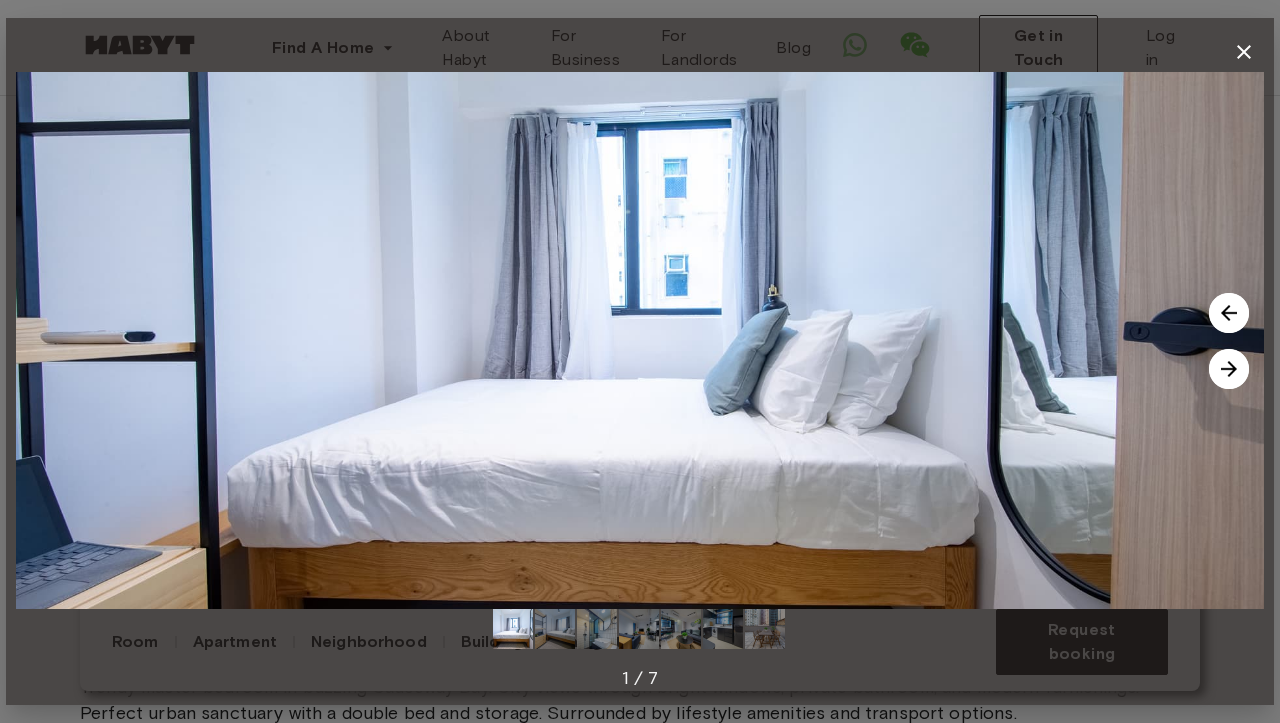 click at bounding box center [1229, 369] 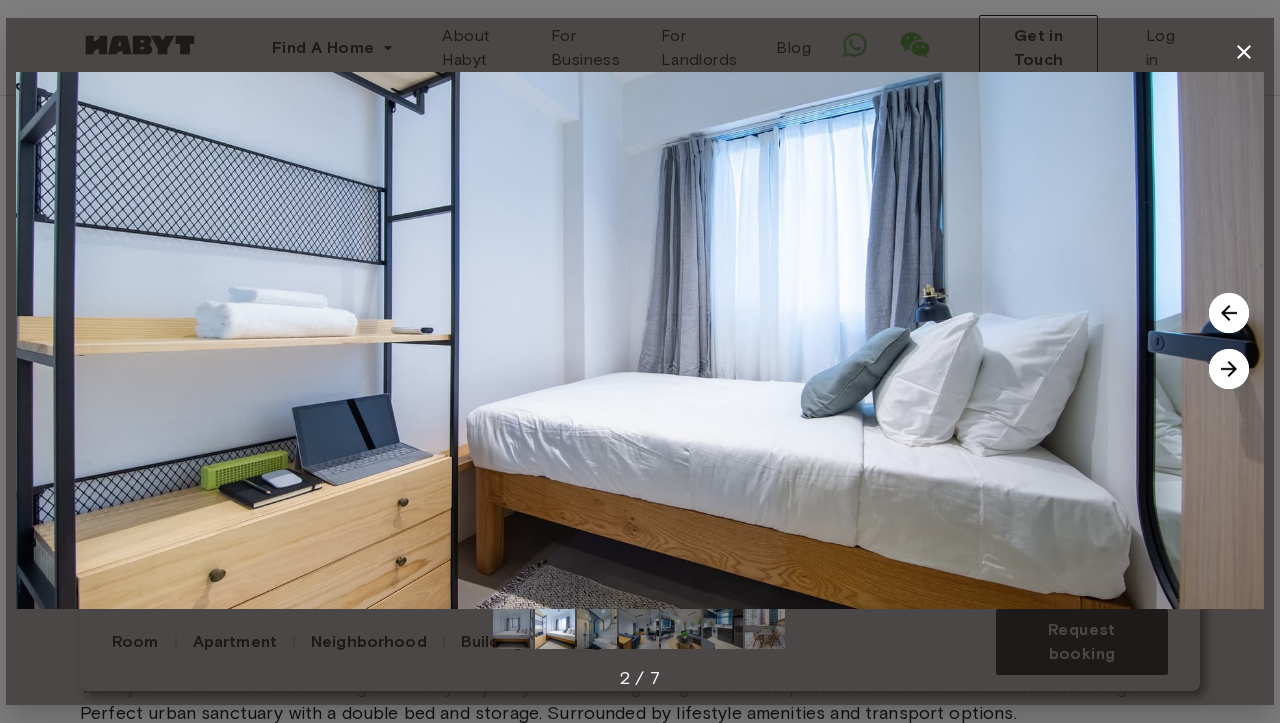 click at bounding box center (1229, 369) 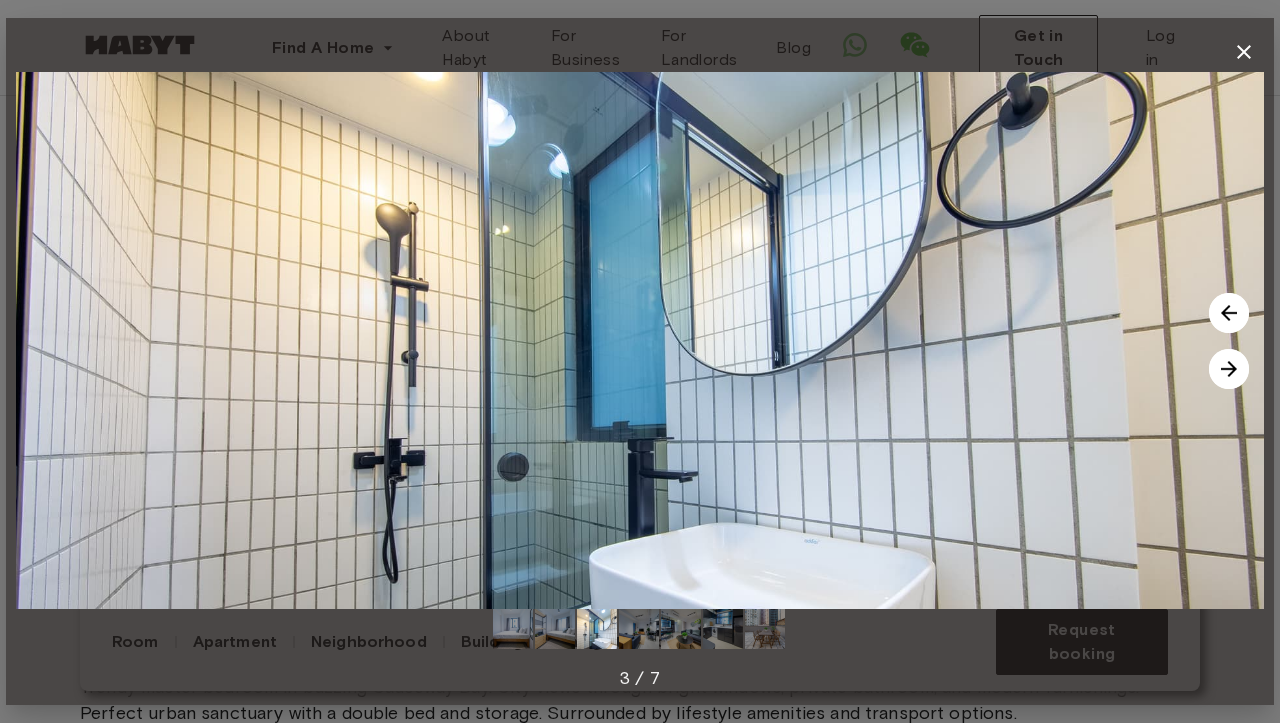 click at bounding box center (1229, 369) 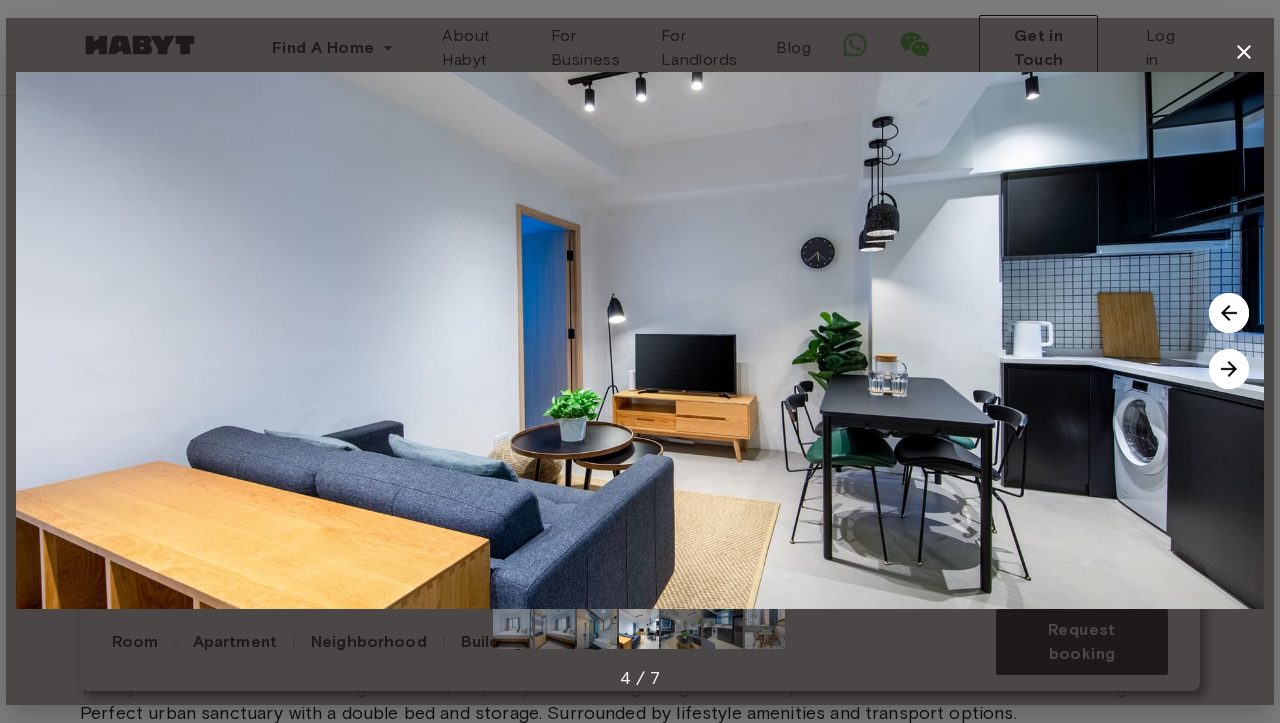 click 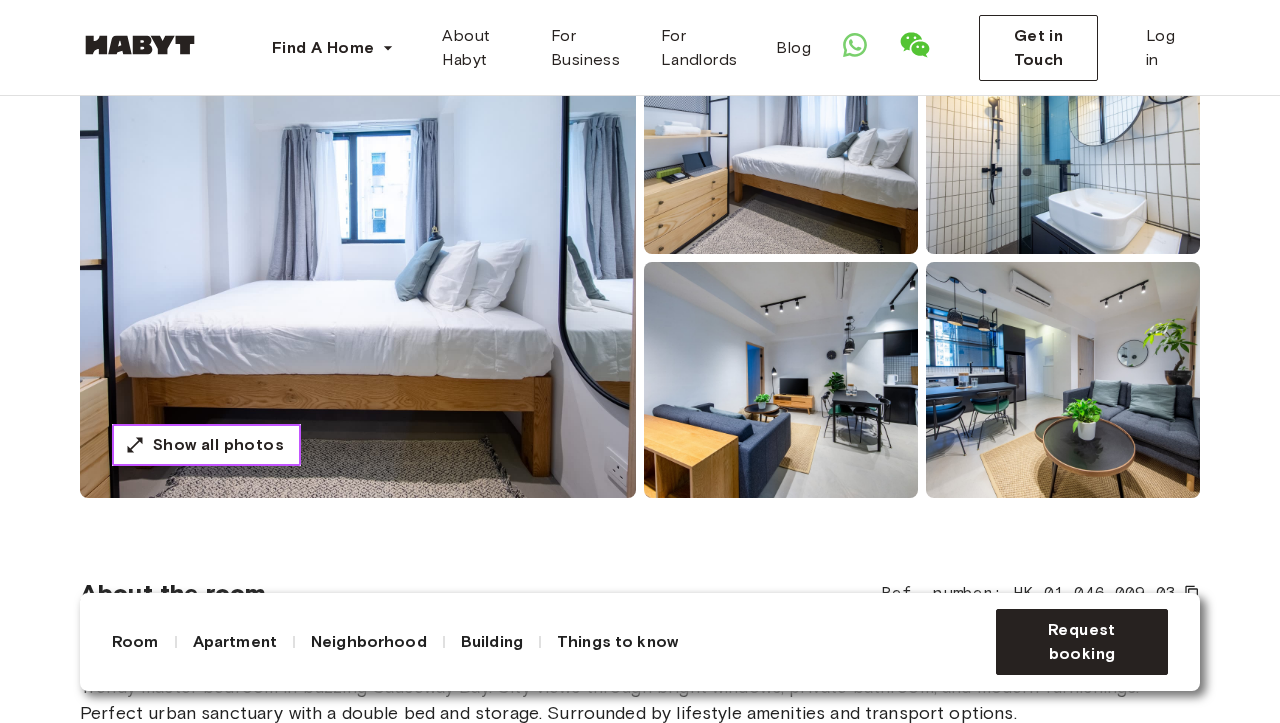 scroll, scrollTop: 0, scrollLeft: 0, axis: both 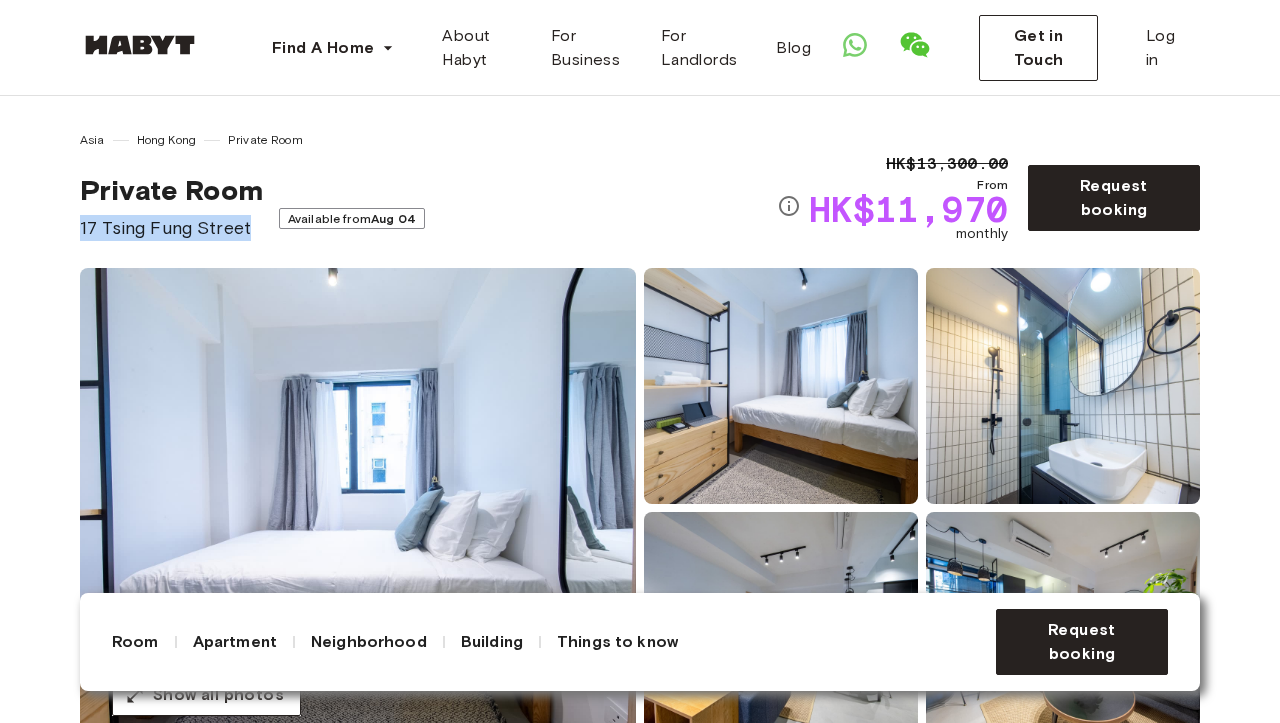 drag, startPoint x: 81, startPoint y: 224, endPoint x: 250, endPoint y: 240, distance: 169.7557 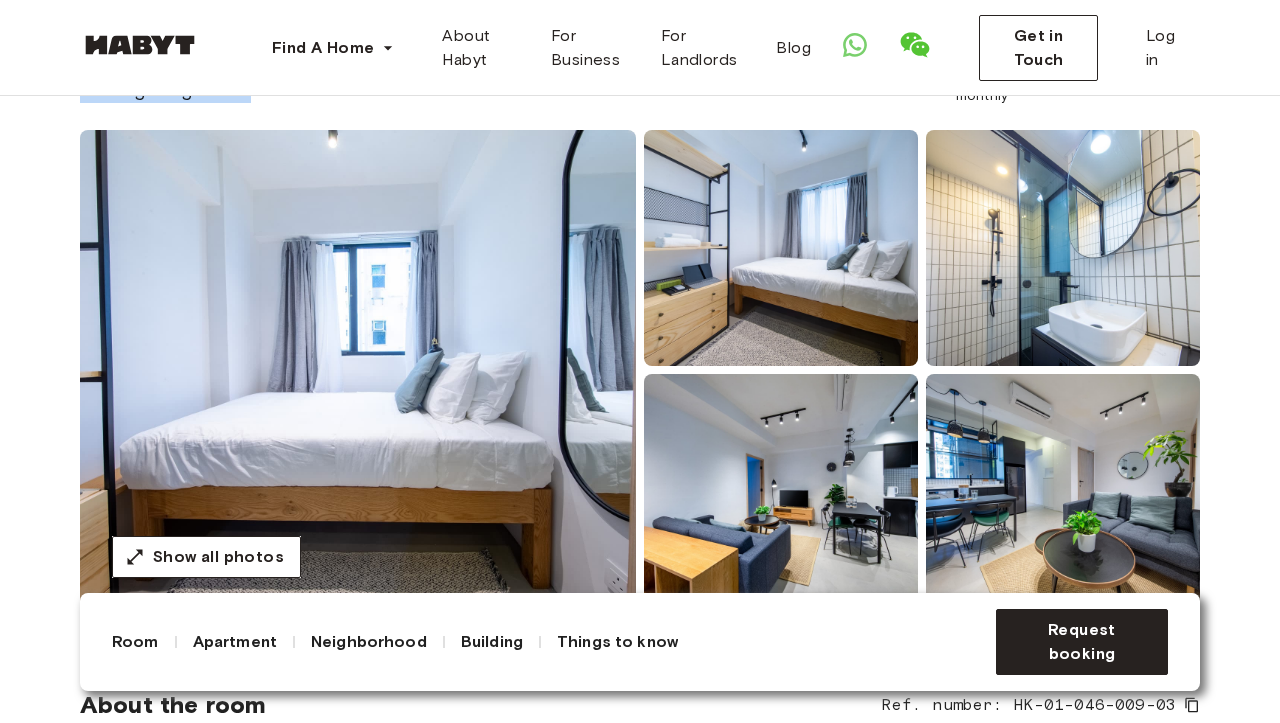 scroll, scrollTop: 0, scrollLeft: 0, axis: both 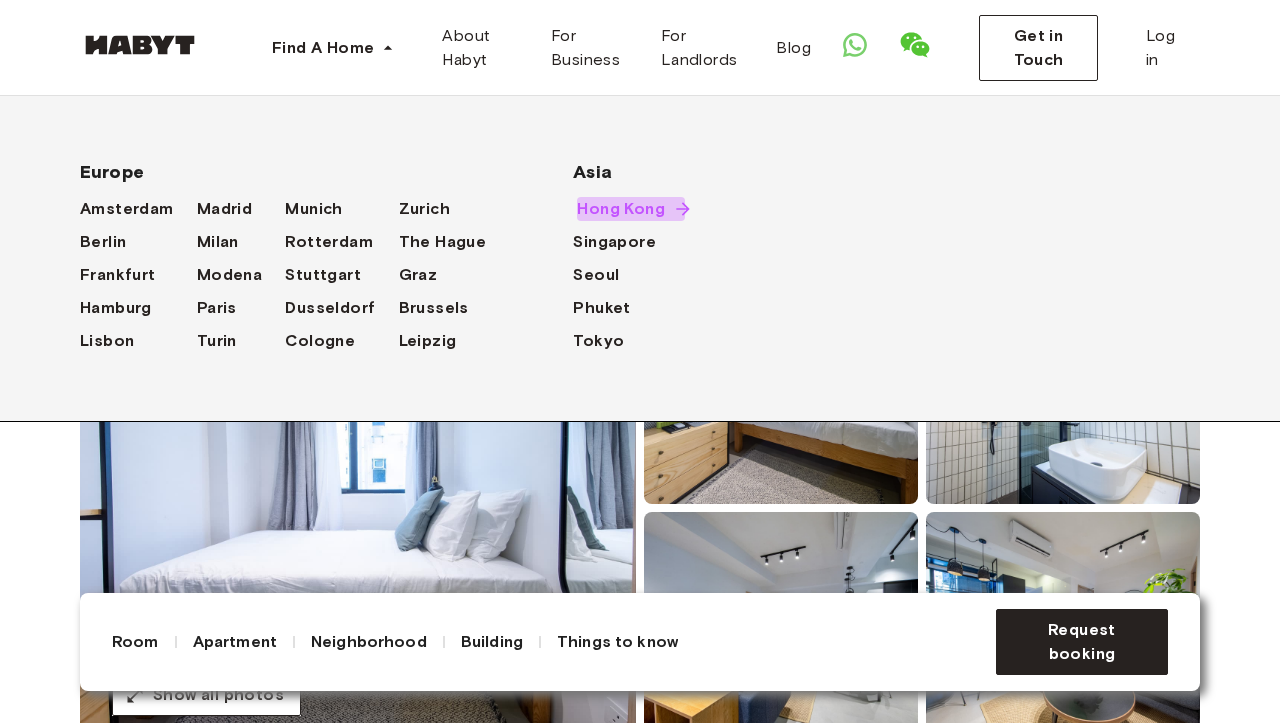click on "Hong Kong" at bounding box center (621, 209) 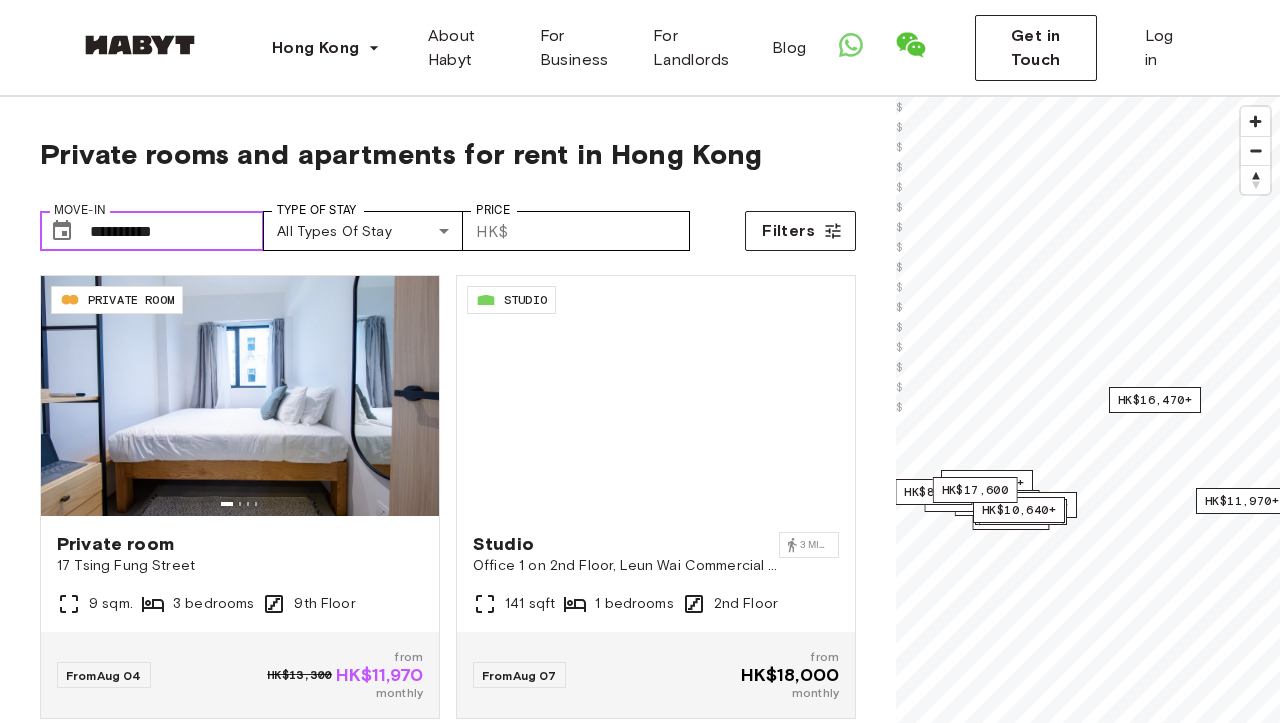 click on "**********" at bounding box center (177, 231) 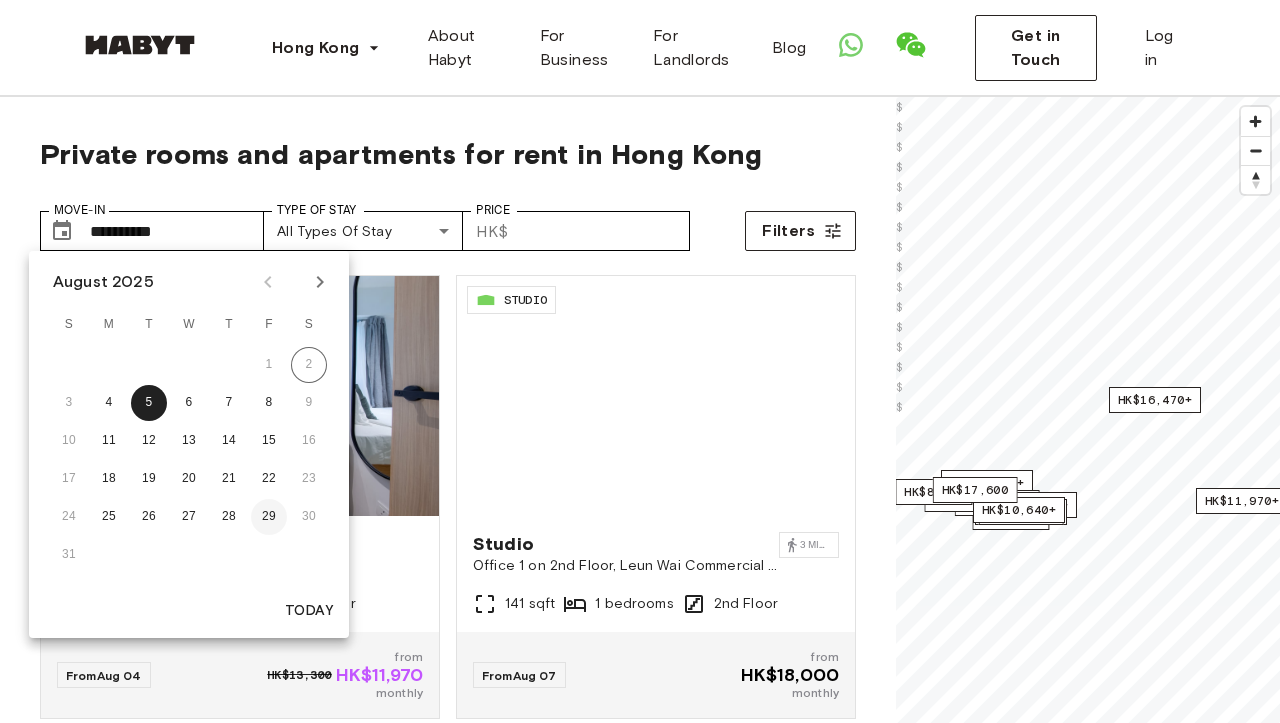 click on "29" at bounding box center [269, 517] 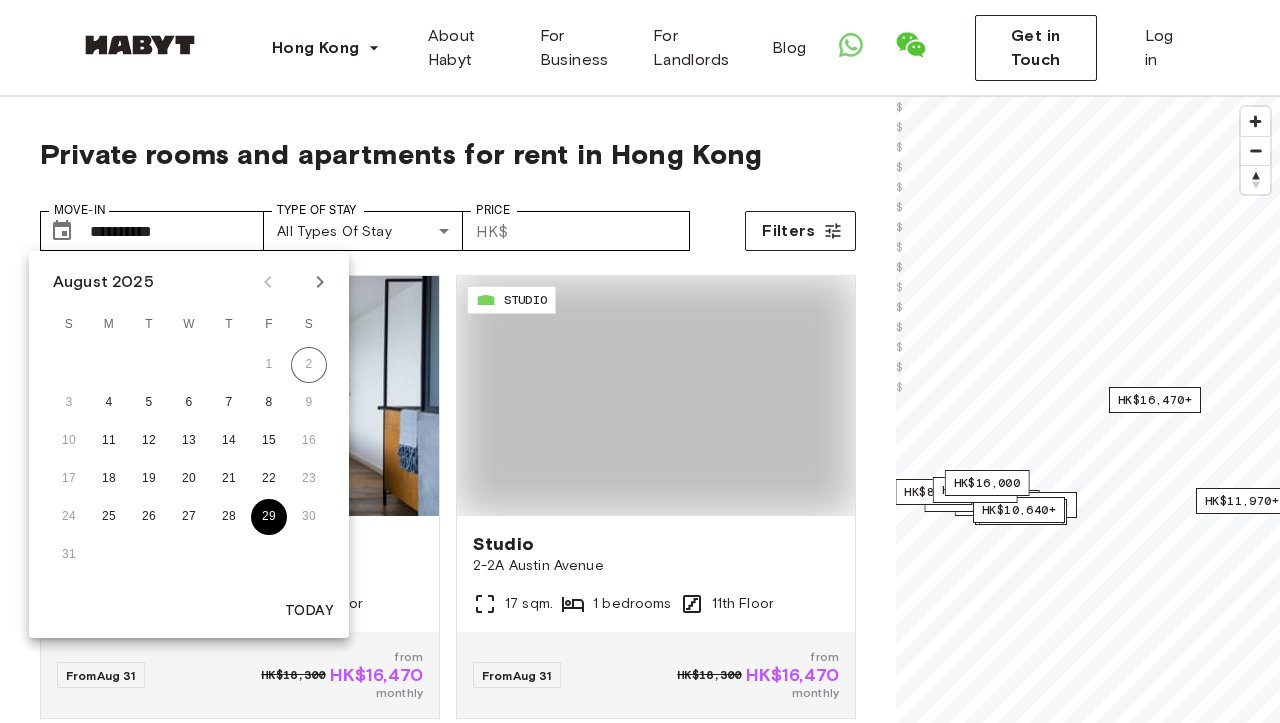 type on "**********" 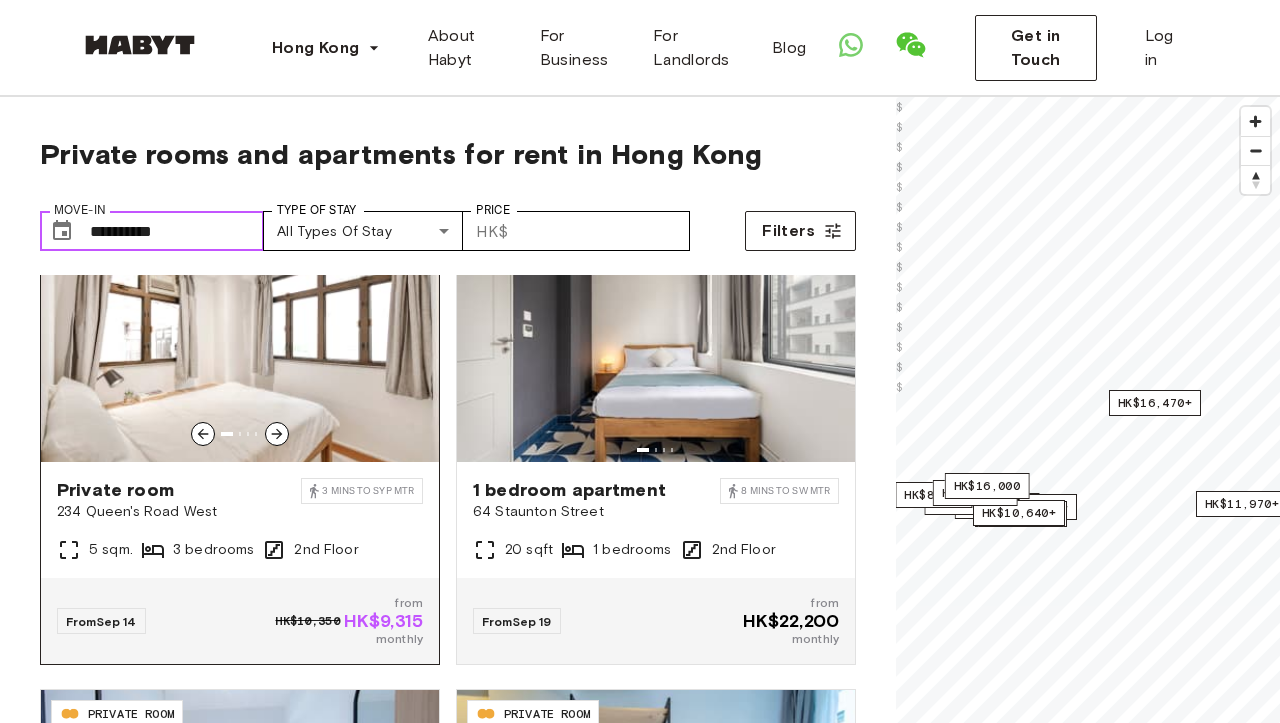 scroll, scrollTop: 1899, scrollLeft: 0, axis: vertical 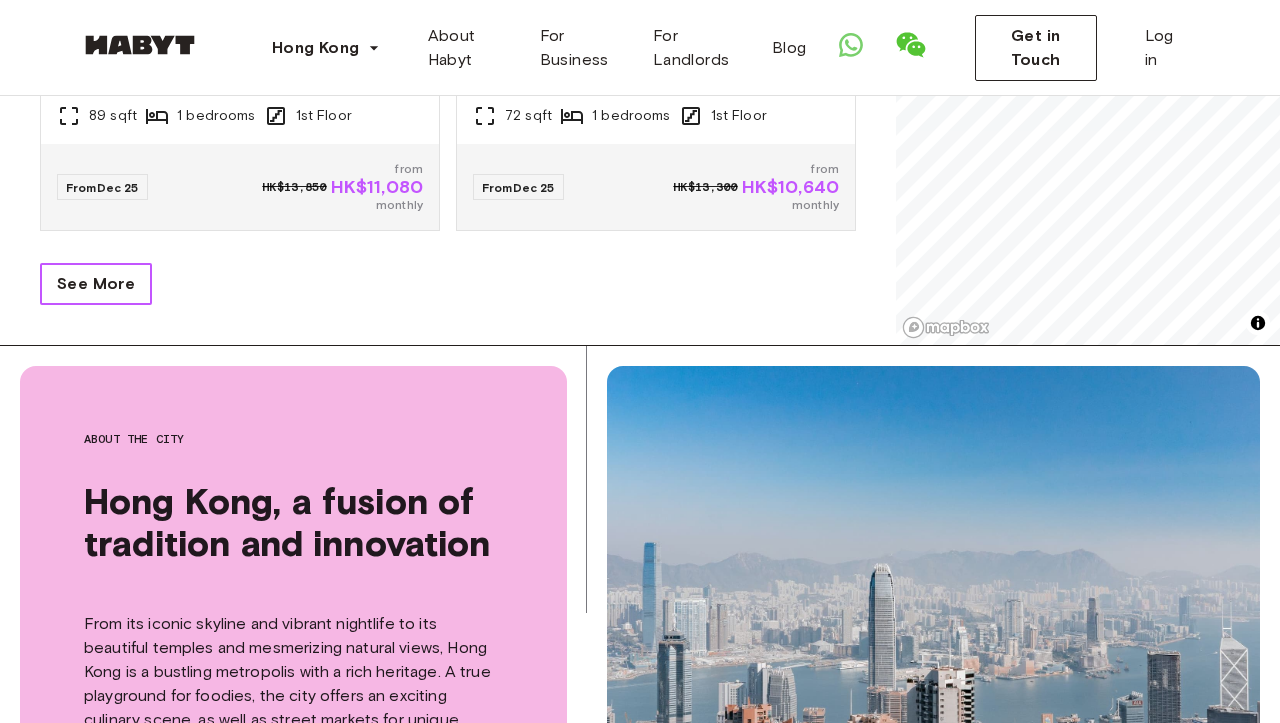 click on "See More" at bounding box center [96, 284] 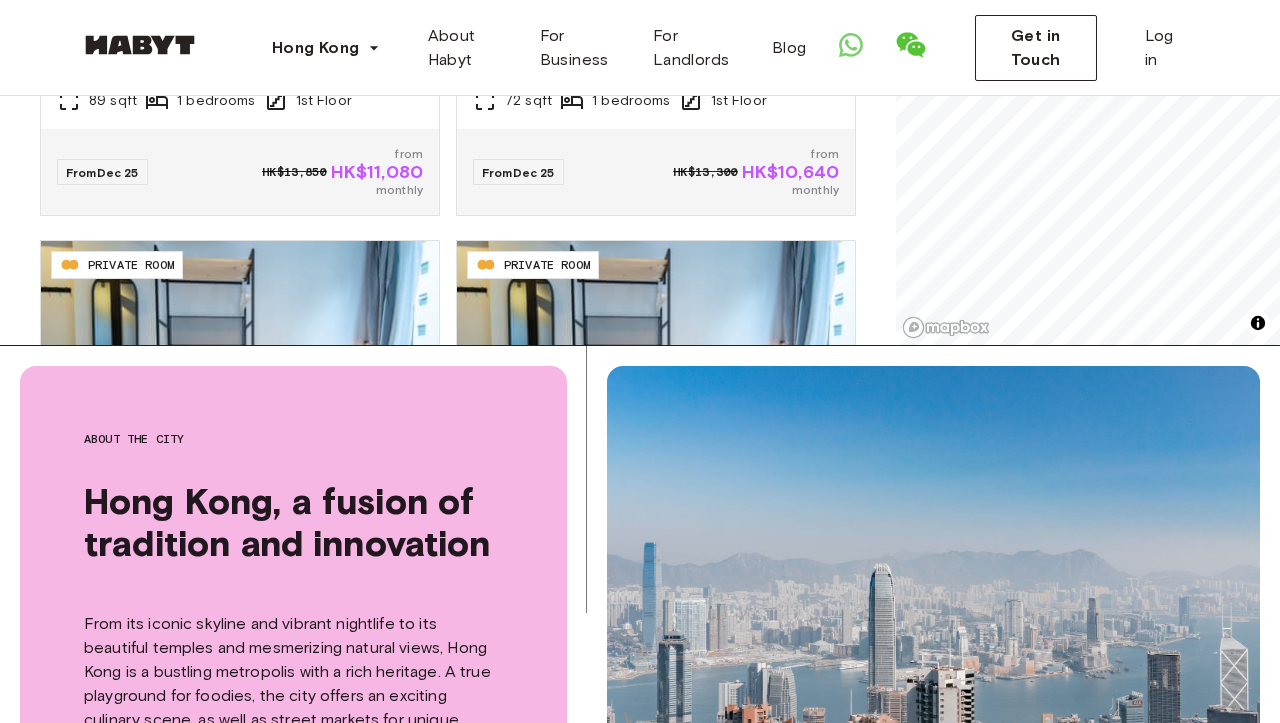 scroll, scrollTop: 3922, scrollLeft: 0, axis: vertical 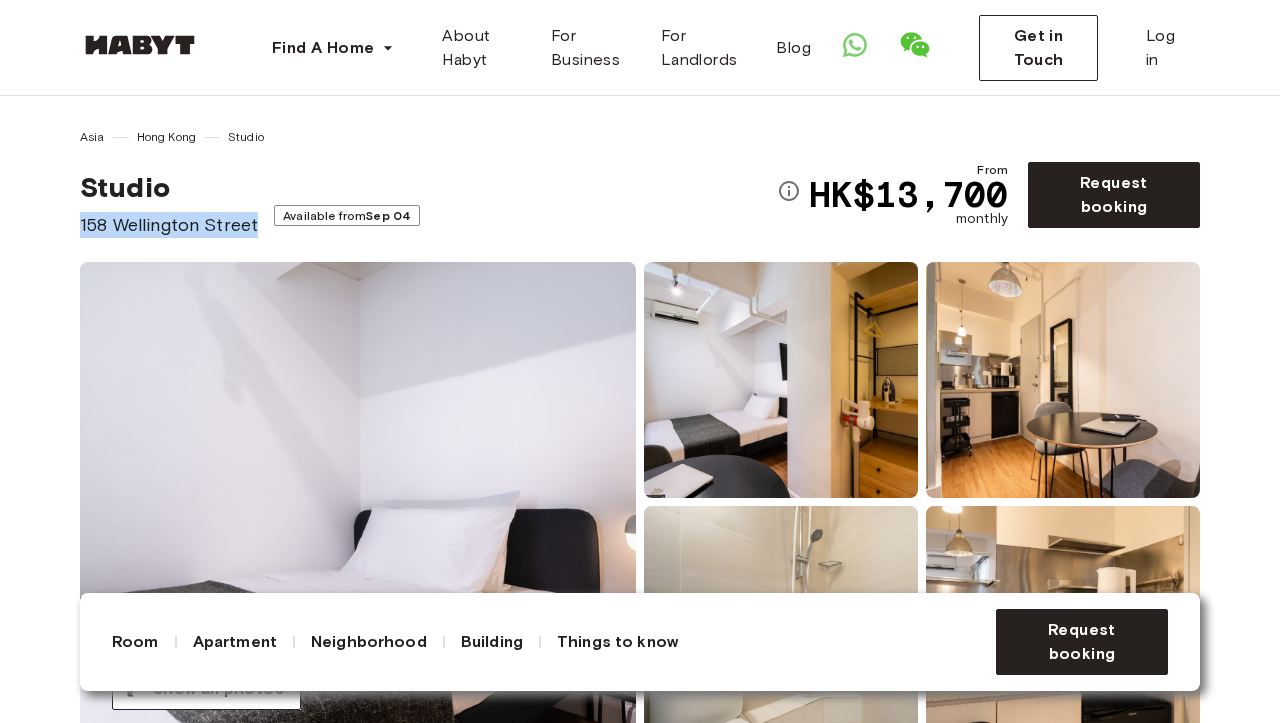 drag, startPoint x: 75, startPoint y: 215, endPoint x: 257, endPoint y: 225, distance: 182.27452 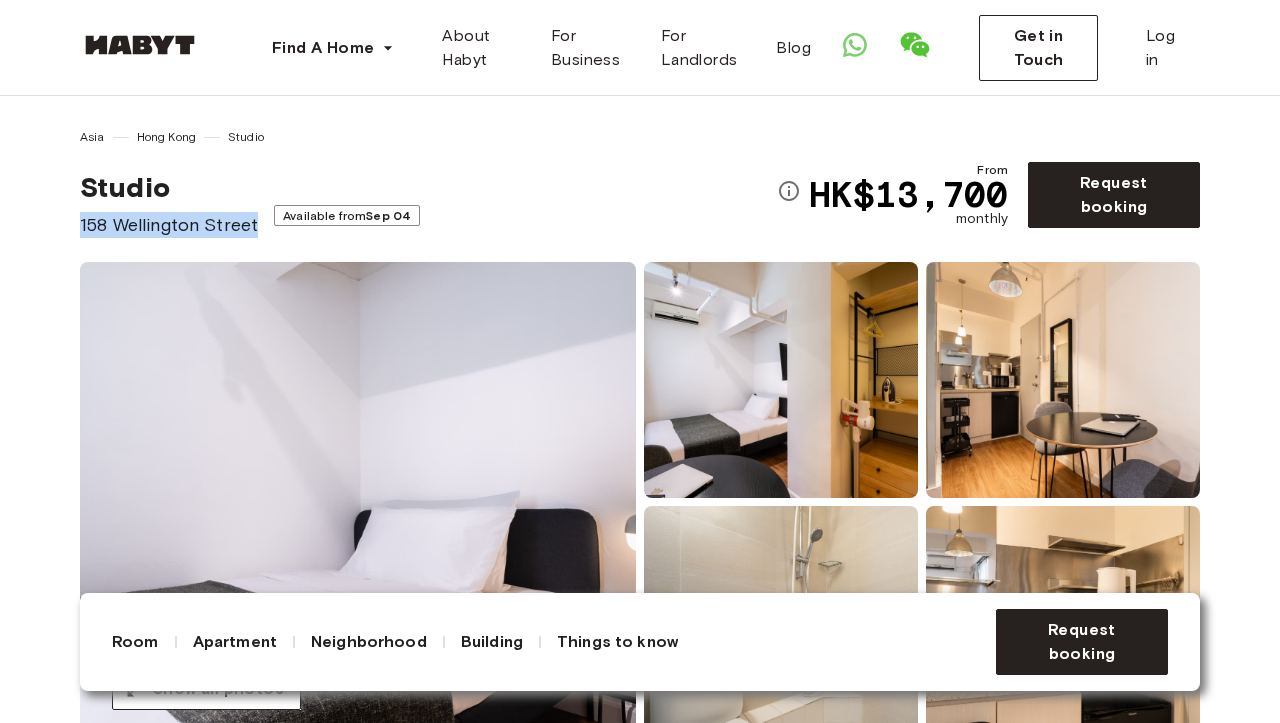 scroll, scrollTop: 411, scrollLeft: 0, axis: vertical 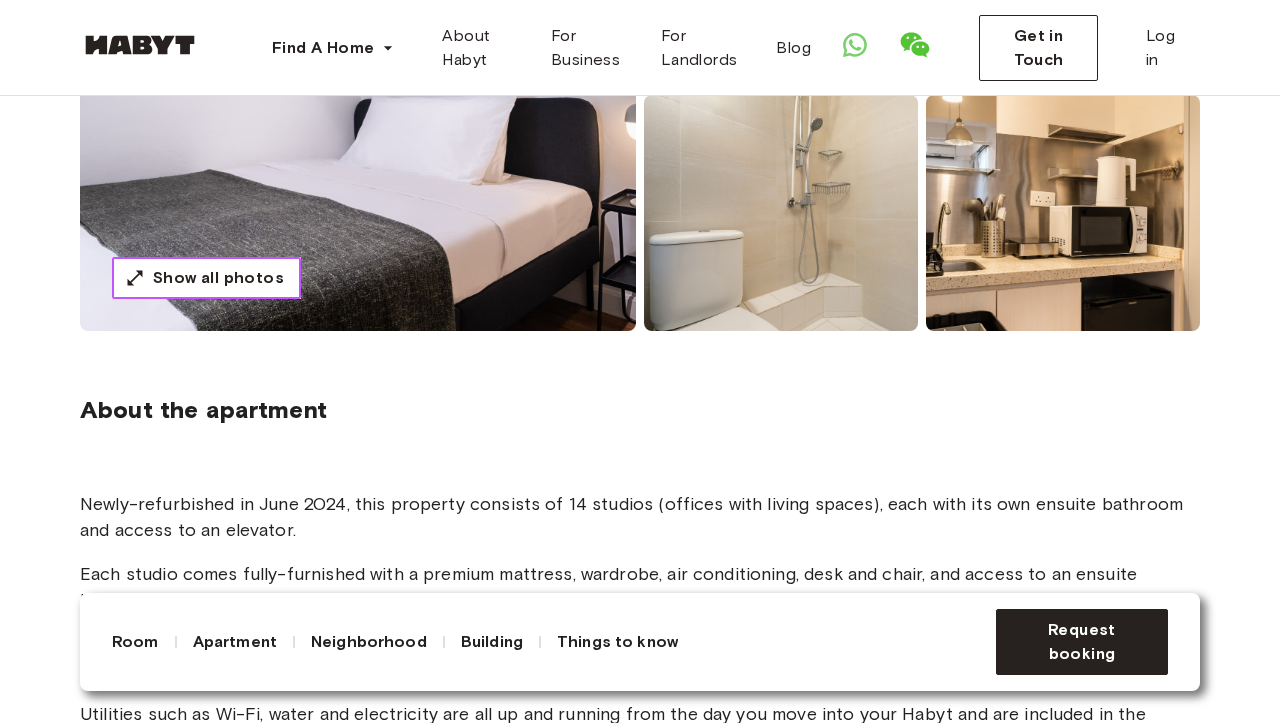 click on "Show all photos" at bounding box center (218, 278) 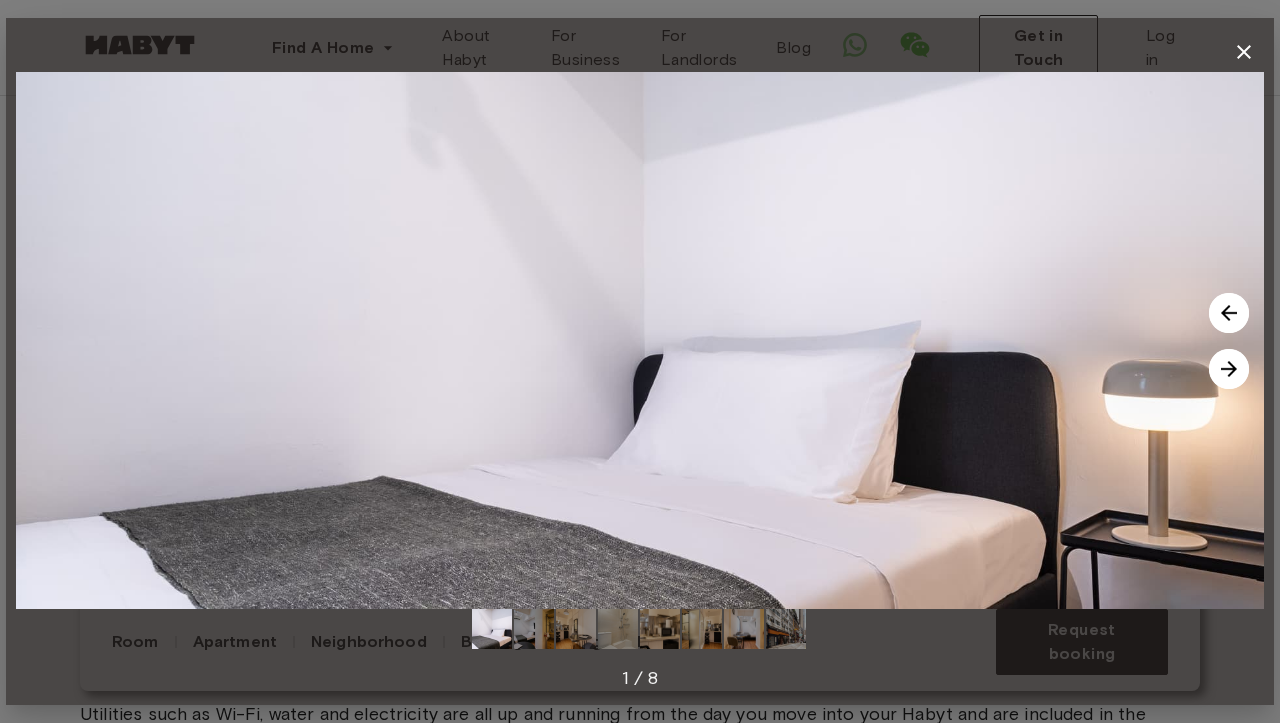 click at bounding box center (1229, 369) 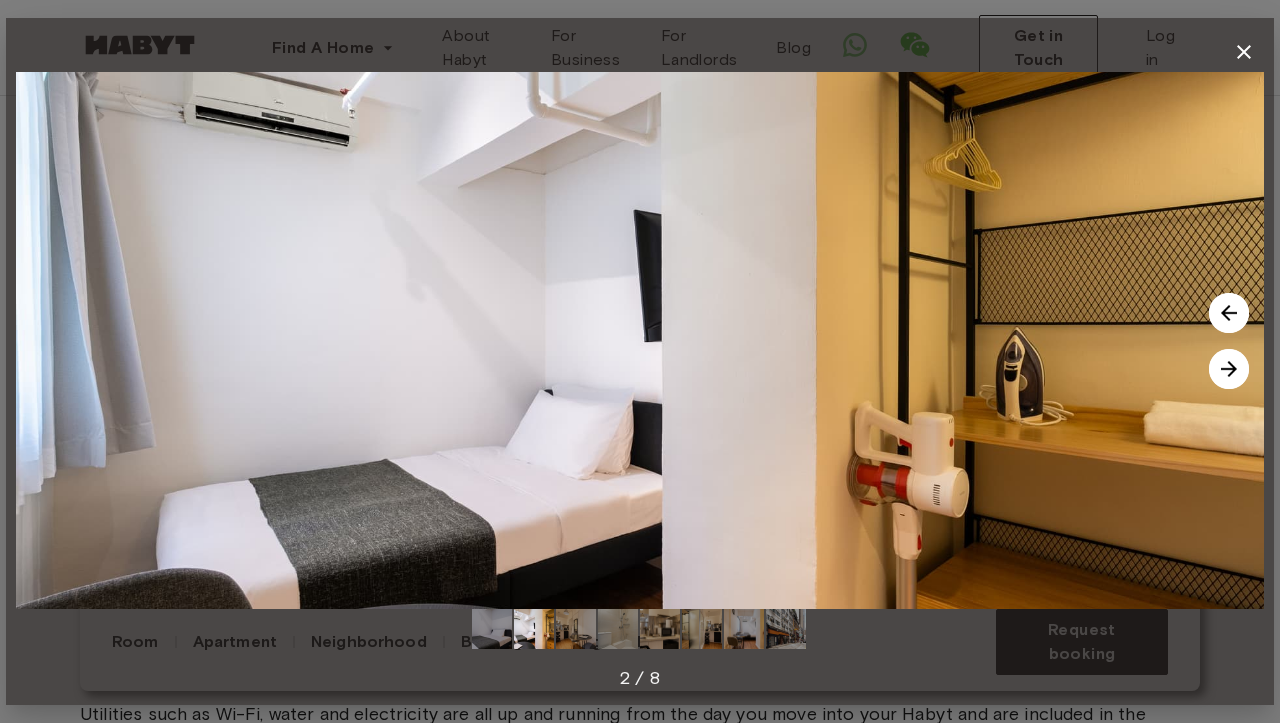 click at bounding box center [1229, 369] 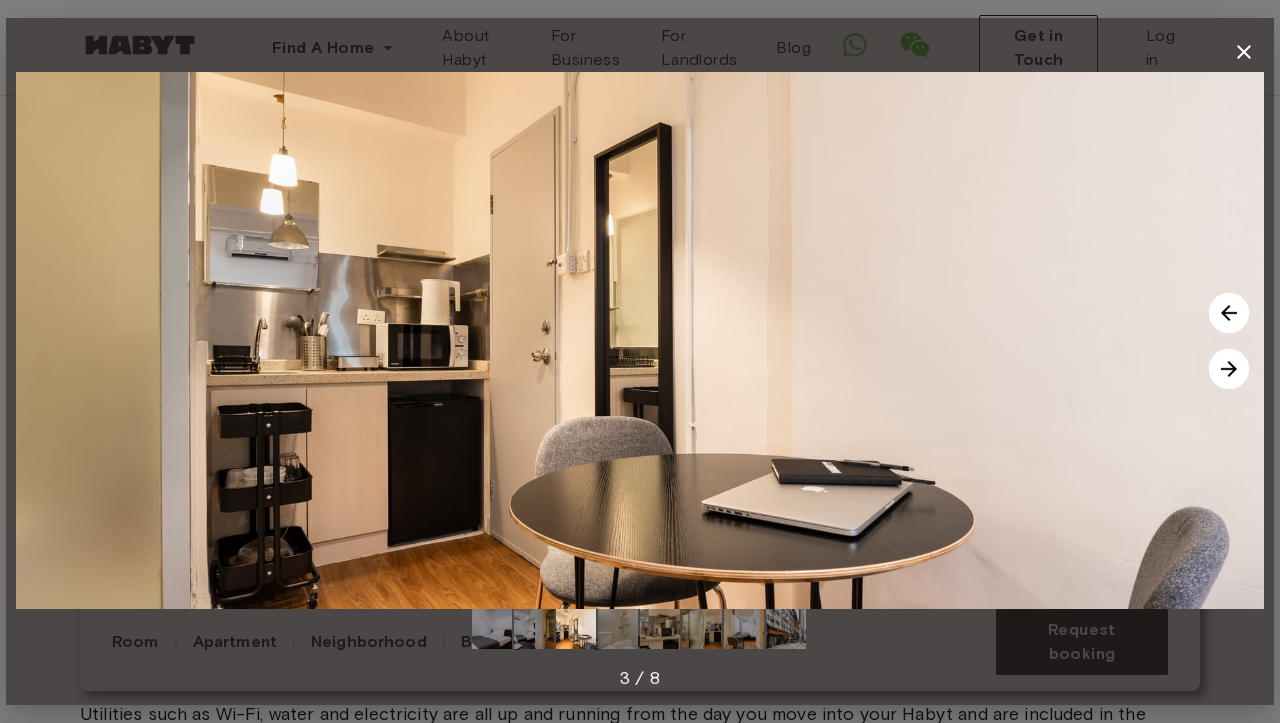 click at bounding box center [1229, 369] 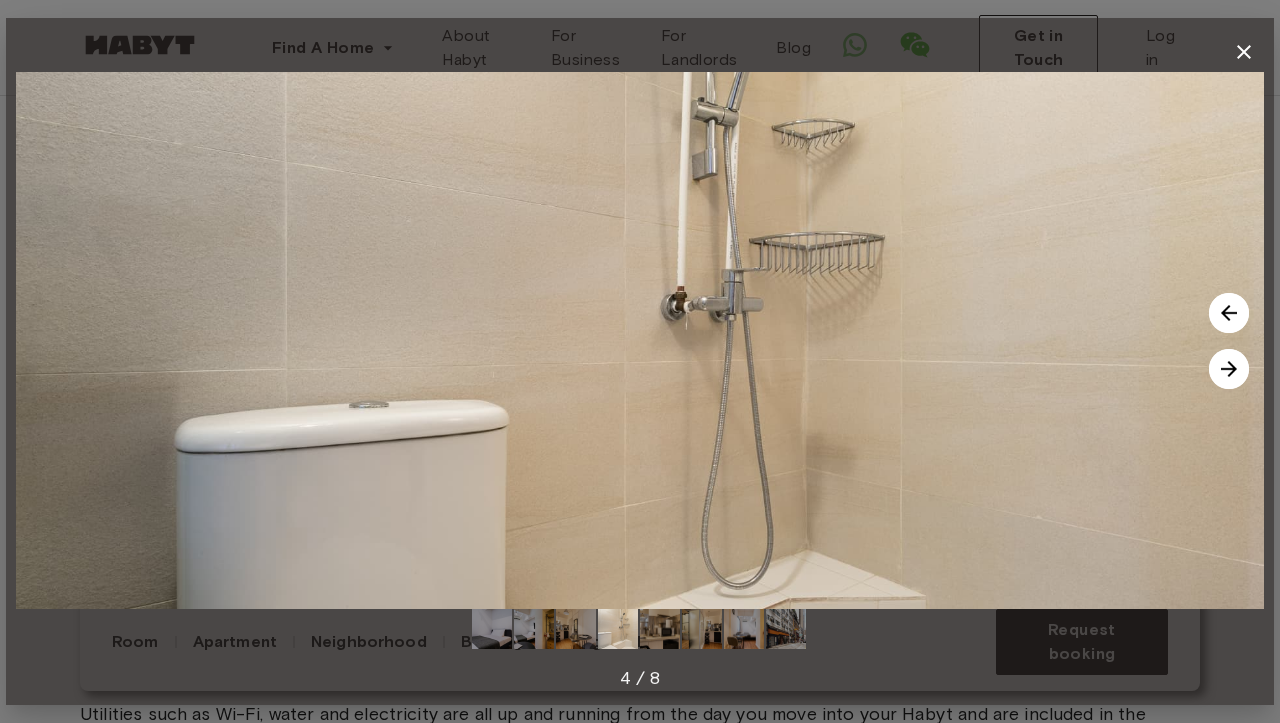 click at bounding box center (1229, 369) 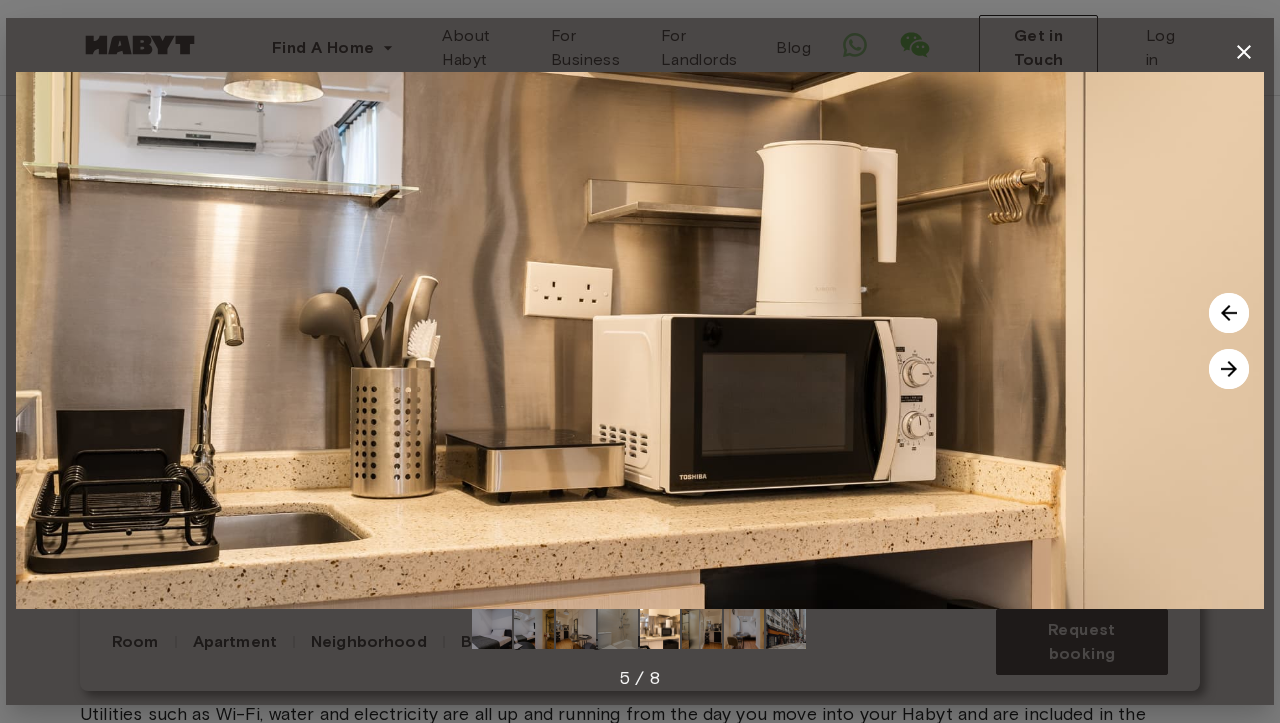 click at bounding box center (1229, 369) 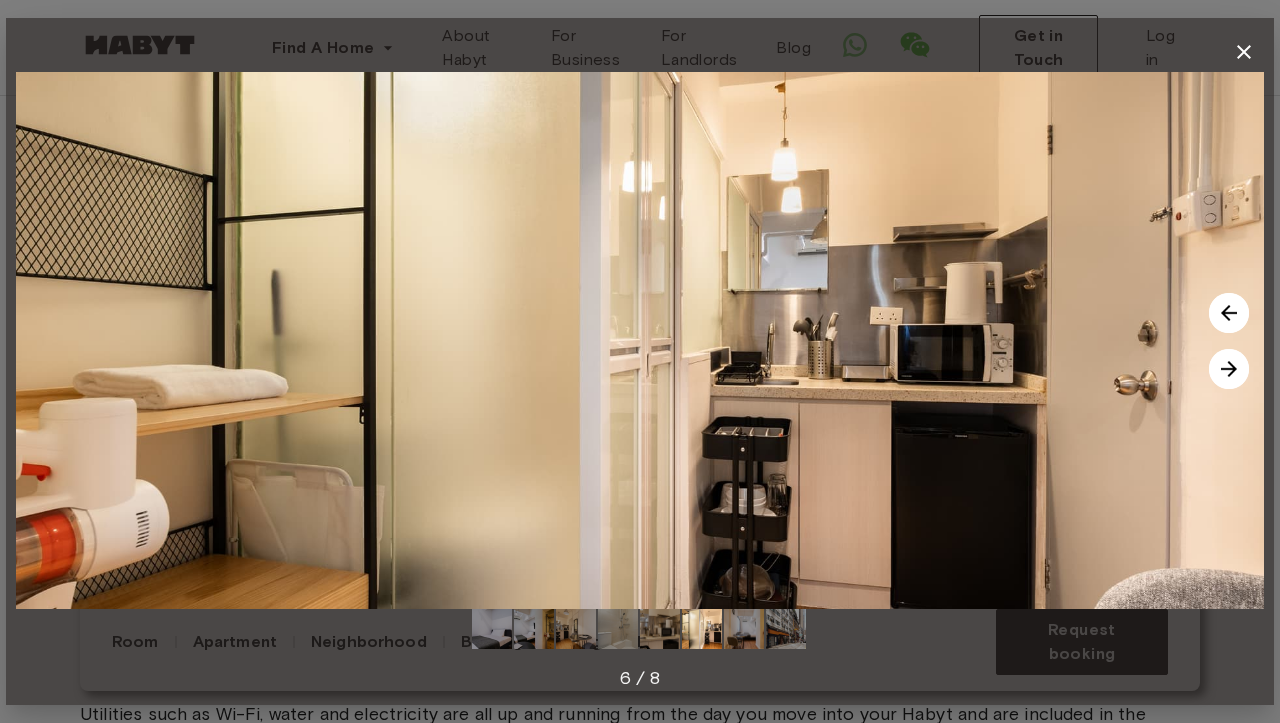 click at bounding box center (1229, 369) 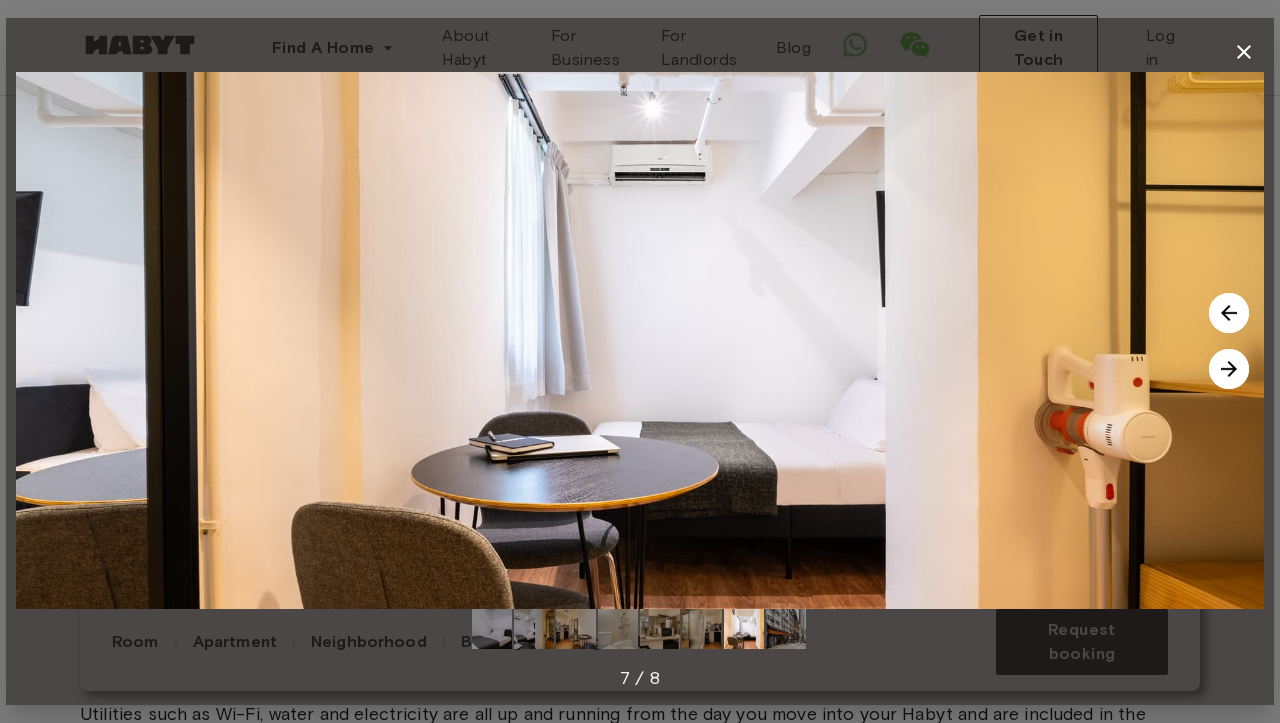 click at bounding box center [1229, 369] 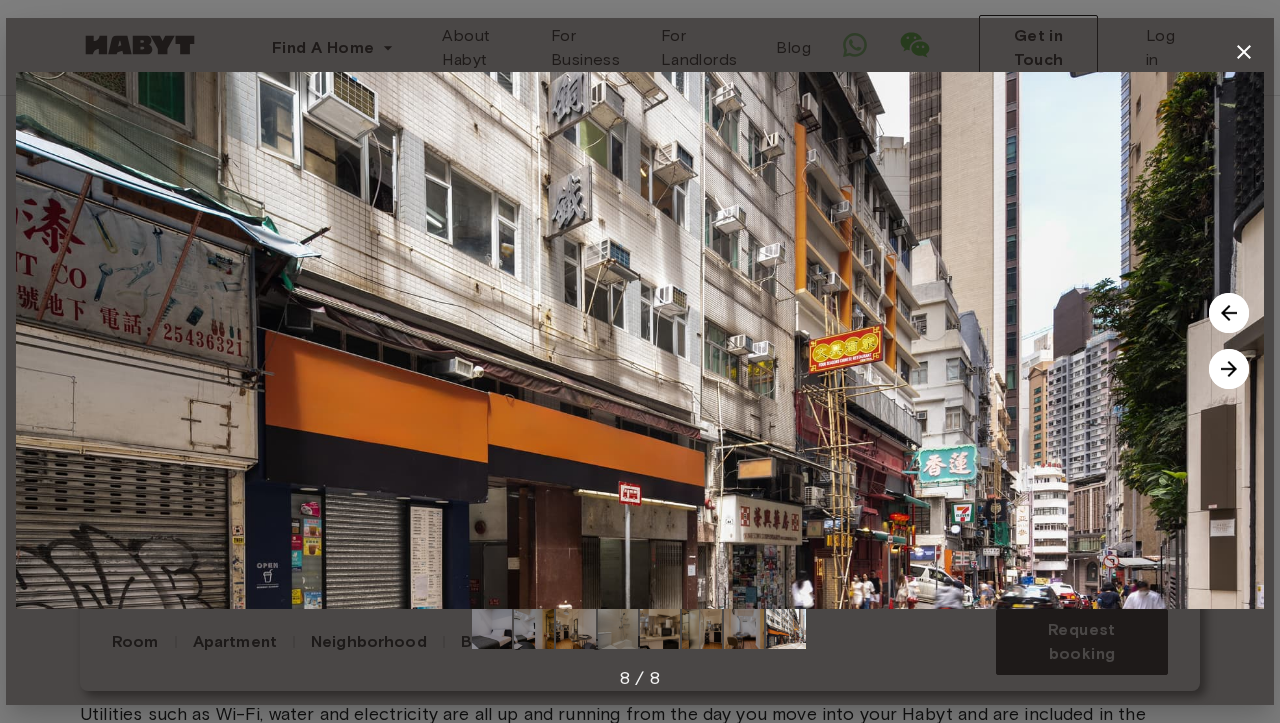 click at bounding box center [1229, 369] 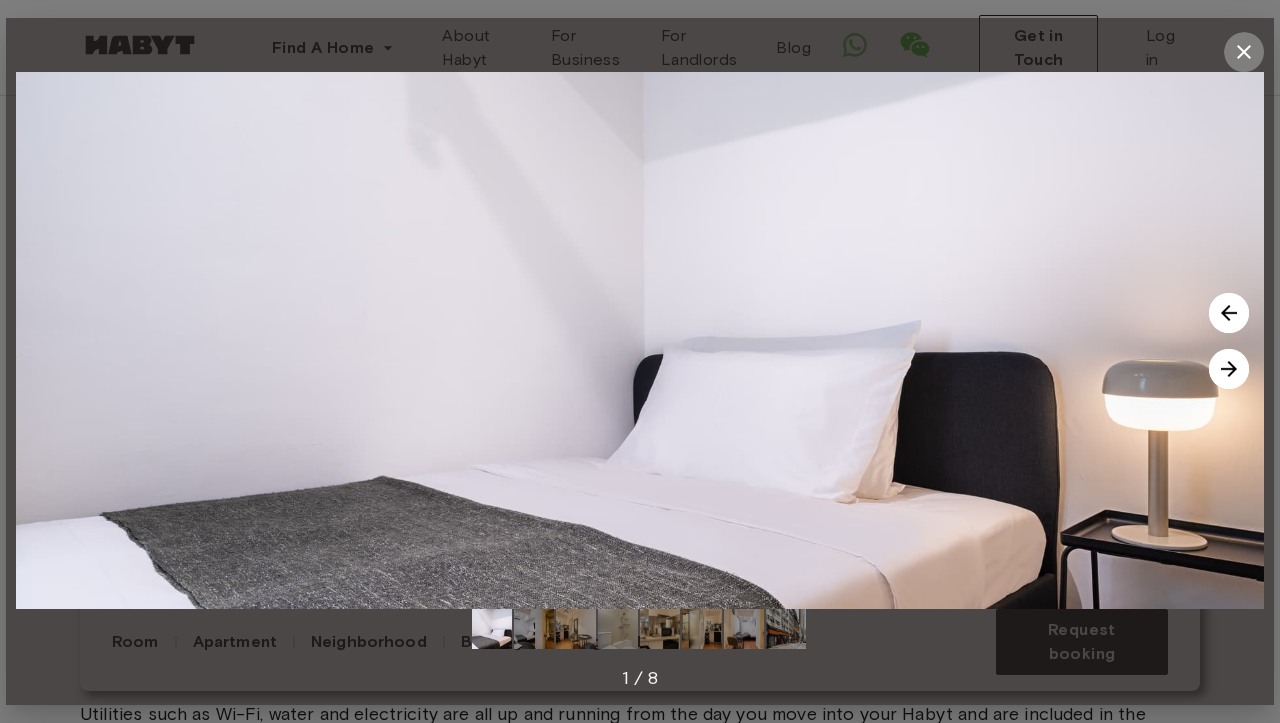 click 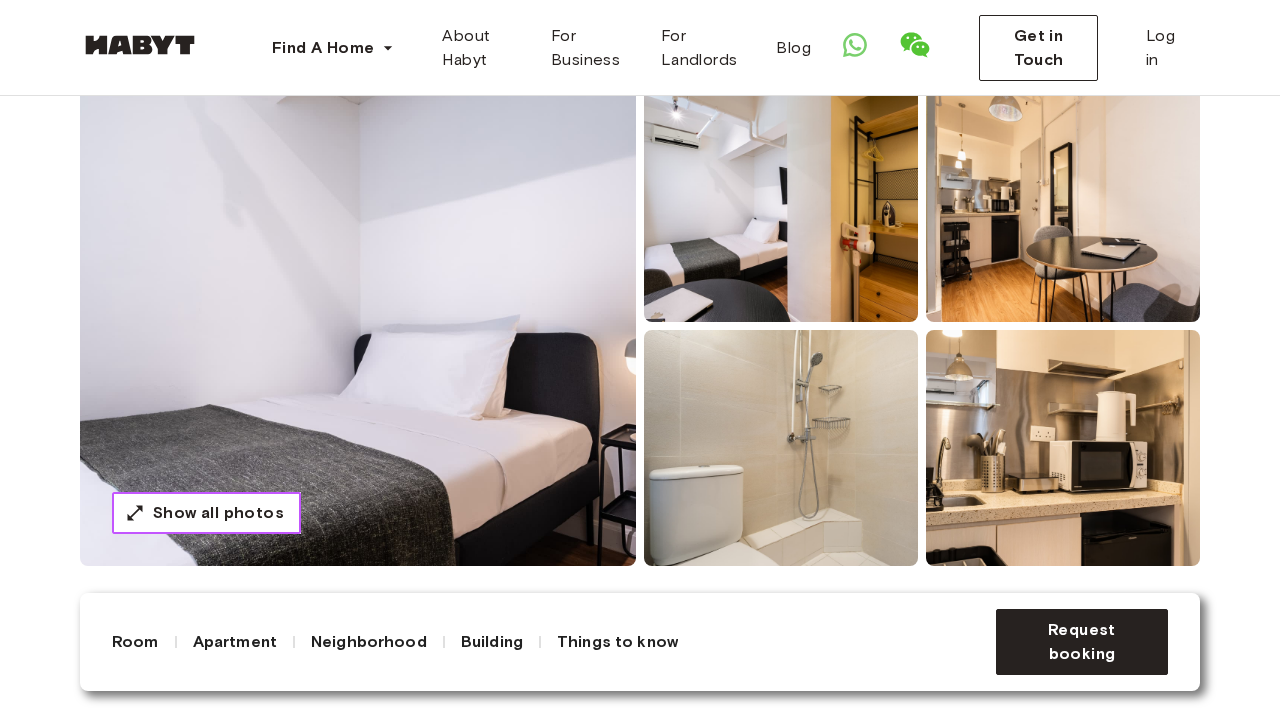 scroll, scrollTop: 141, scrollLeft: 0, axis: vertical 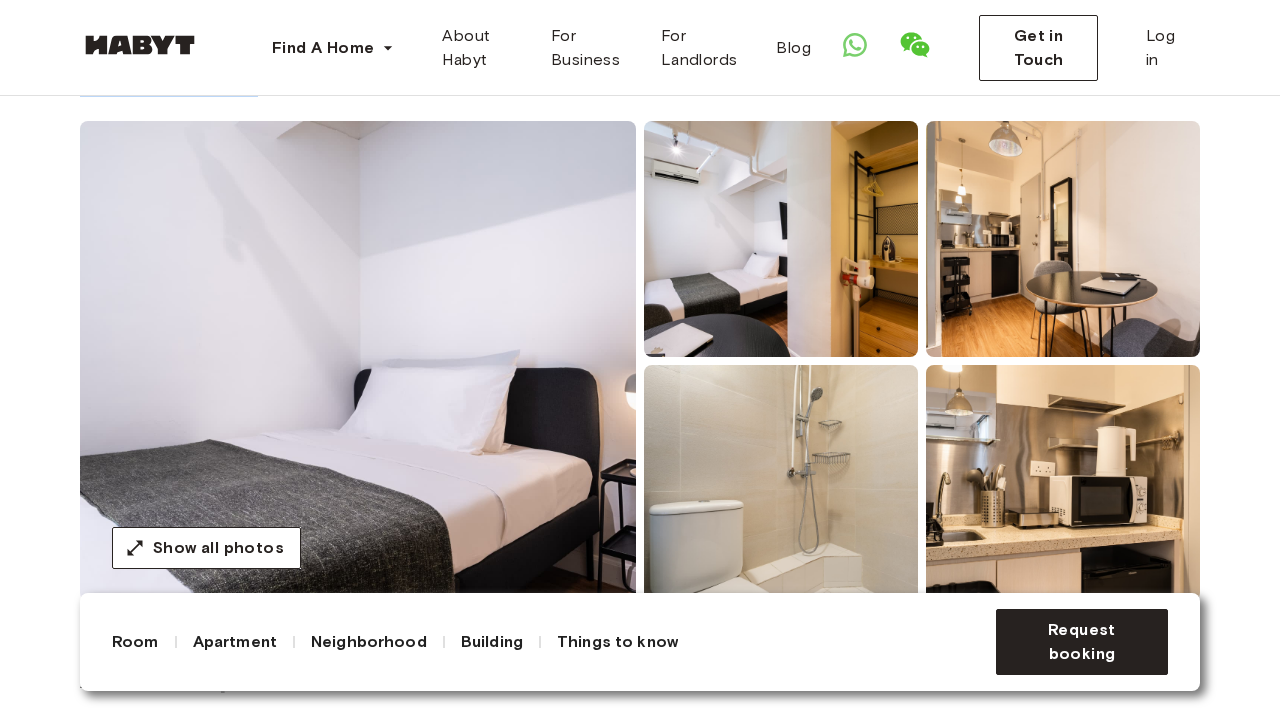 click at bounding box center [1063, 239] 